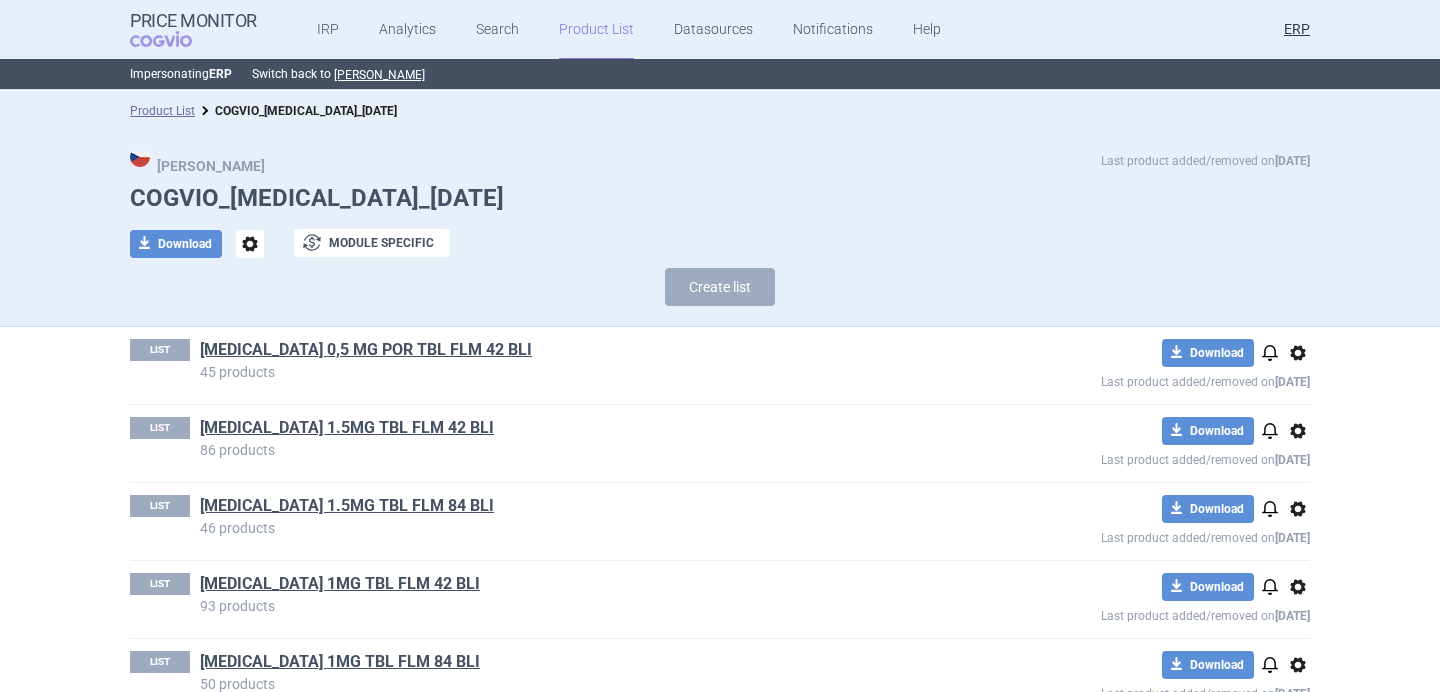 scroll, scrollTop: 0, scrollLeft: 0, axis: both 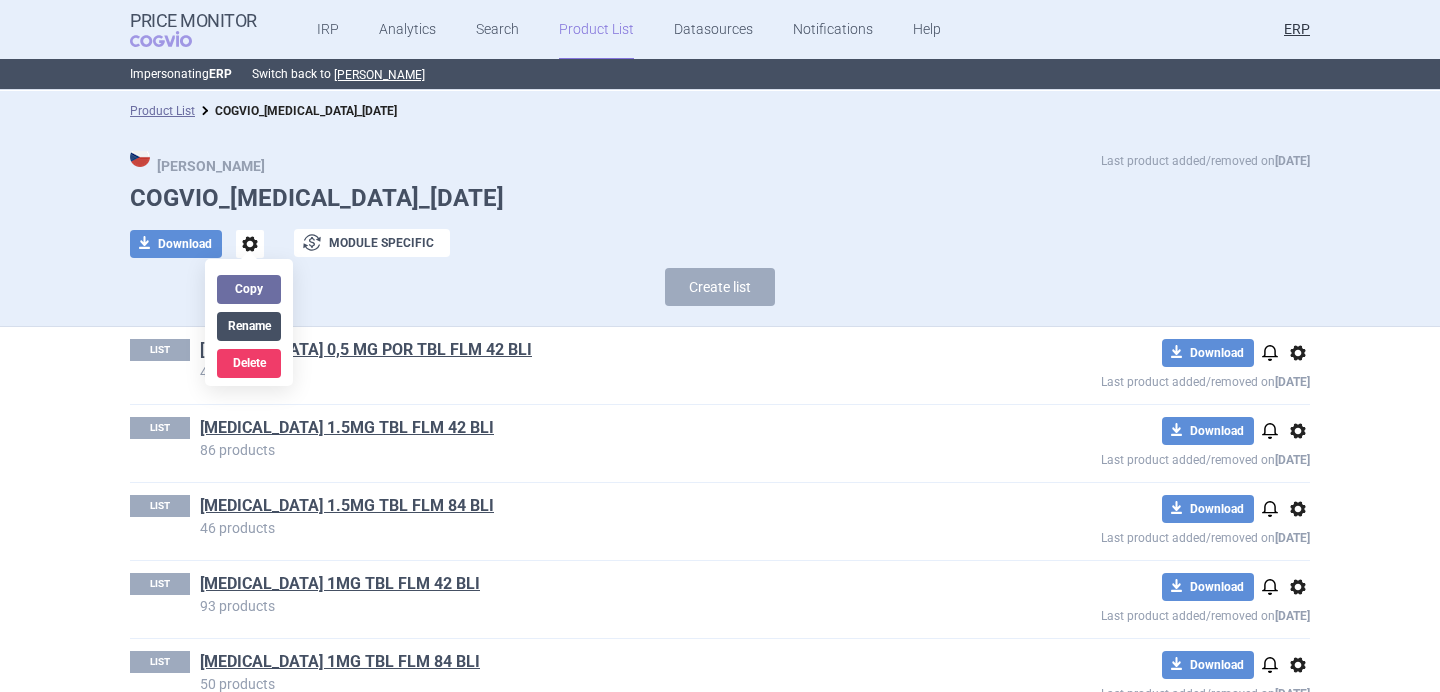 click on "Rename" at bounding box center [249, 326] 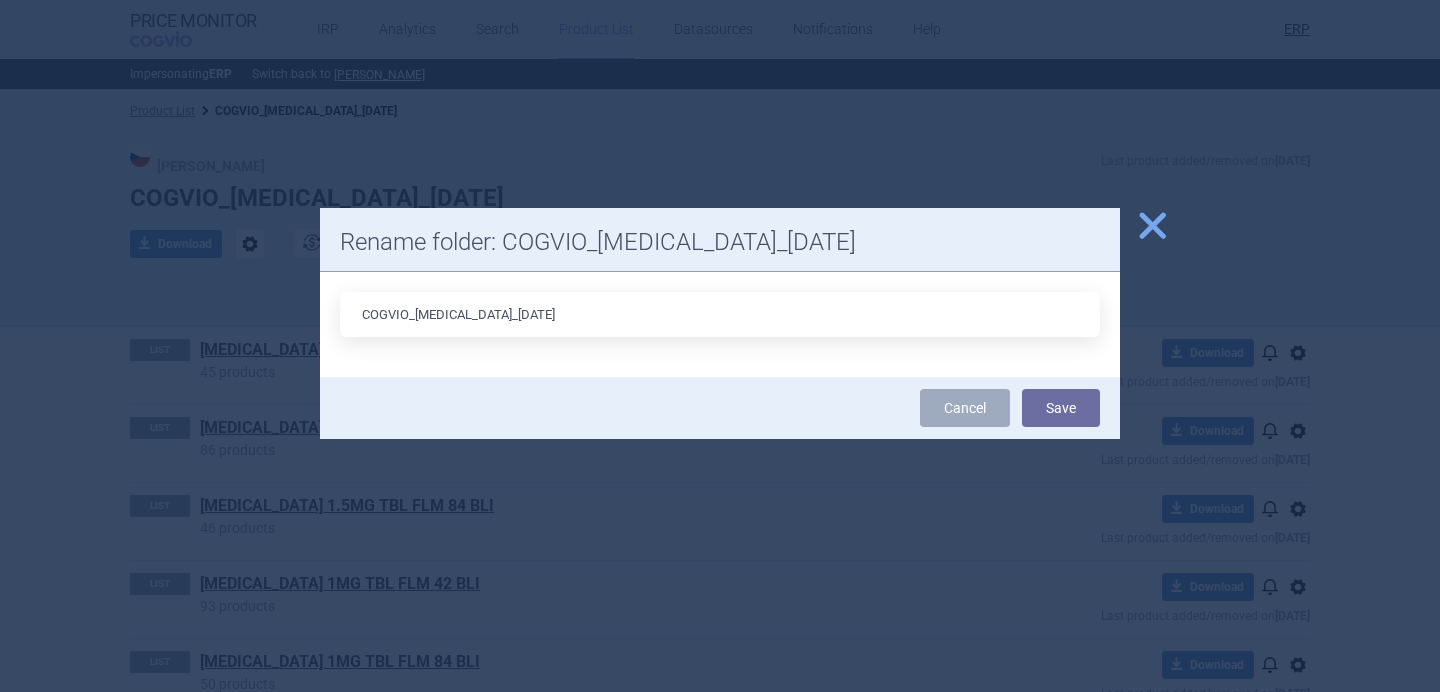 click on "COGVIO_ADEMPAS_01.07.2025" at bounding box center (720, 314) 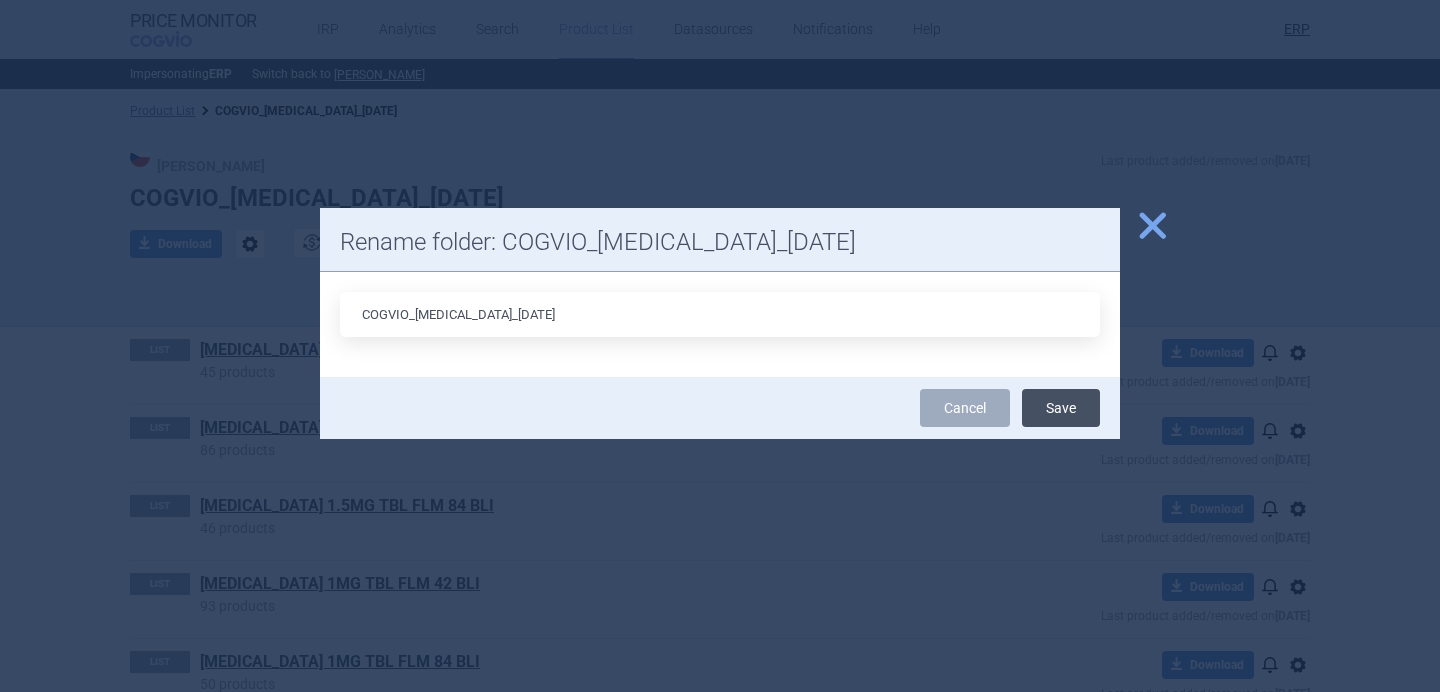 type on "COGVIO_[MEDICAL_DATA]_[DATE]" 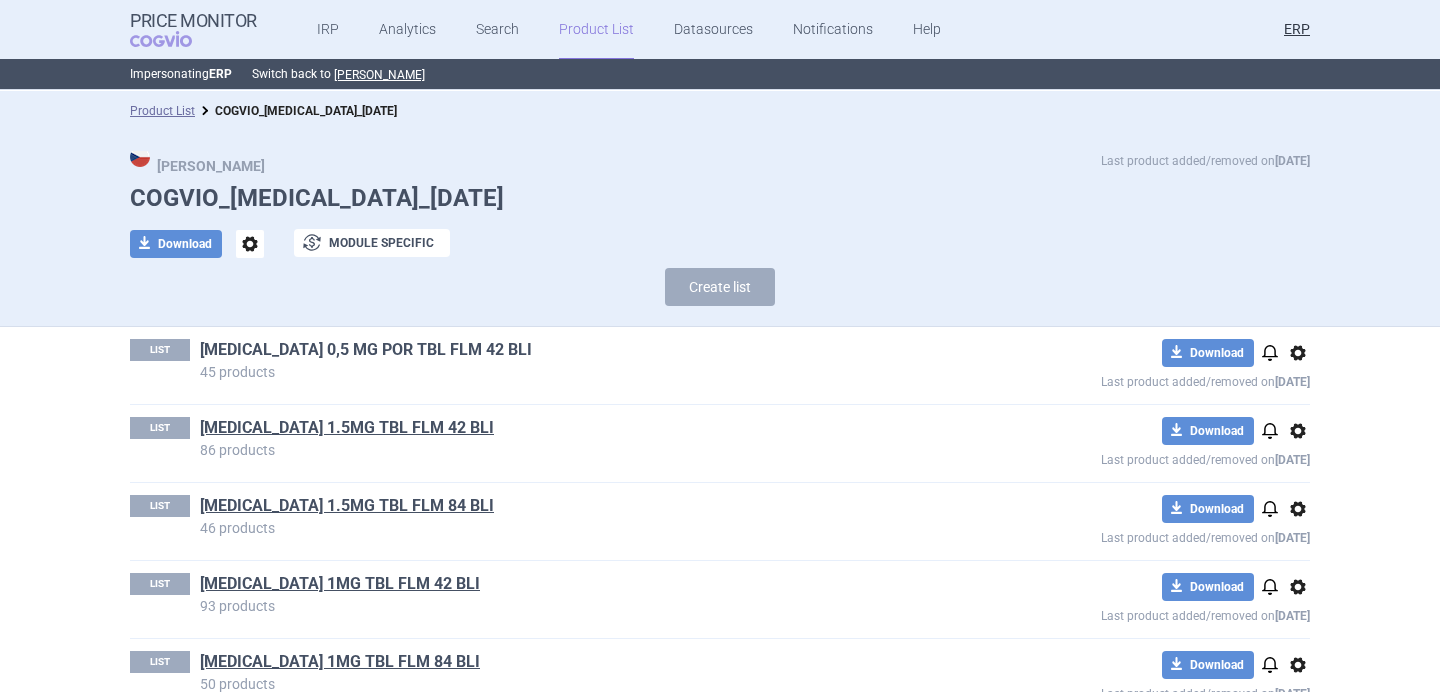 click on "ADEMPAS 0,5 MG POR TBL FLM 42 BLI" at bounding box center [366, 350] 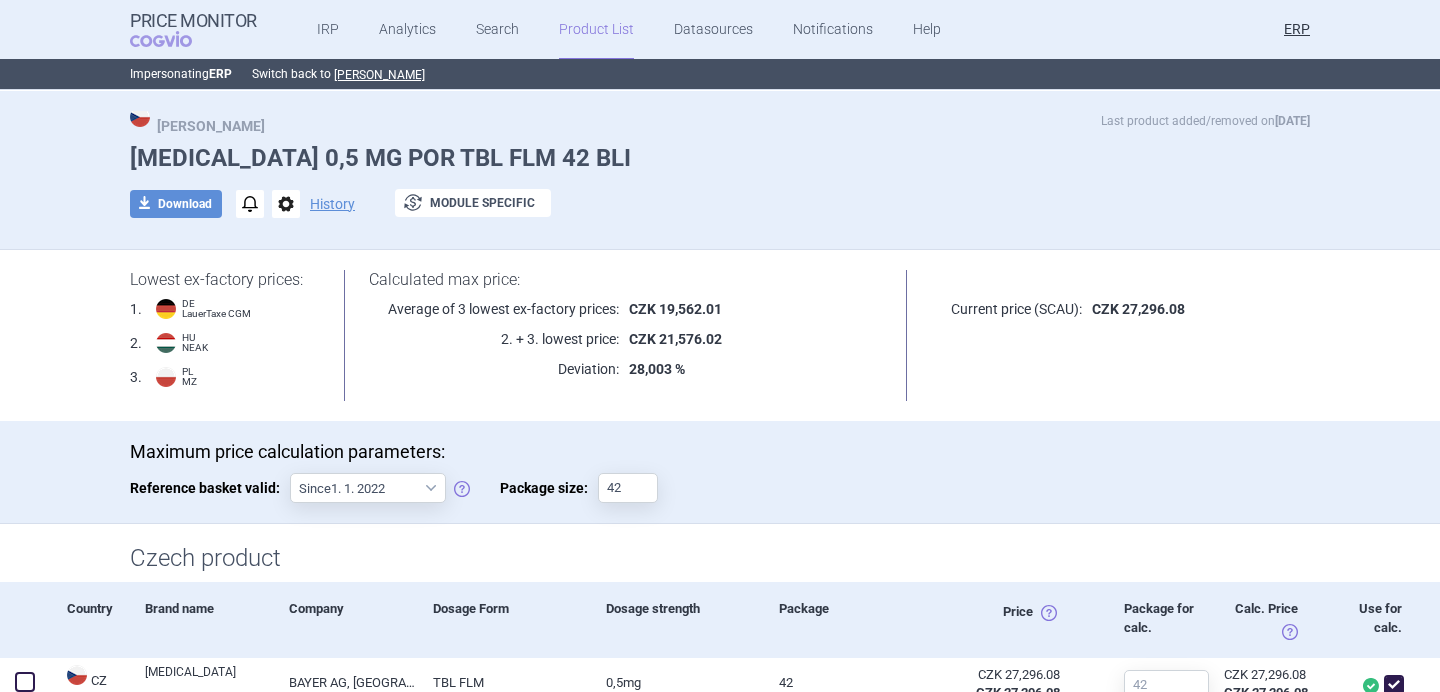 scroll, scrollTop: 49, scrollLeft: 0, axis: vertical 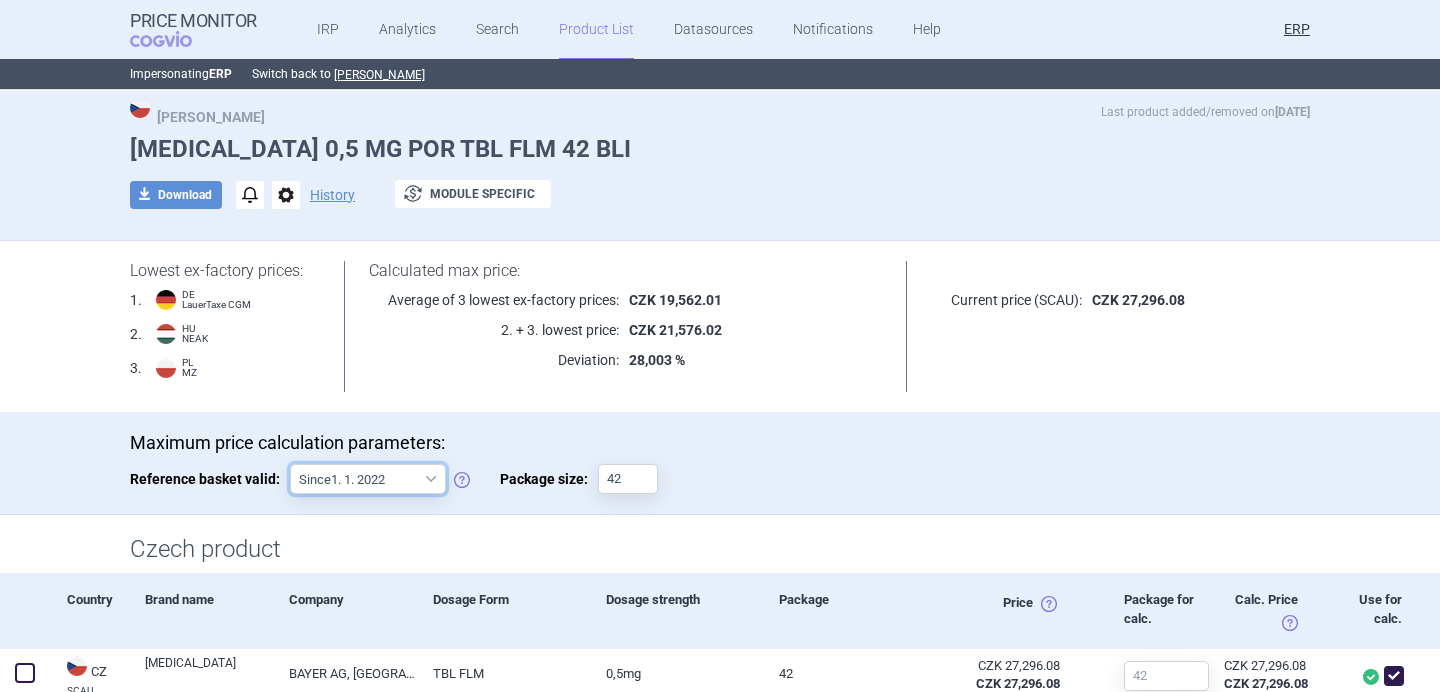 click on "Since  1. 1. 2022 Since  1. 2. 2020 Since  1. 1. 2018 Since  1. 4. 2012" at bounding box center [368, 479] 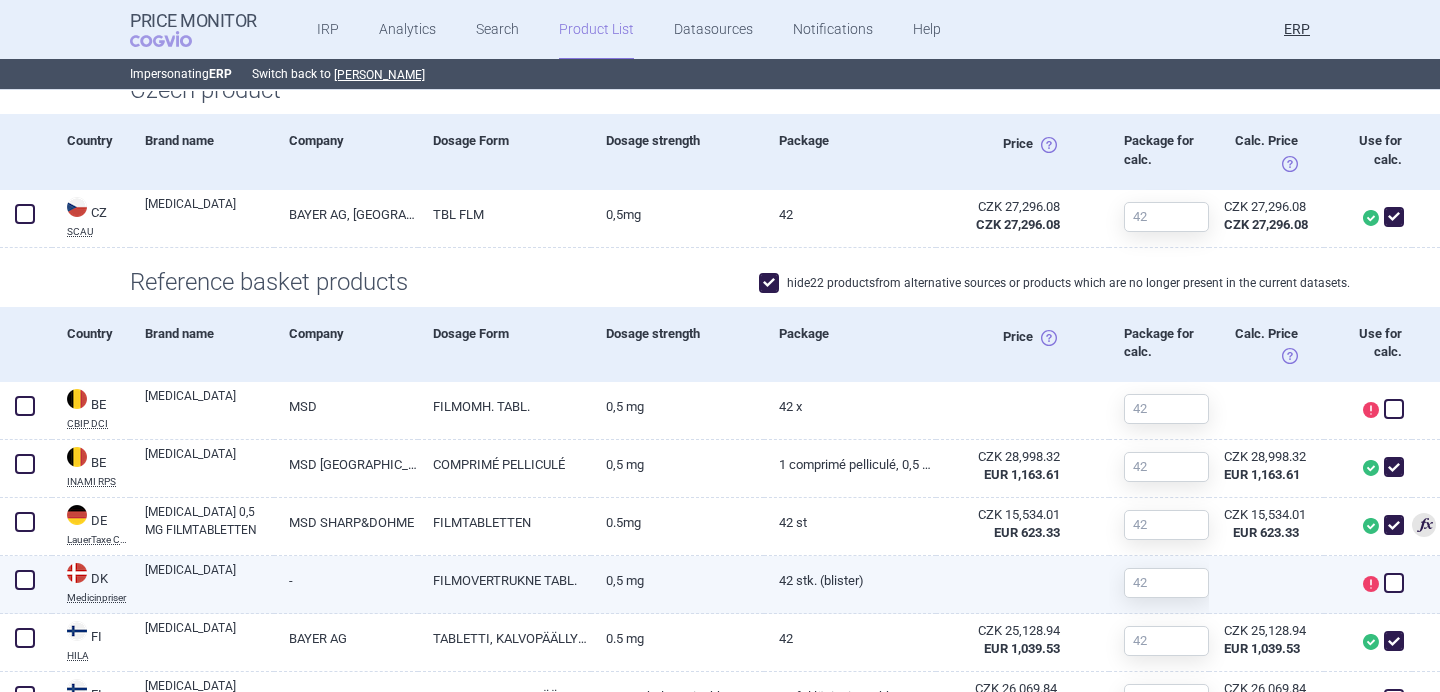 scroll, scrollTop: 0, scrollLeft: 0, axis: both 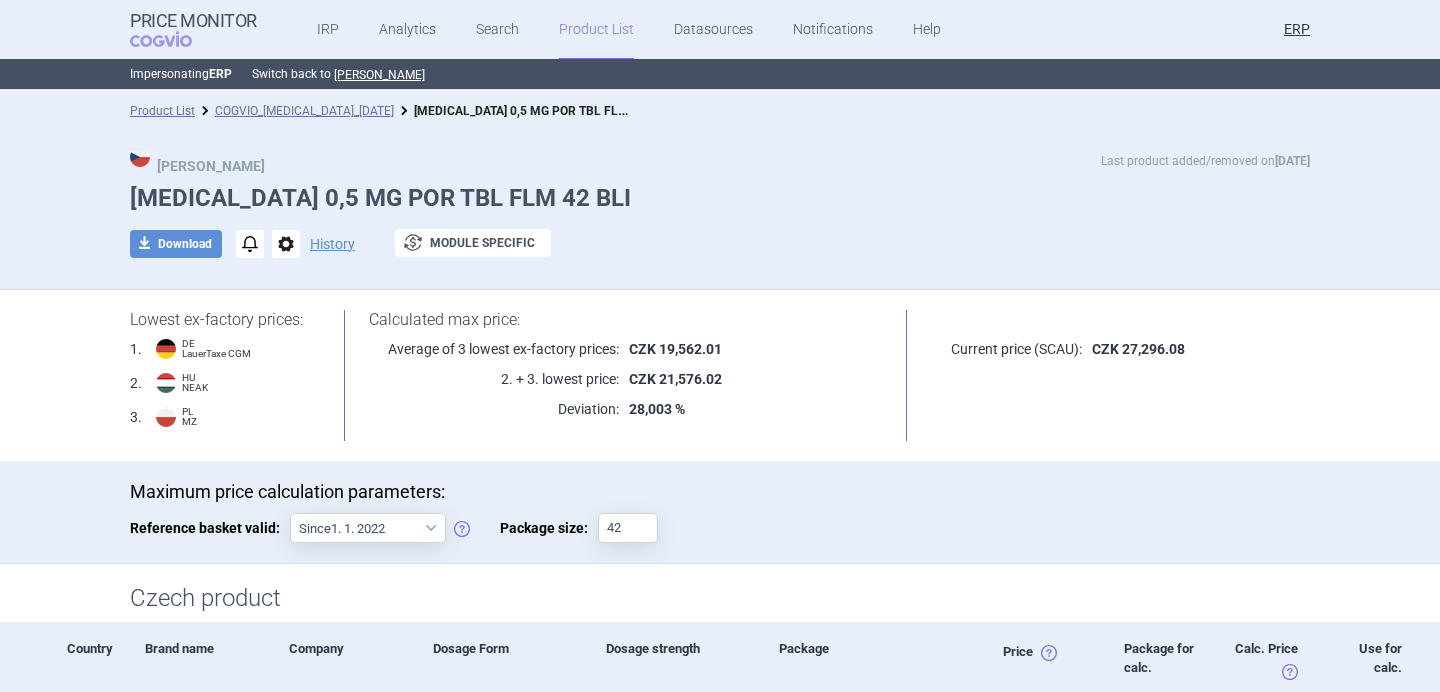 click on "ADEMPAS 0,5 MG POR TBL FLM 42 BLI" at bounding box center [720, 198] 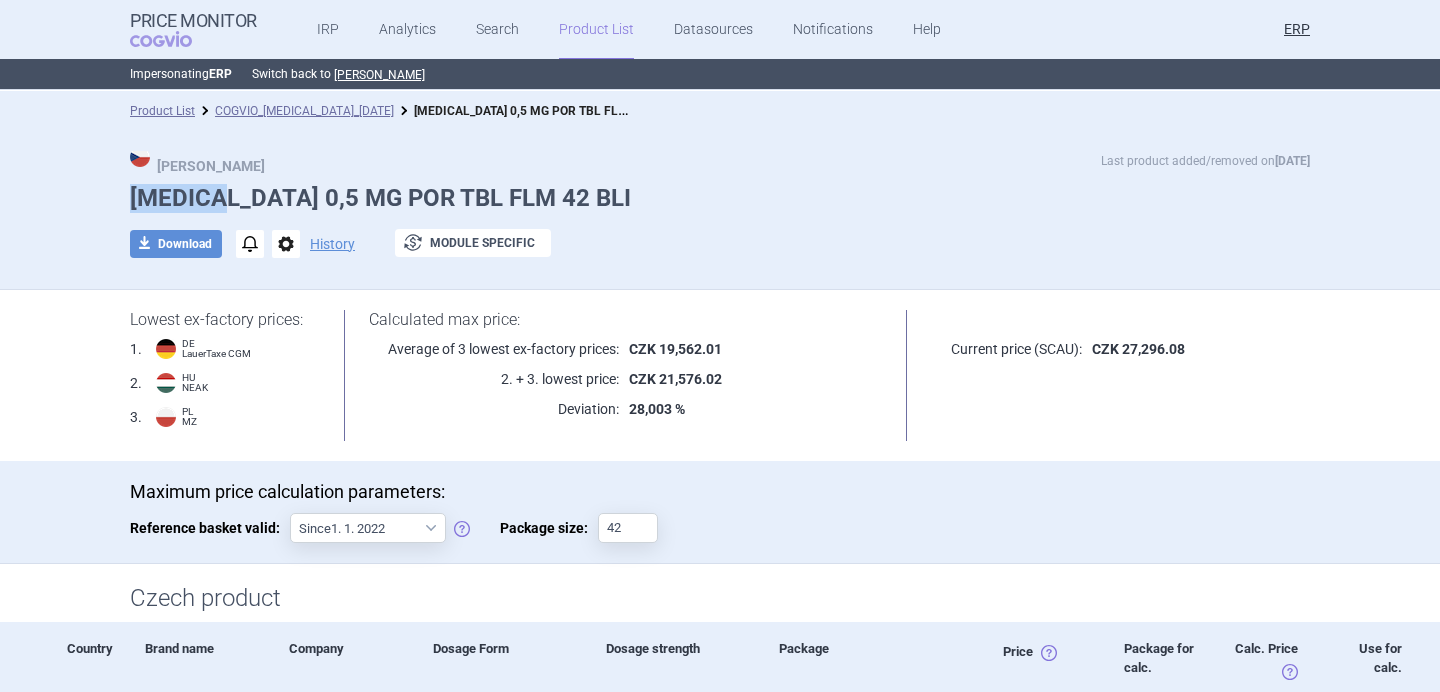 click on "ADEMPAS 0,5 MG POR TBL FLM 42 BLI" at bounding box center (720, 198) 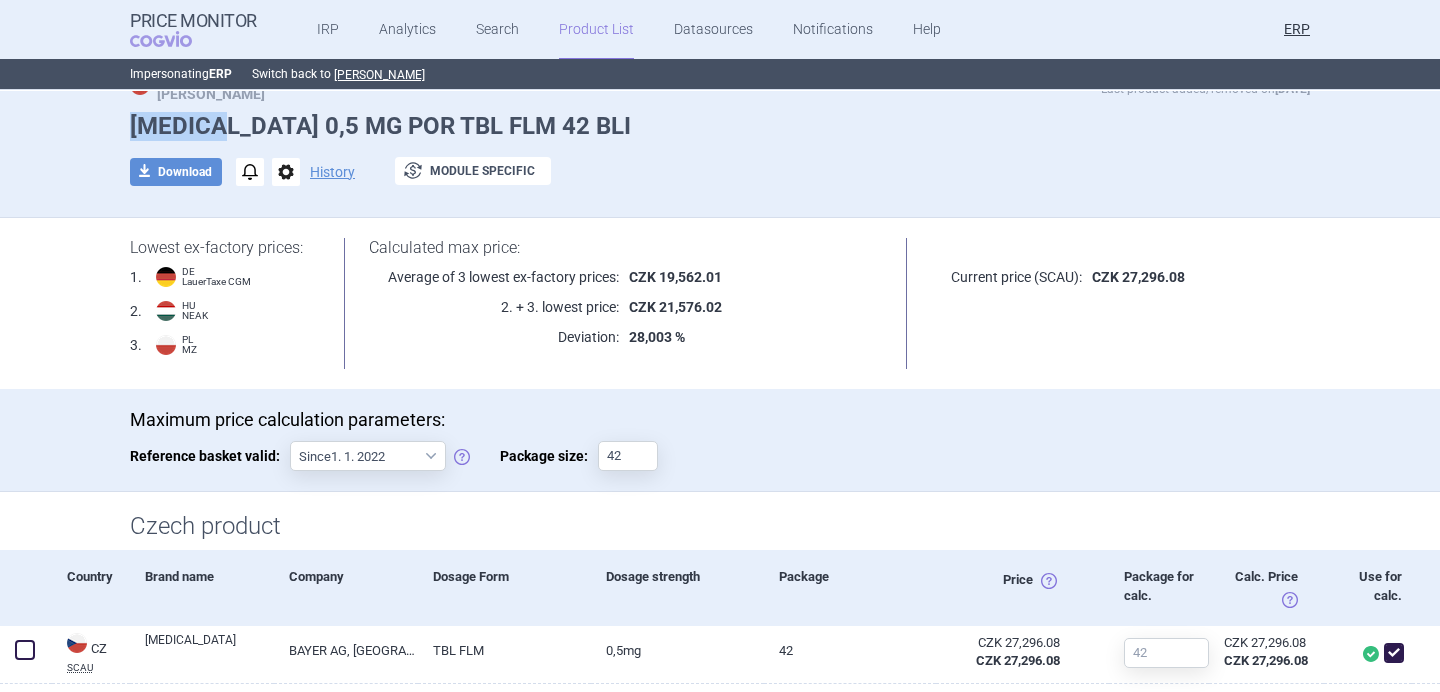 scroll, scrollTop: 0, scrollLeft: 0, axis: both 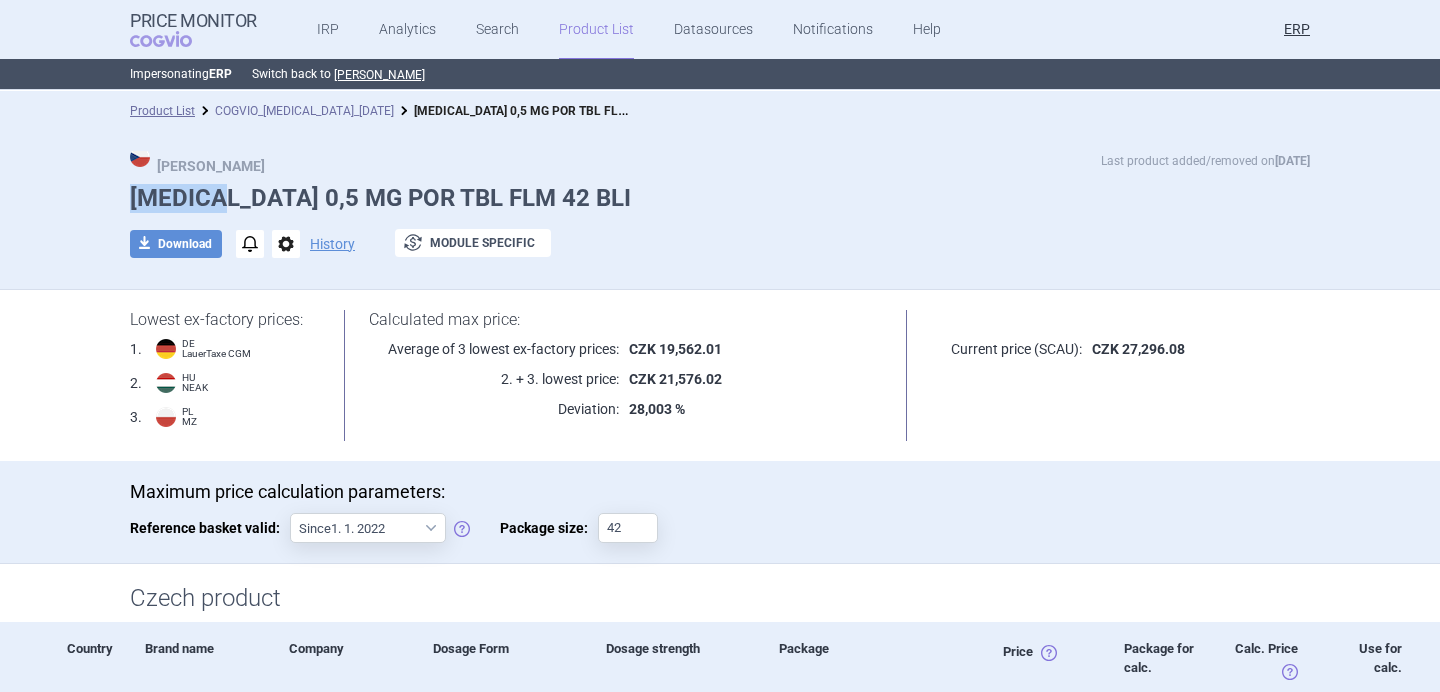 click on "COGVIO_ADEMPAS_02.07.2025" at bounding box center (304, 111) 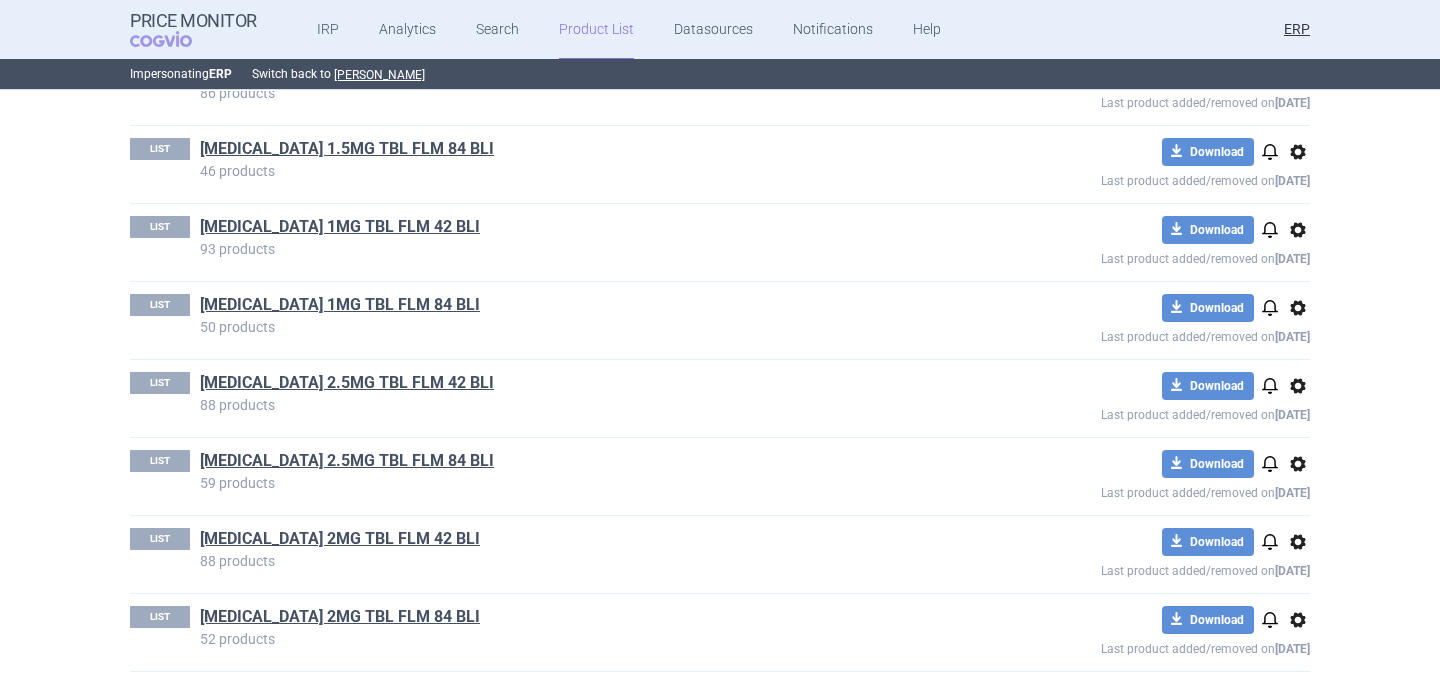 scroll, scrollTop: 0, scrollLeft: 0, axis: both 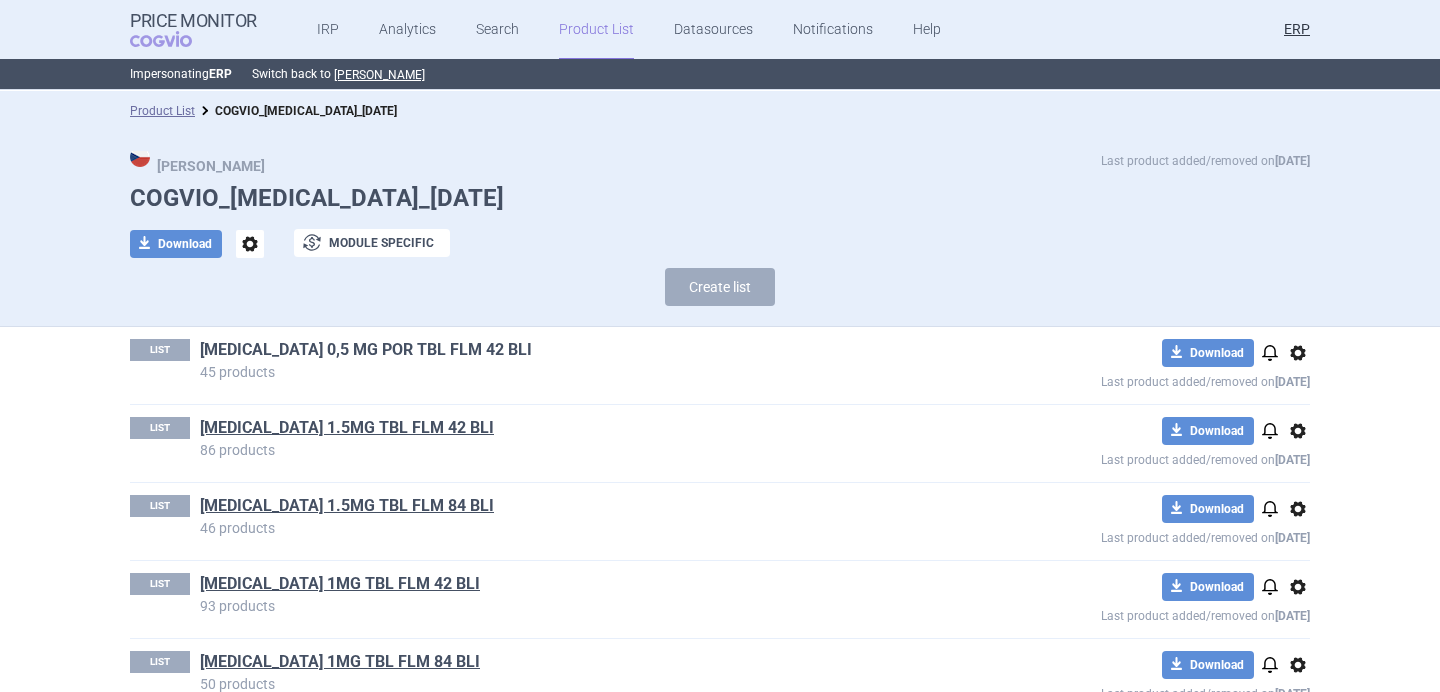 click on "ADEMPAS 0,5 MG POR TBL FLM 42 BLI" at bounding box center (366, 350) 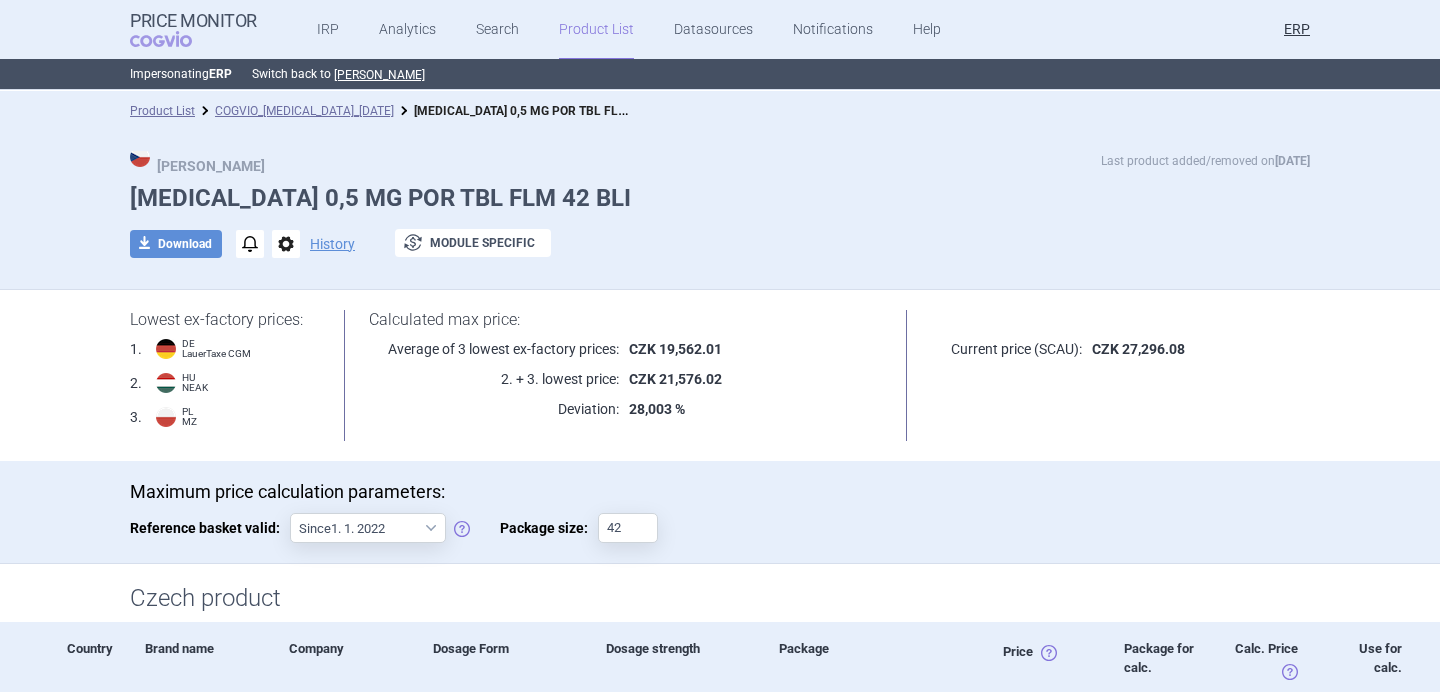scroll, scrollTop: 23, scrollLeft: 0, axis: vertical 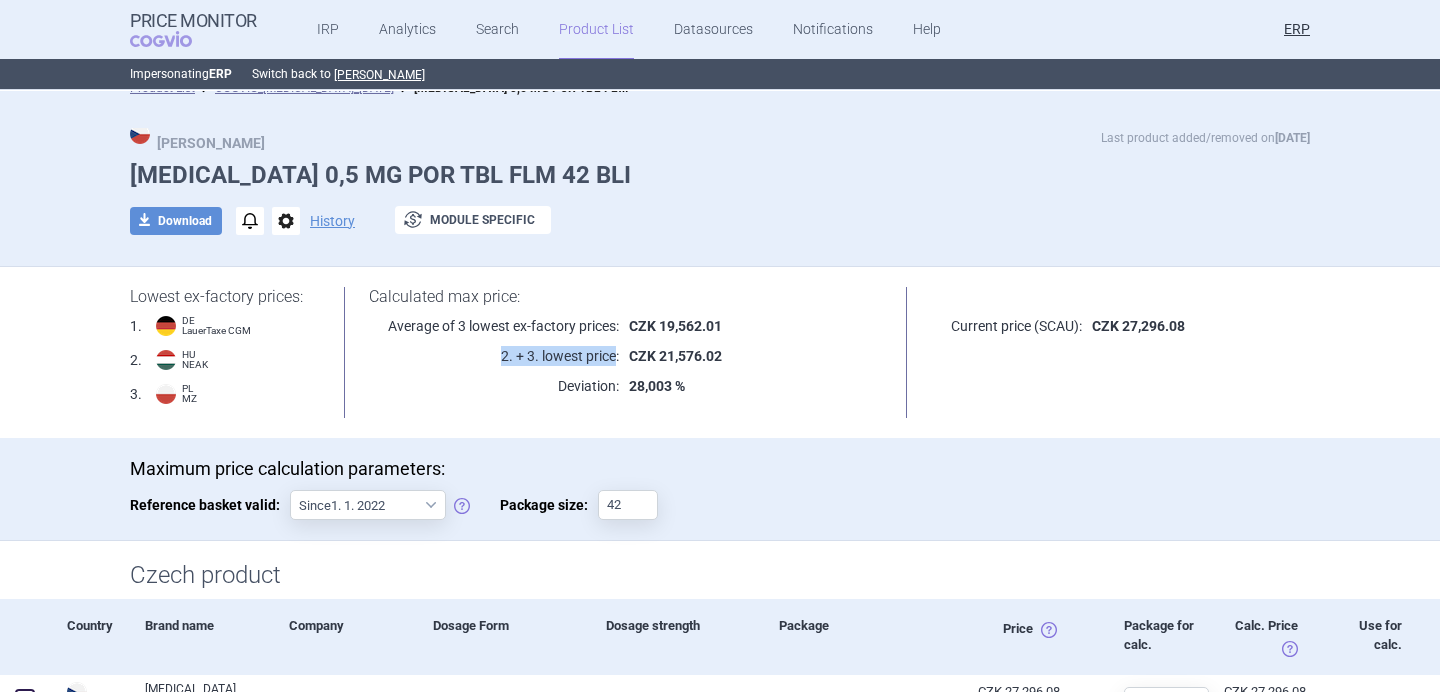 drag, startPoint x: 495, startPoint y: 358, endPoint x: 615, endPoint y: 352, distance: 120.14991 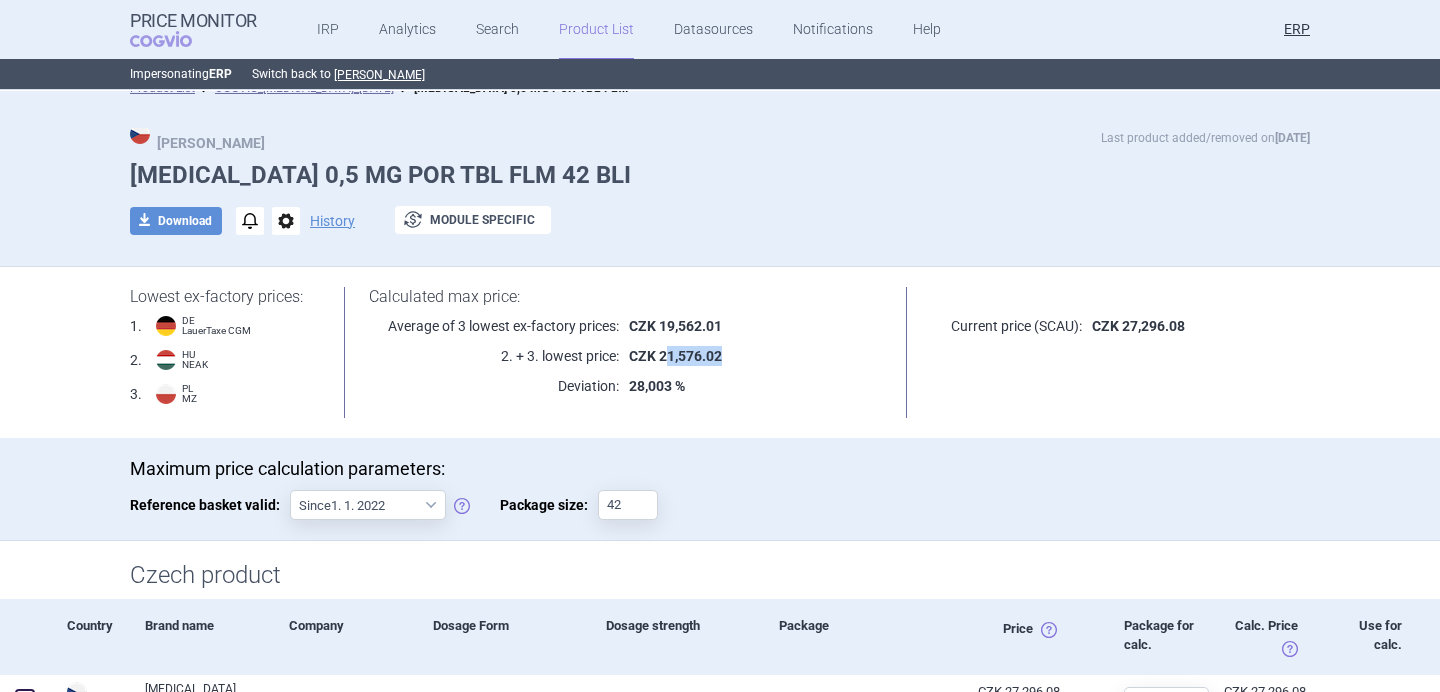 drag, startPoint x: 663, startPoint y: 357, endPoint x: 726, endPoint y: 360, distance: 63.07139 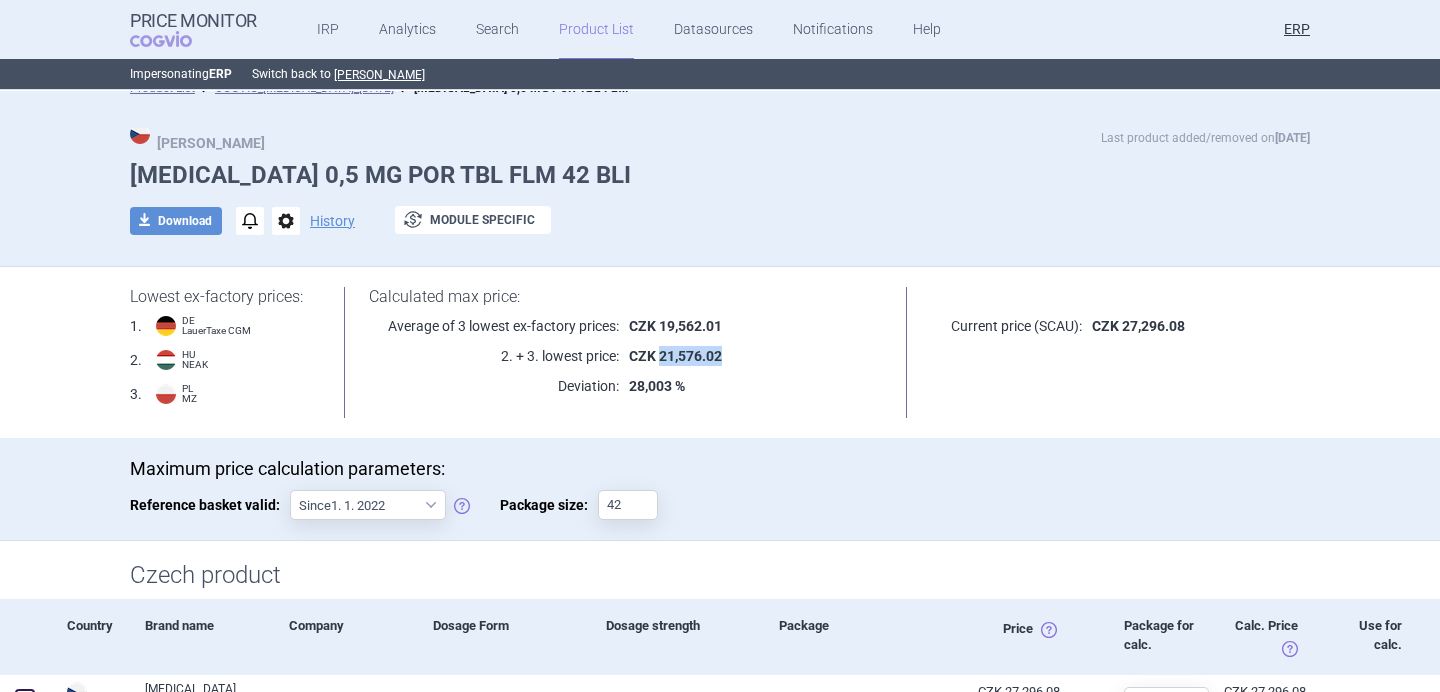 drag, startPoint x: 726, startPoint y: 357, endPoint x: 660, endPoint y: 359, distance: 66.0303 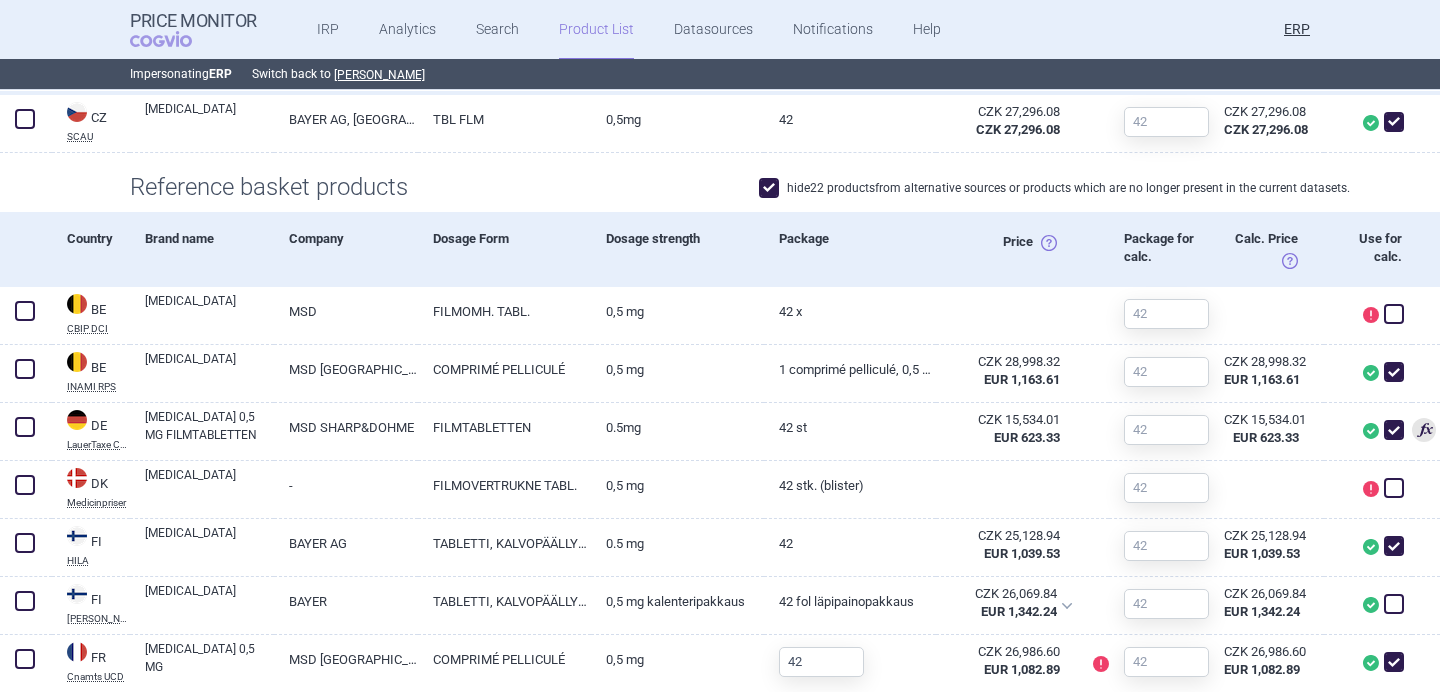 scroll, scrollTop: 0, scrollLeft: 0, axis: both 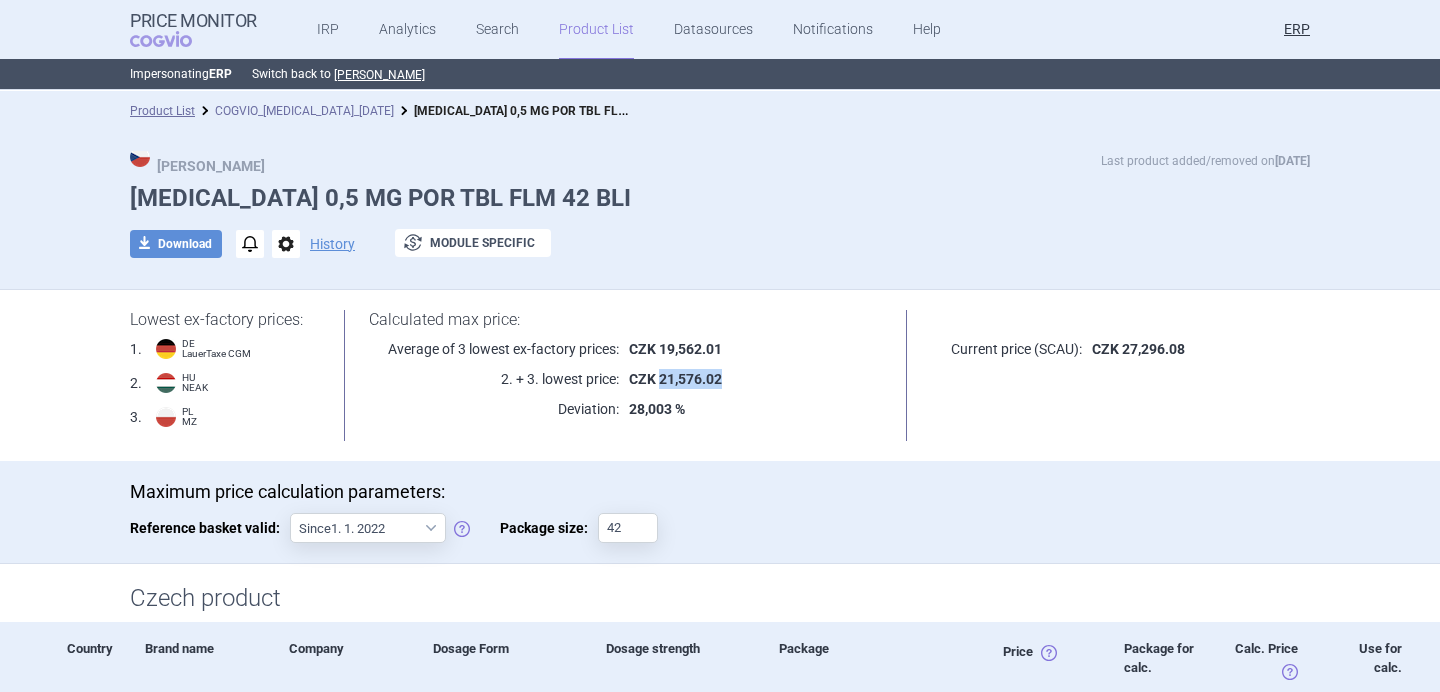 click on "COGVIO_ADEMPAS_02.07.2025" at bounding box center [304, 111] 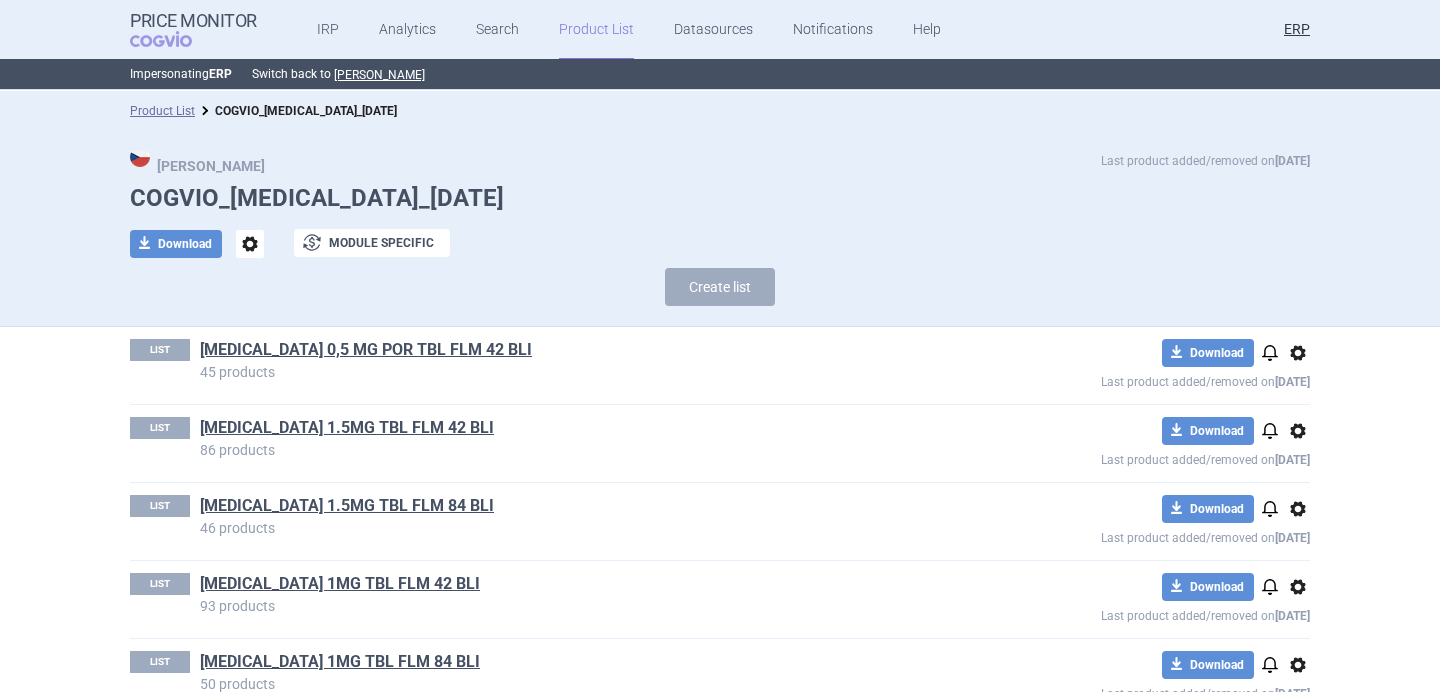scroll, scrollTop: 55, scrollLeft: 0, axis: vertical 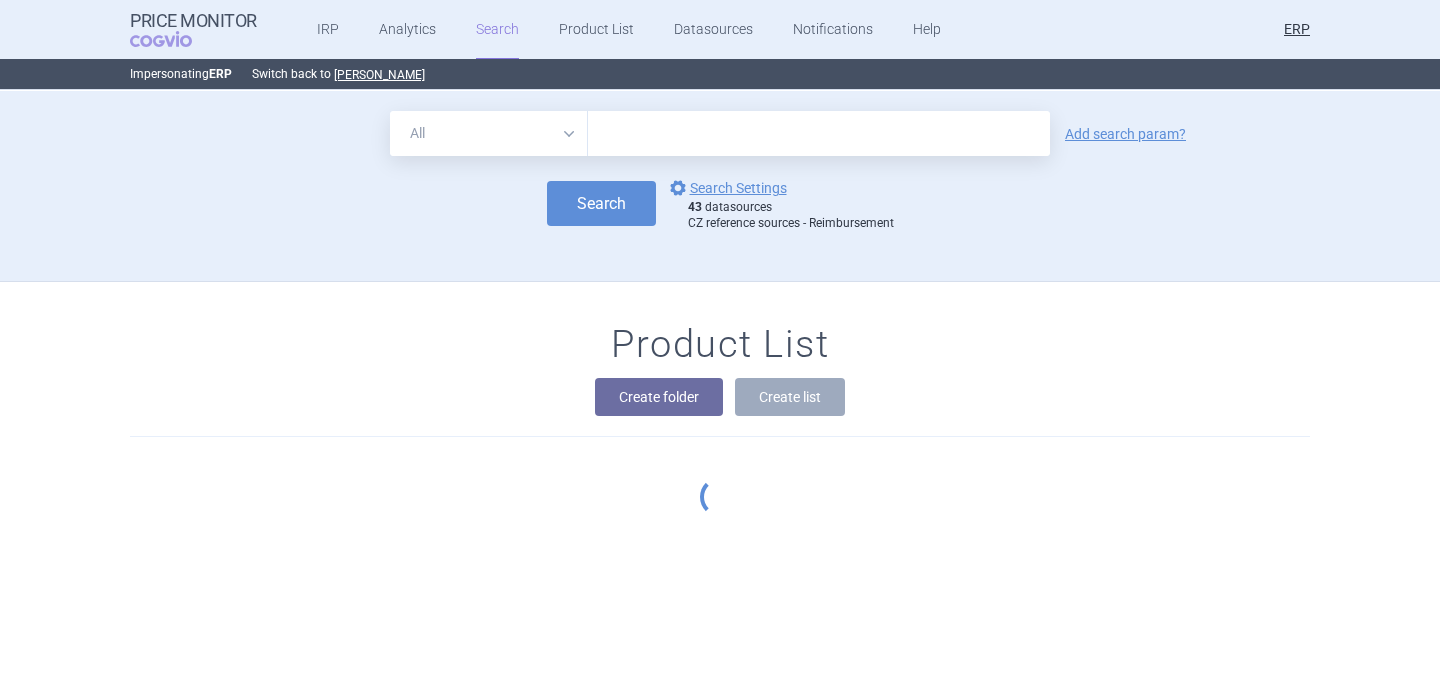 click on "All Brand Name ATC Company Active Substance Country Newer than" at bounding box center (489, 133) 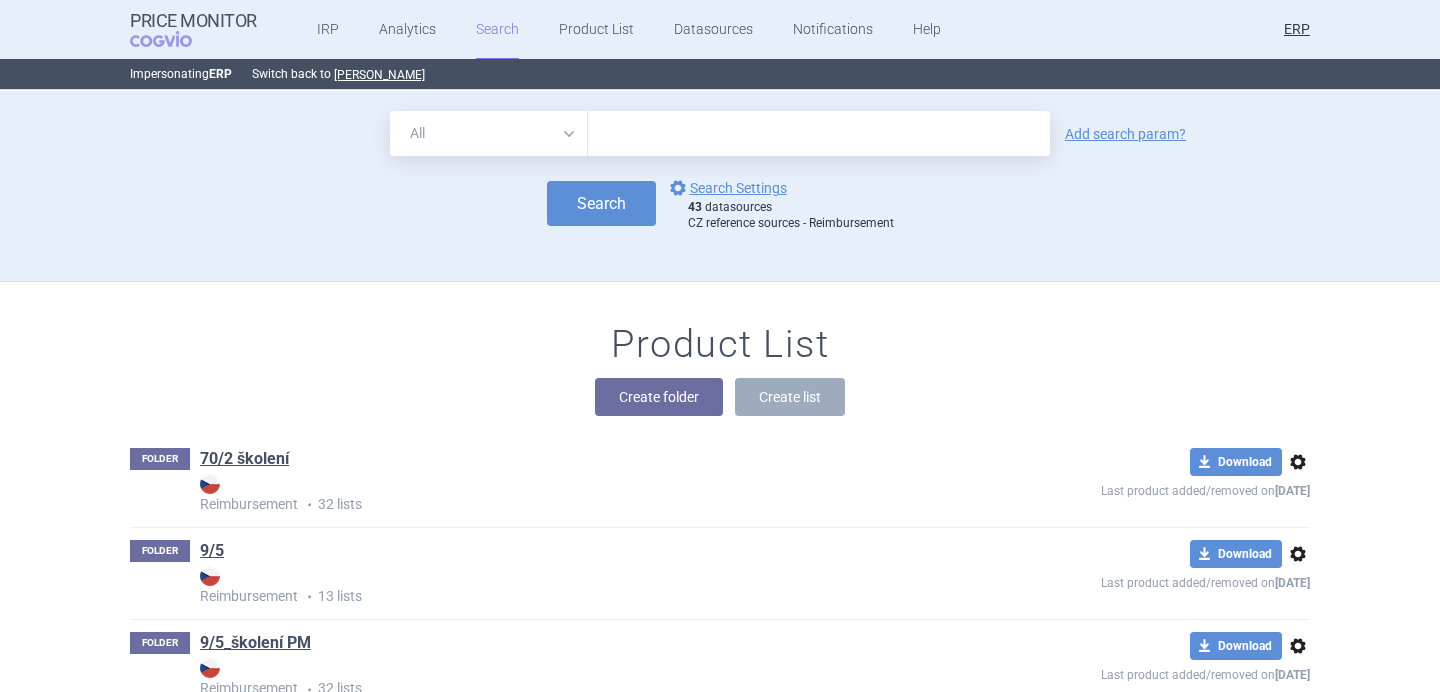 click at bounding box center [819, 133] 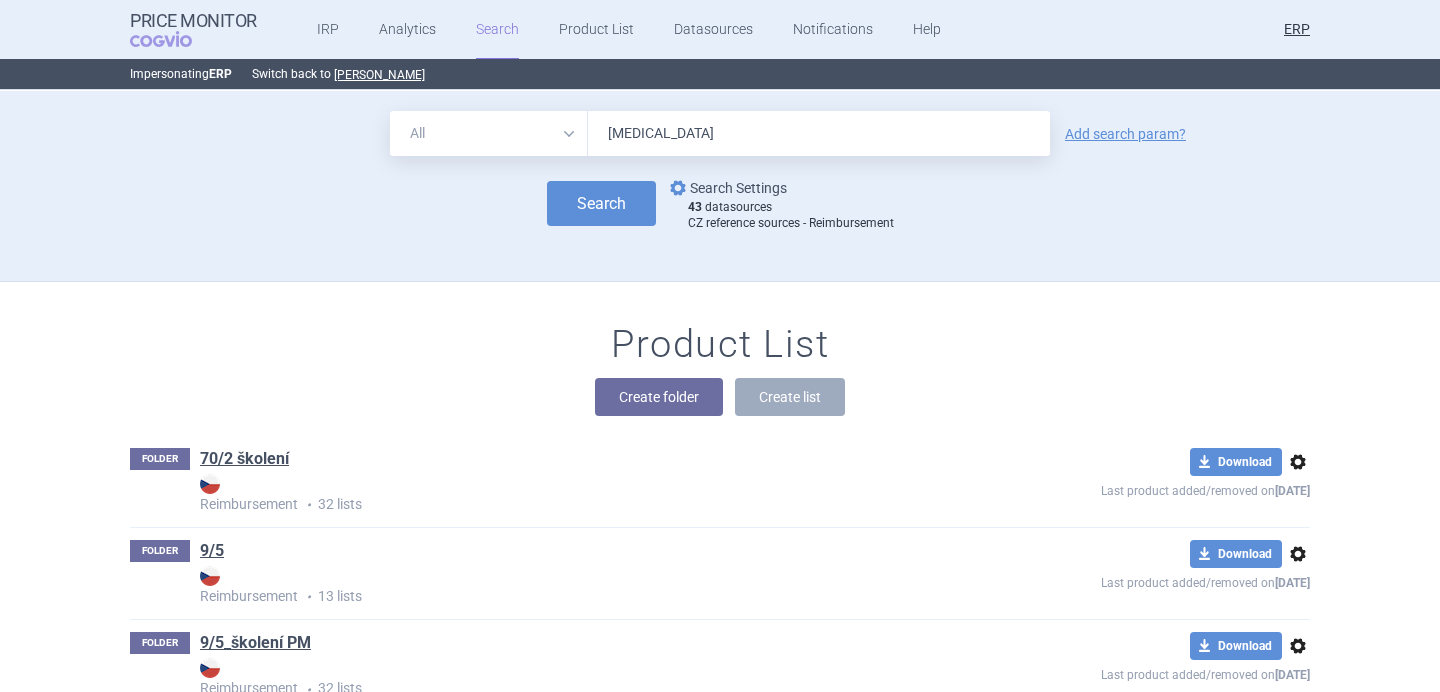 type on "[MEDICAL_DATA]" 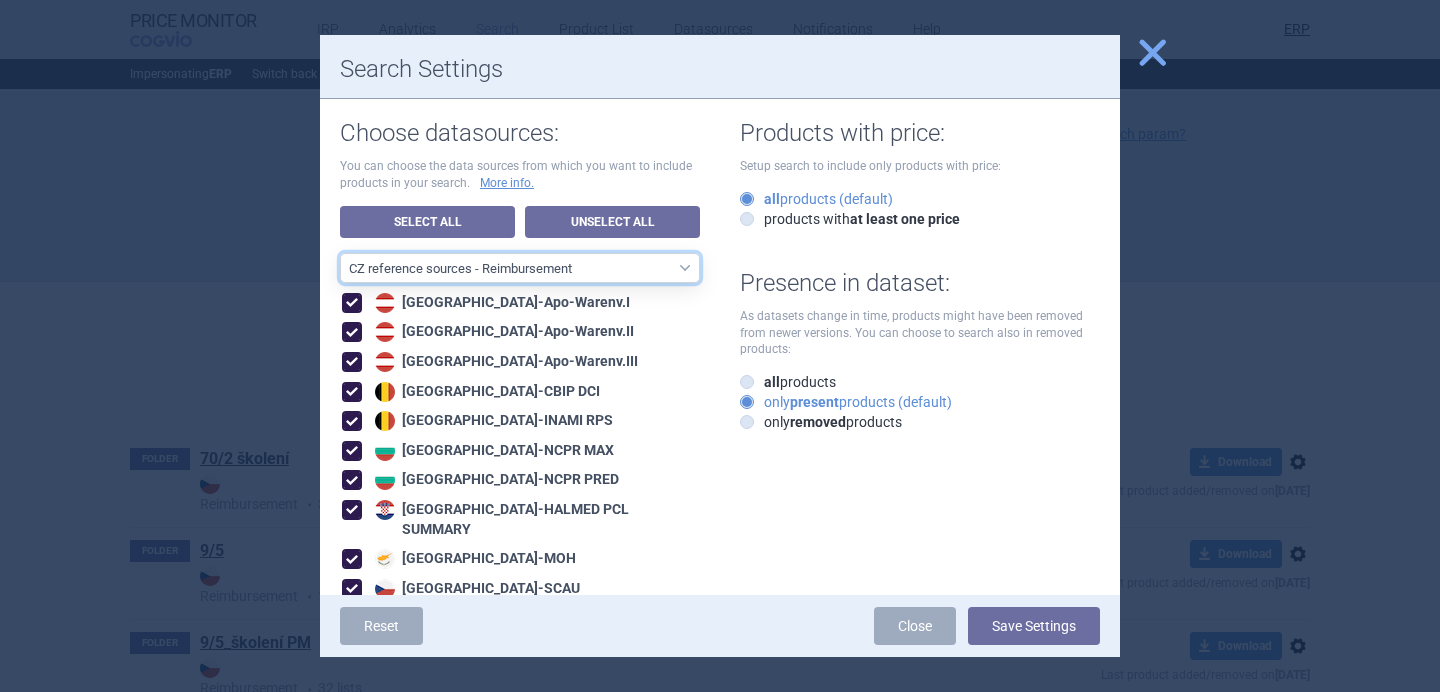 click on "All data sources CZ reference sources - Reimbursement SK reference sources - Official methodology RO reference sources (CGM LauerTaxe included) CZ reference sources - Max price AE recommended reference sources EU4+UK North America EU Europe - all Europe - only recommended sources included Asia and Pacific CA PMPRB7 MENA RO reference sources (LauerTaxe included) RO reference sources SI reference countries BG reference countries HR reference sources LT reference countries CA PMPRB11 LABELING - unit datasources without US LABELING - nonunit datasources without US Labeling - US datasources Nordics Benelux Baltics HU reference countries LV reference countries PL reference countries SK DP reference sources - Official methodology" at bounding box center [520, 268] 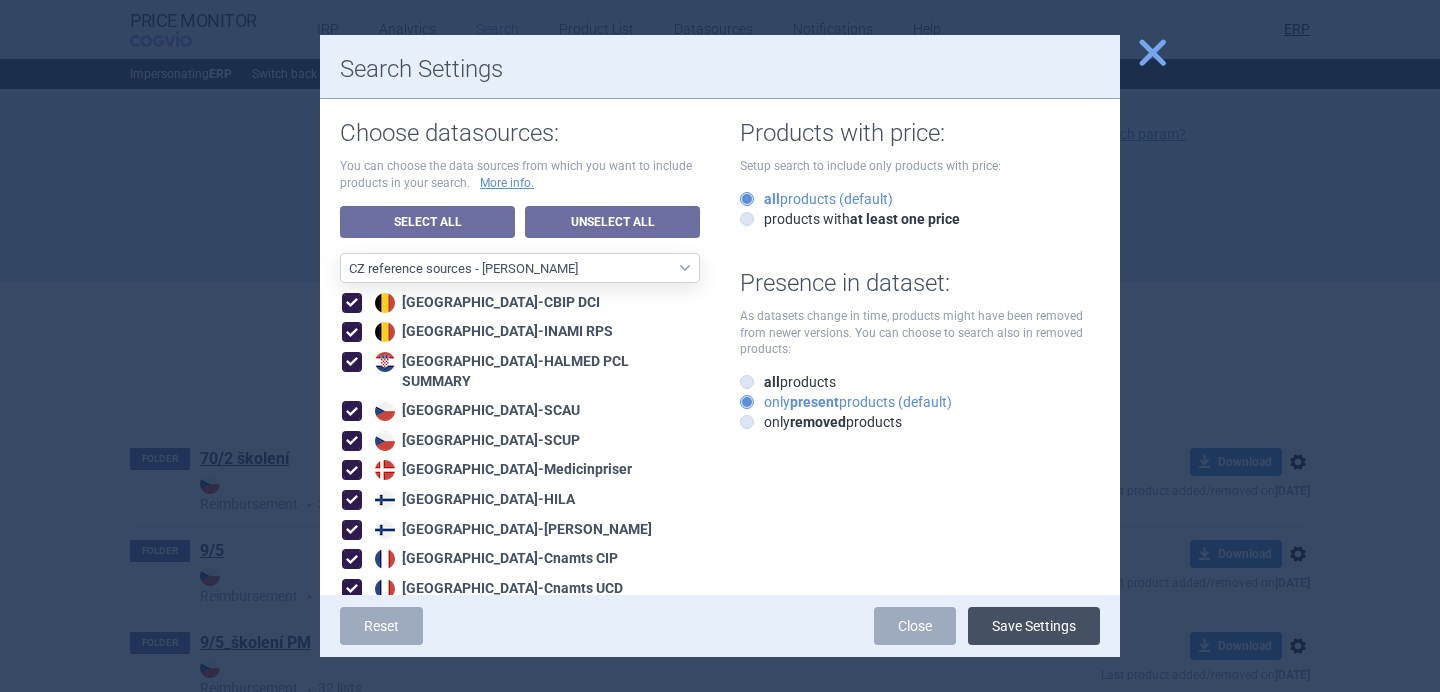 click on "Save Settings" at bounding box center [1034, 626] 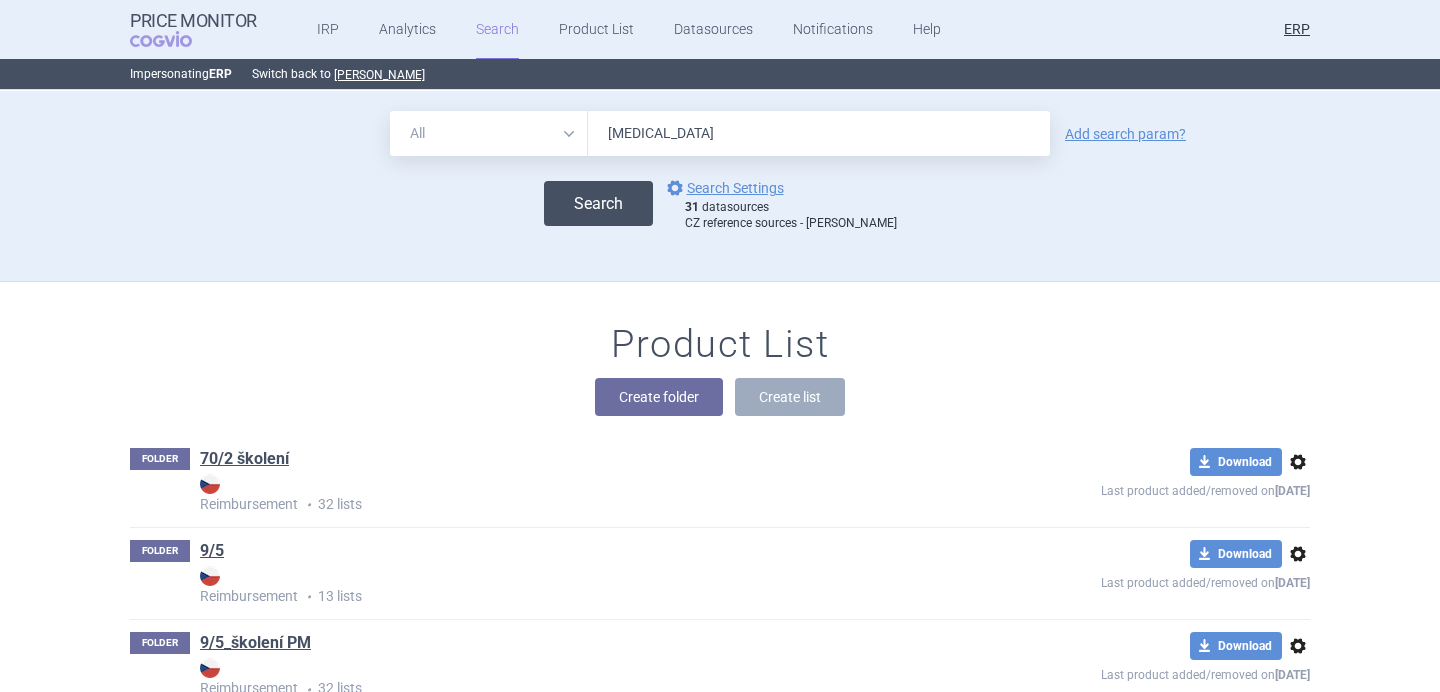 click on "Search" at bounding box center (598, 203) 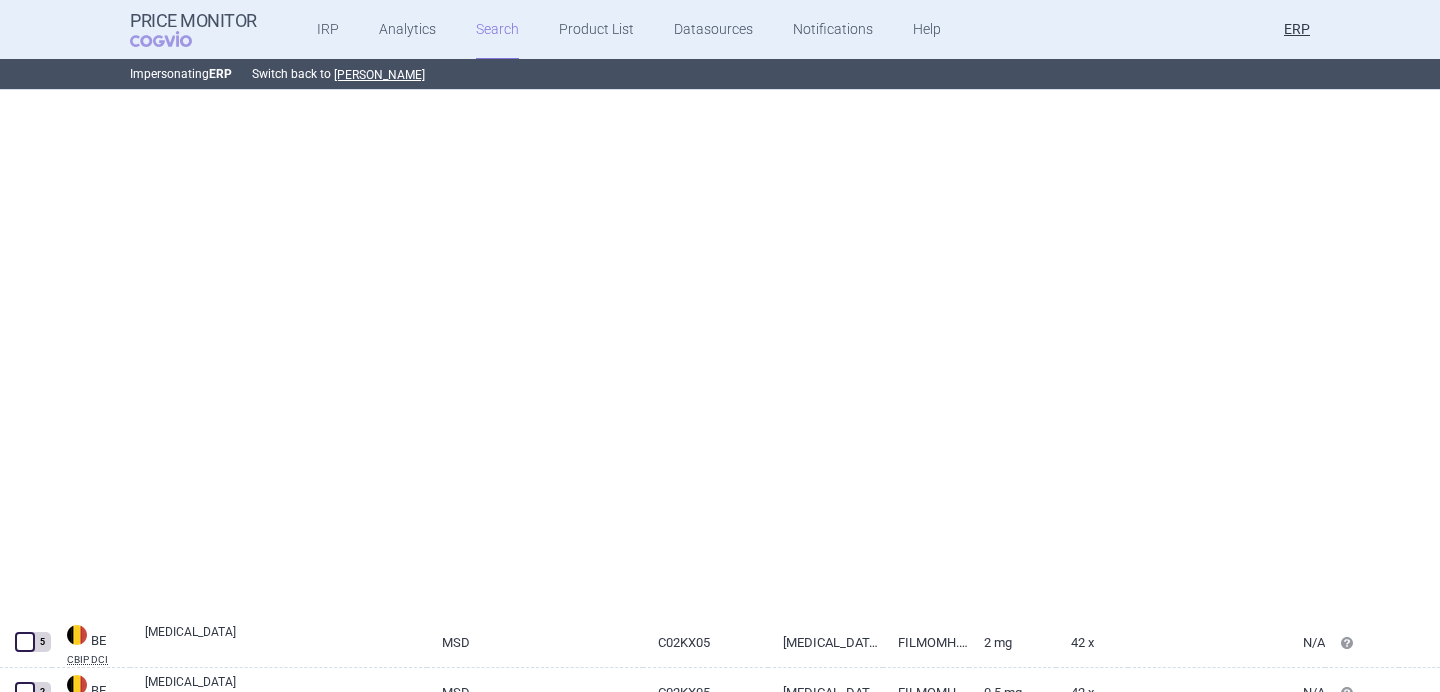 scroll, scrollTop: 0, scrollLeft: 0, axis: both 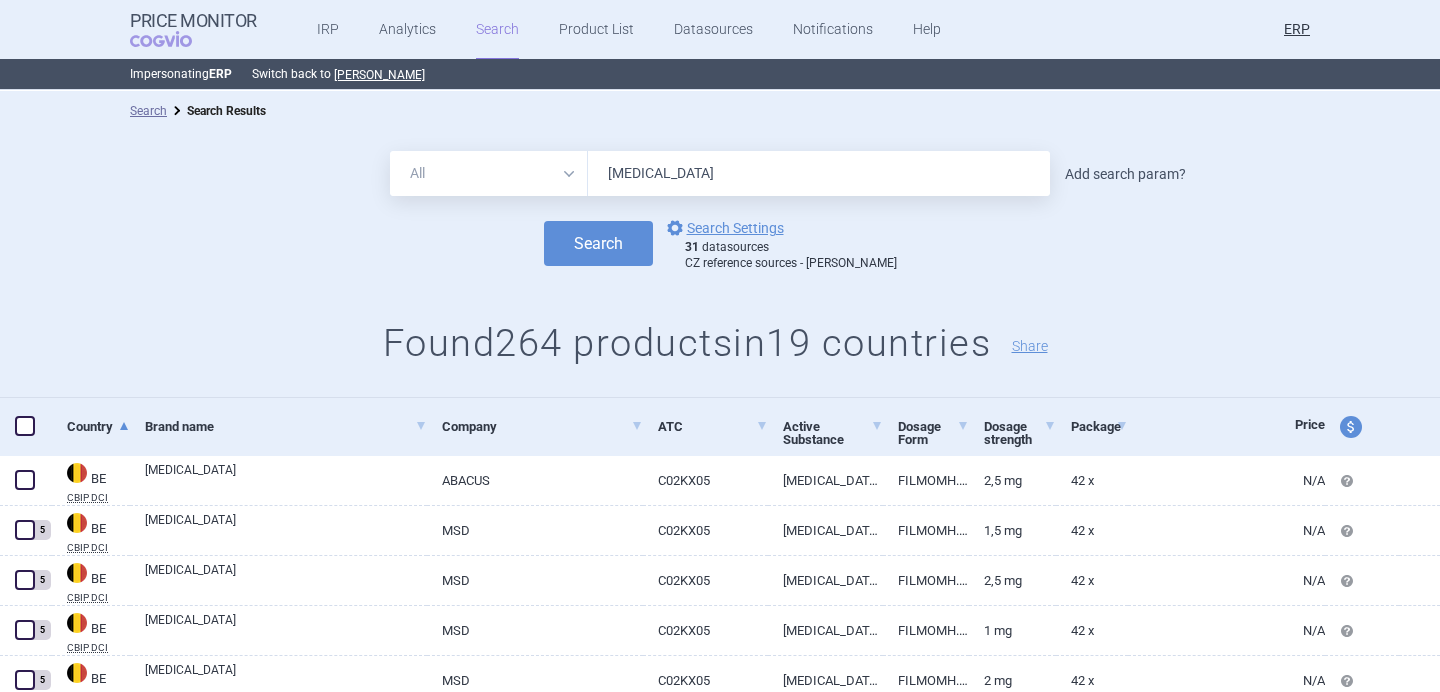 click on "Add search param?" at bounding box center (1125, 174) 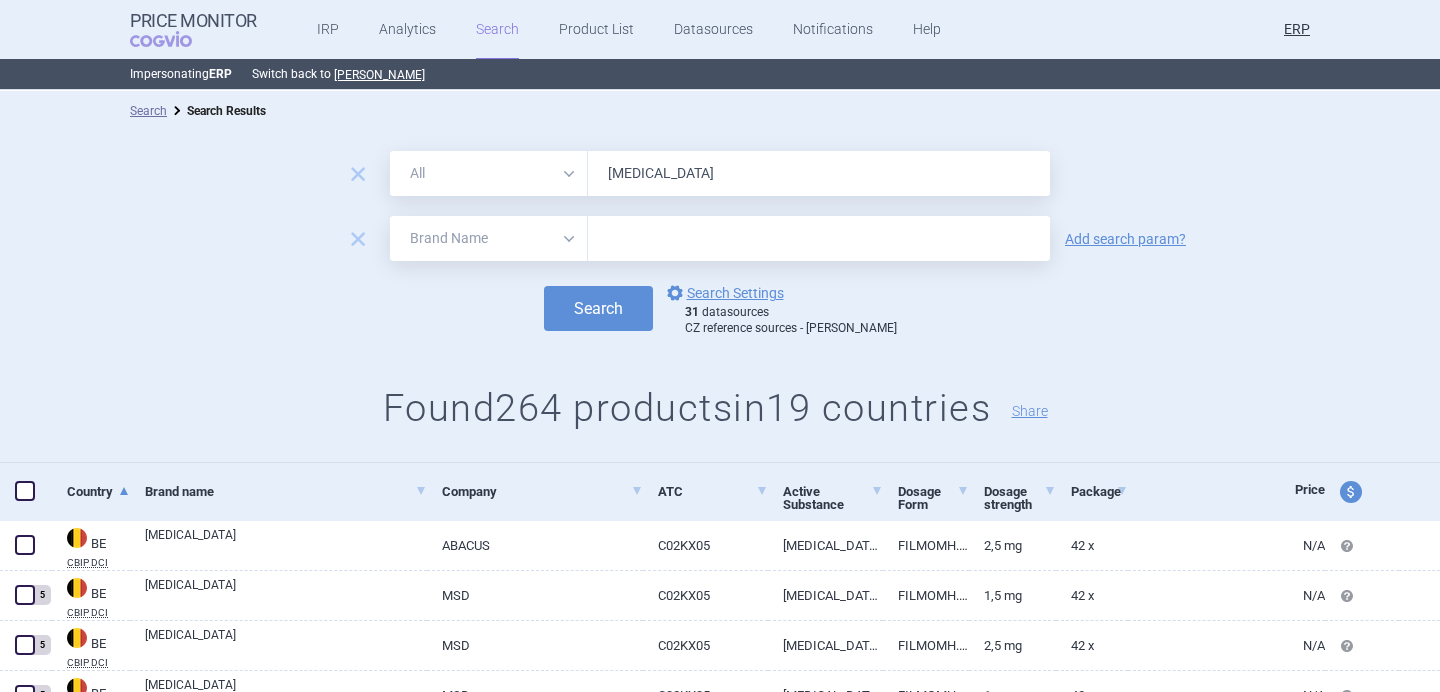 click on "All Brand Name ATC Company Active Substance Country Newer than" at bounding box center [489, 238] 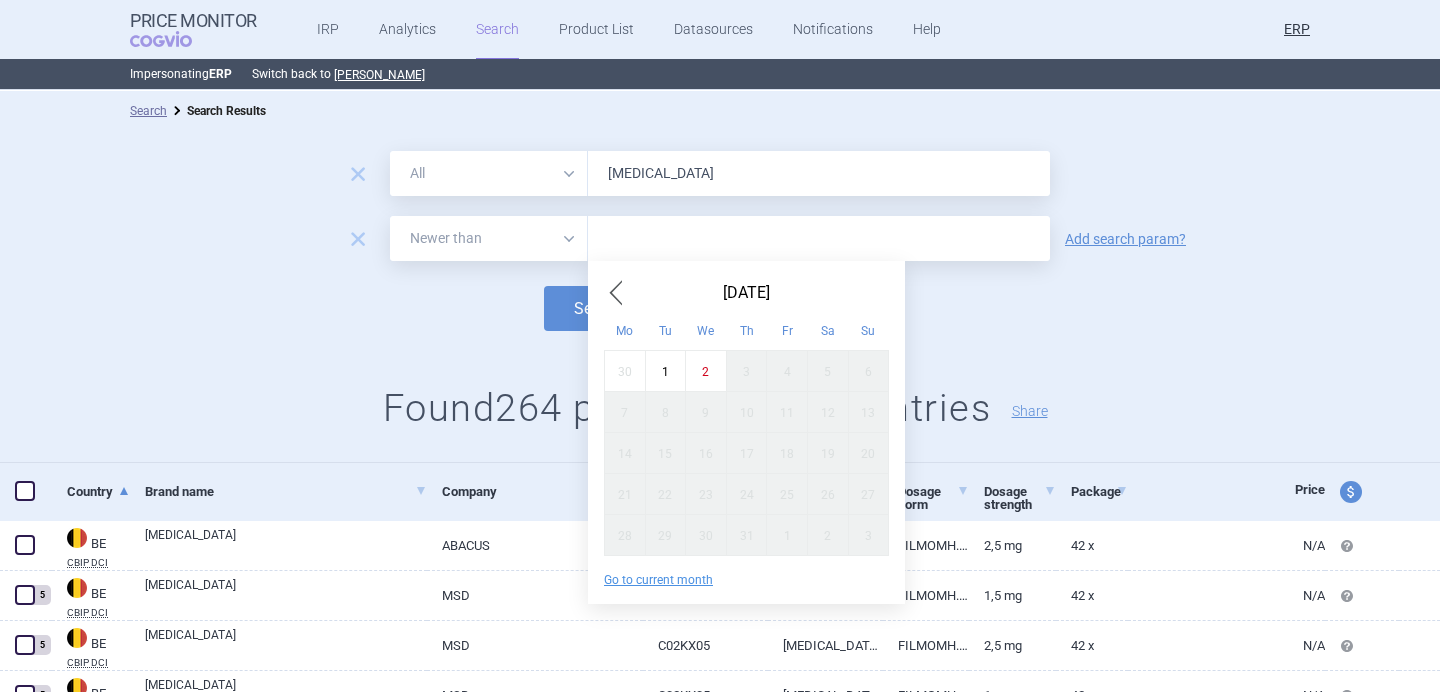 click at bounding box center [819, 238] 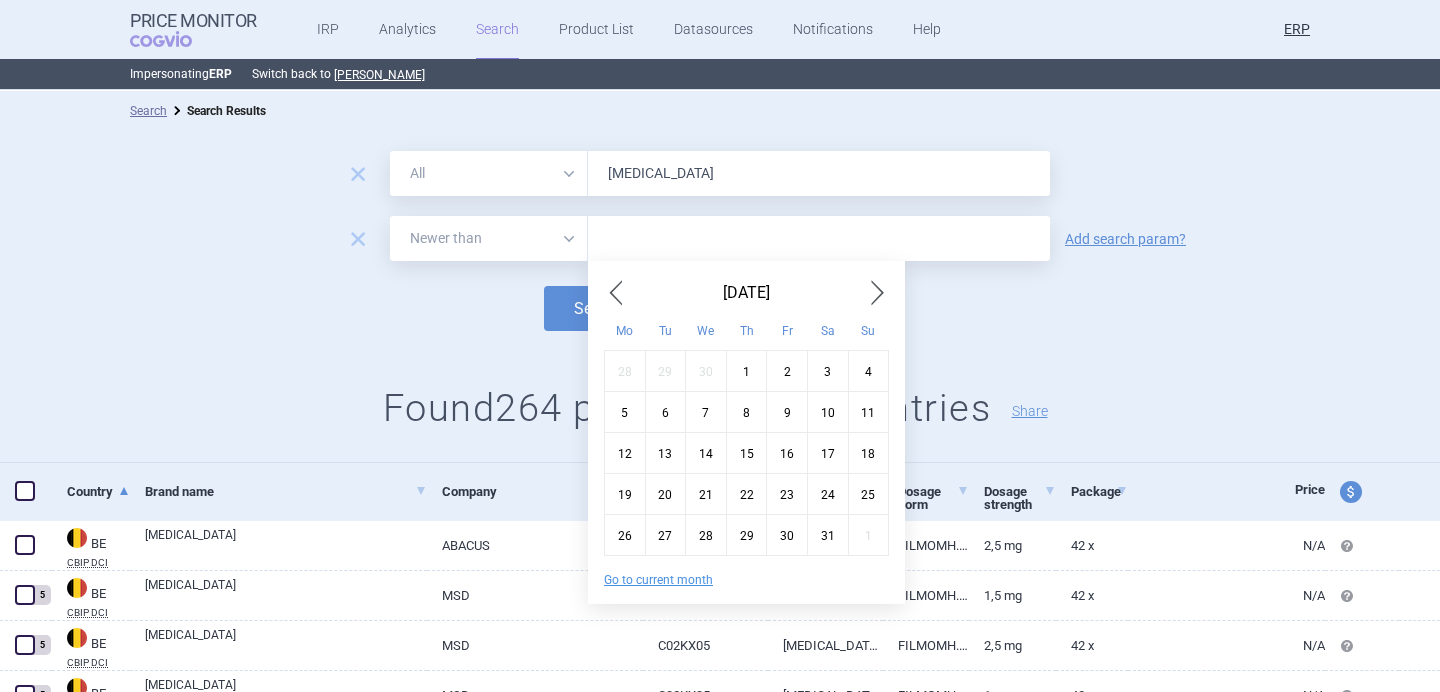 click at bounding box center (616, 293) 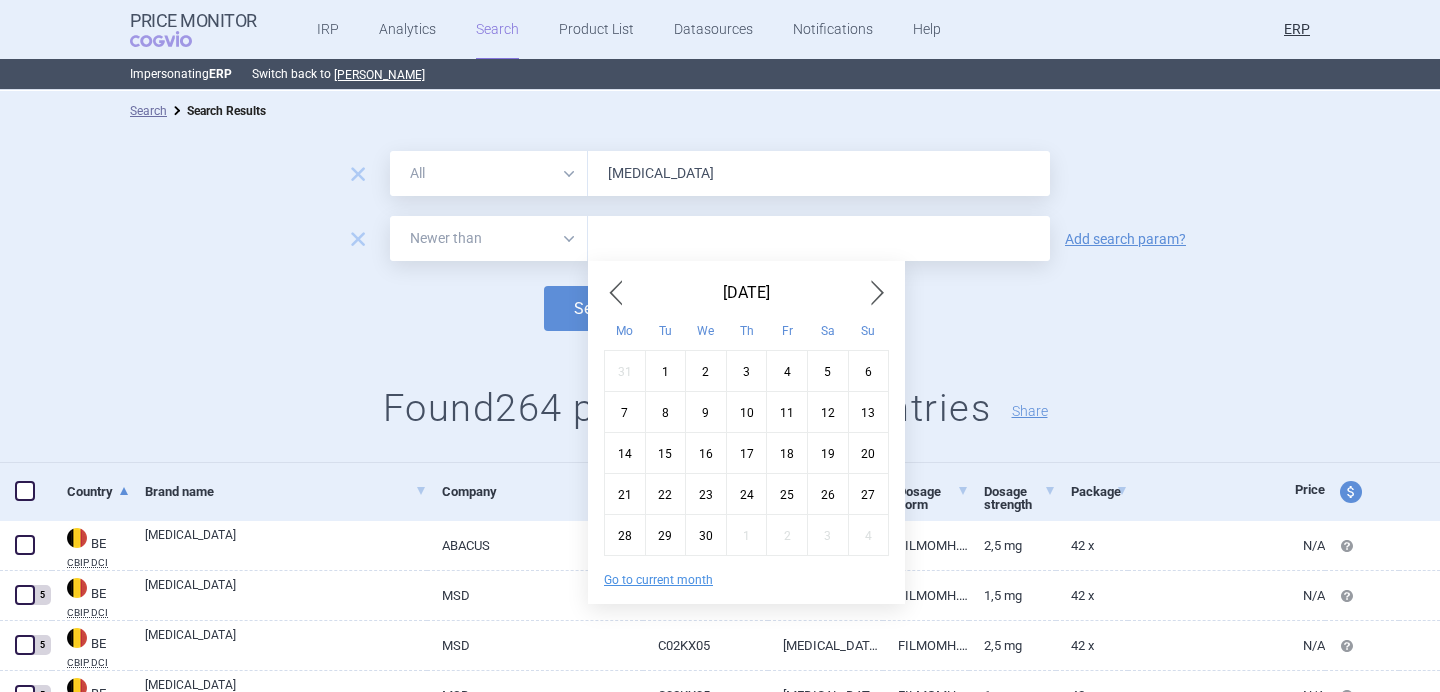 click at bounding box center [616, 293] 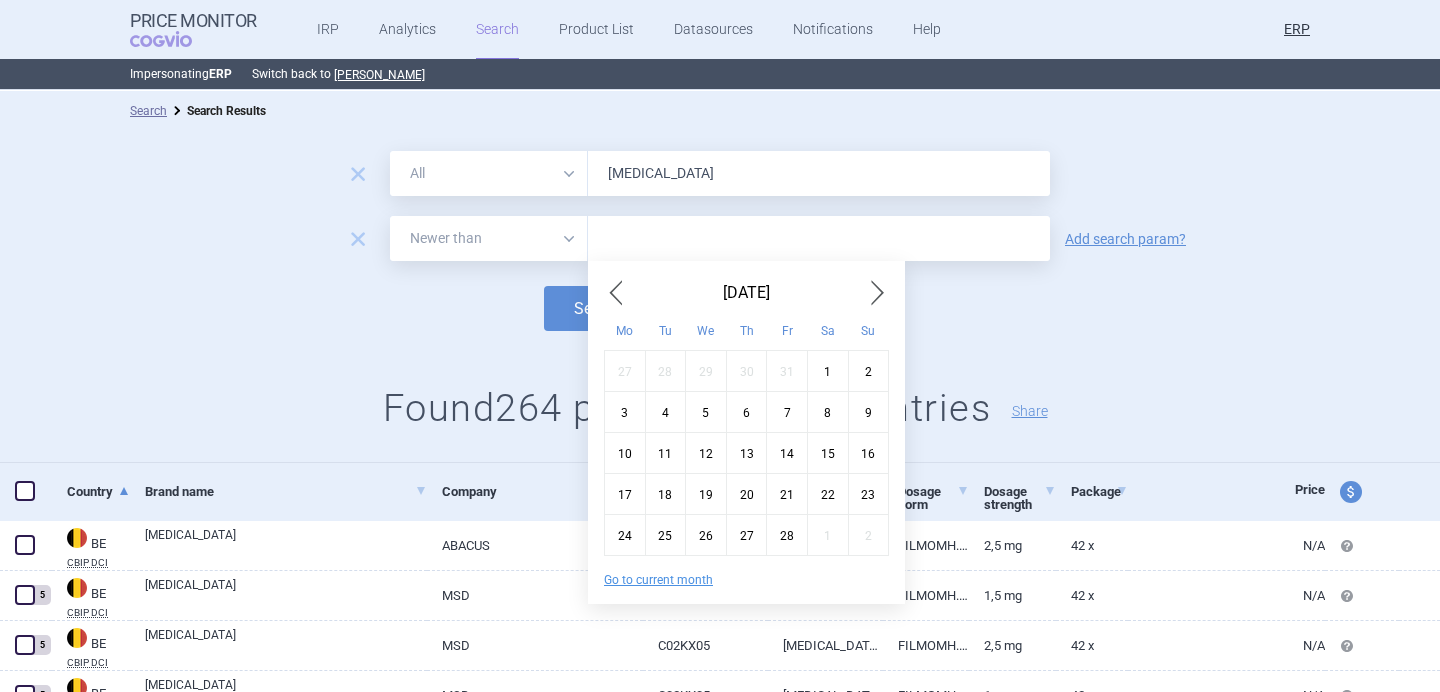 click at bounding box center (616, 293) 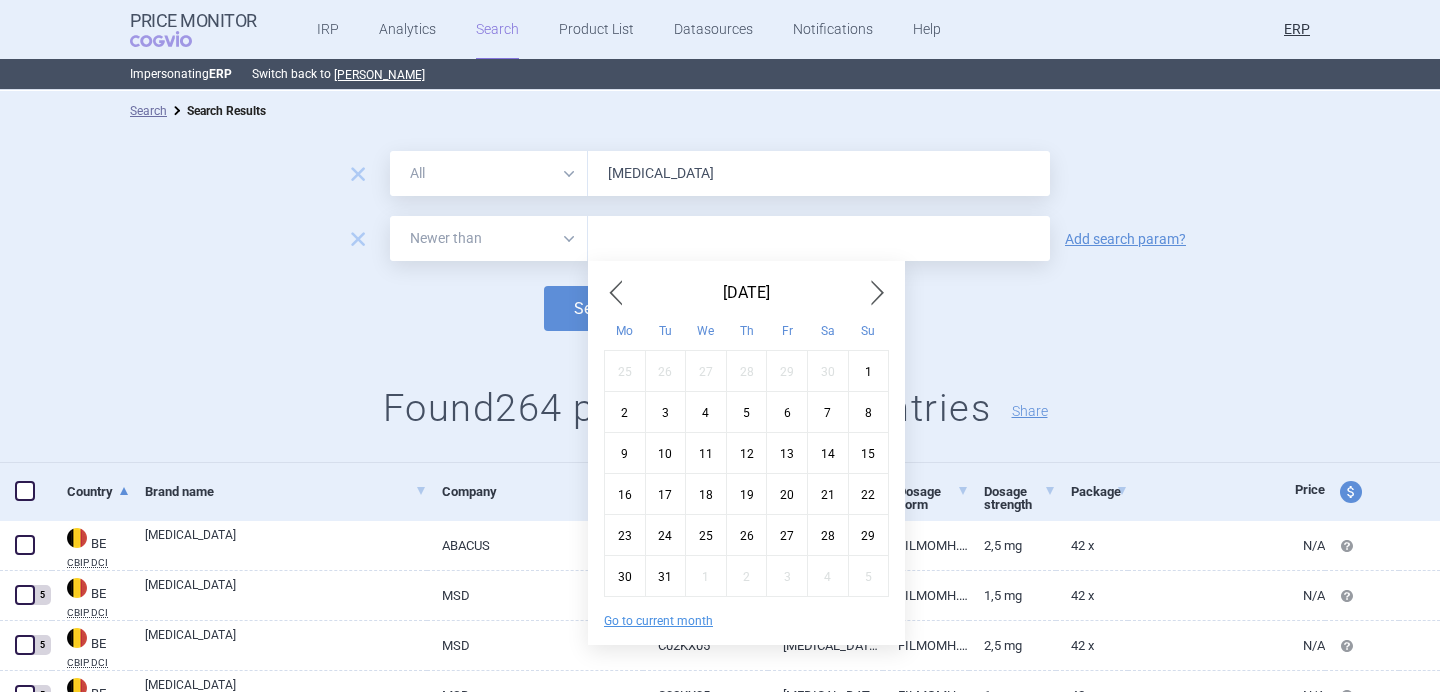 click on "2" at bounding box center (625, 411) 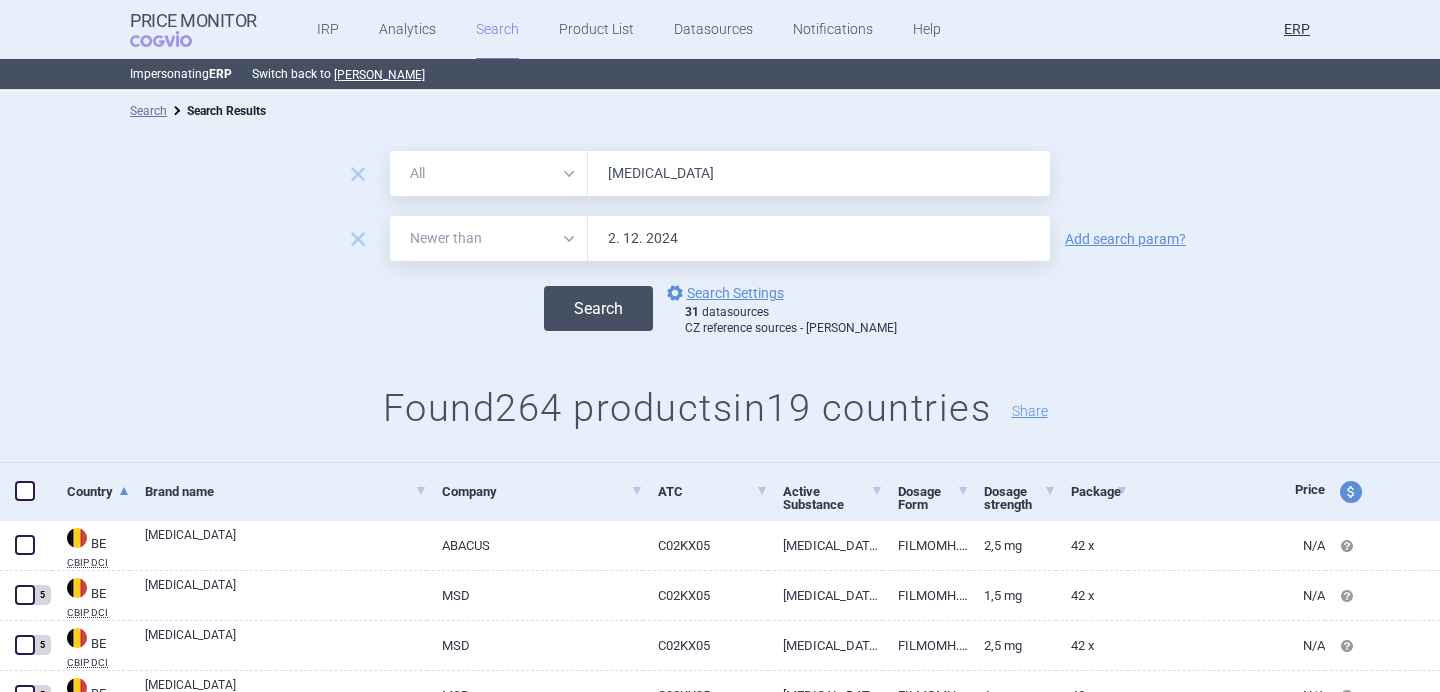 click on "Search" at bounding box center (598, 308) 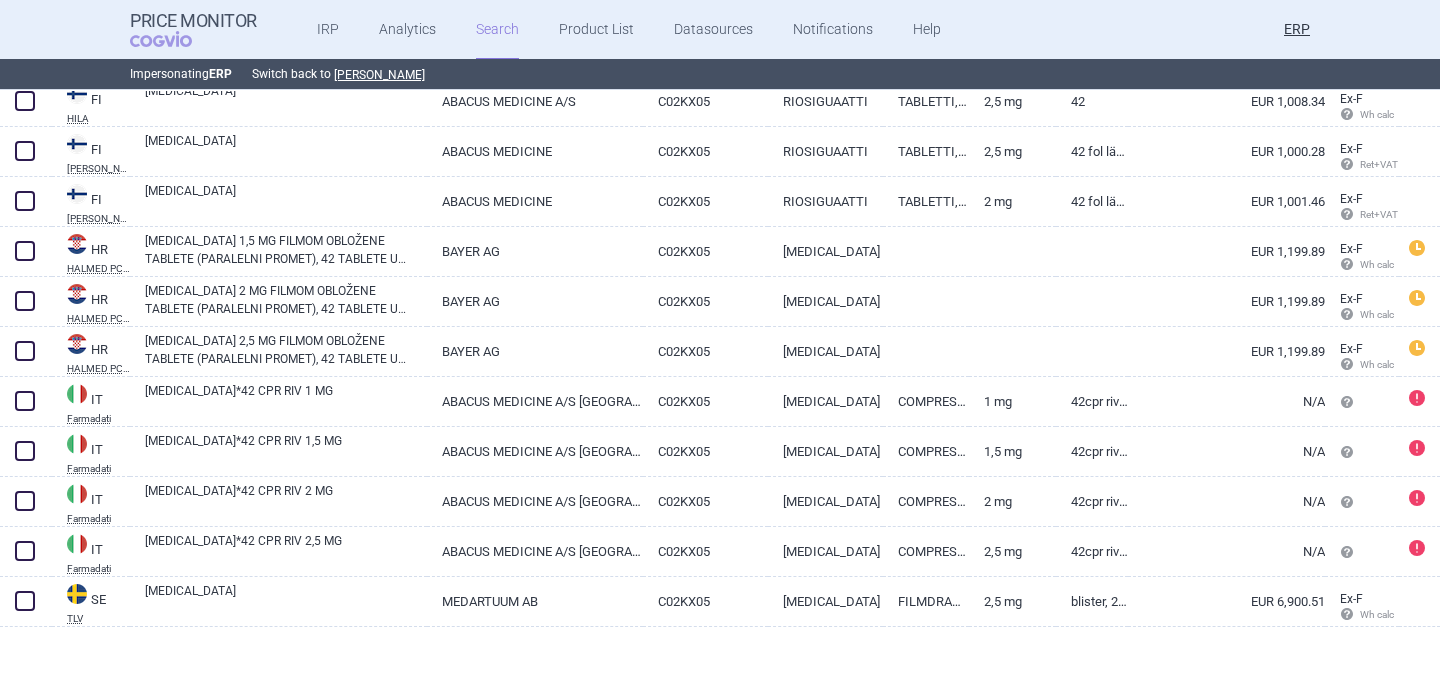 scroll, scrollTop: 210, scrollLeft: 0, axis: vertical 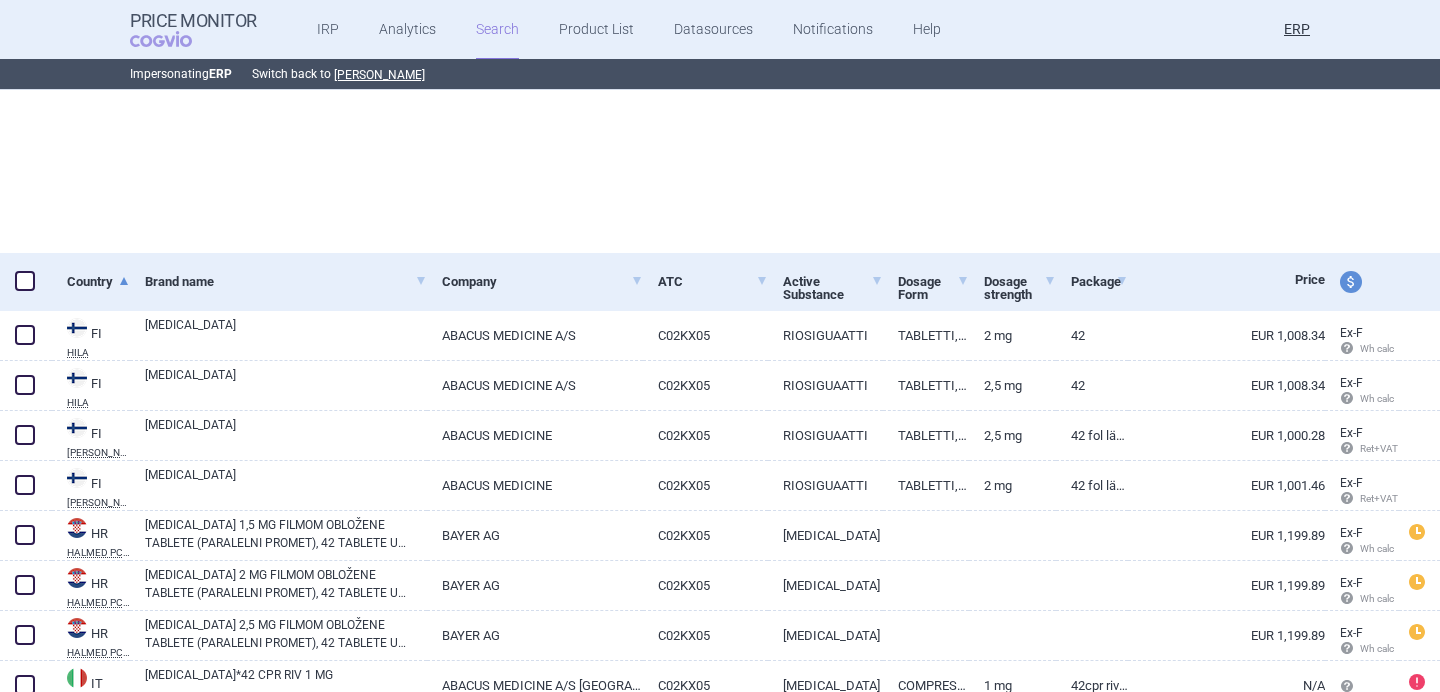 select on "newerThan" 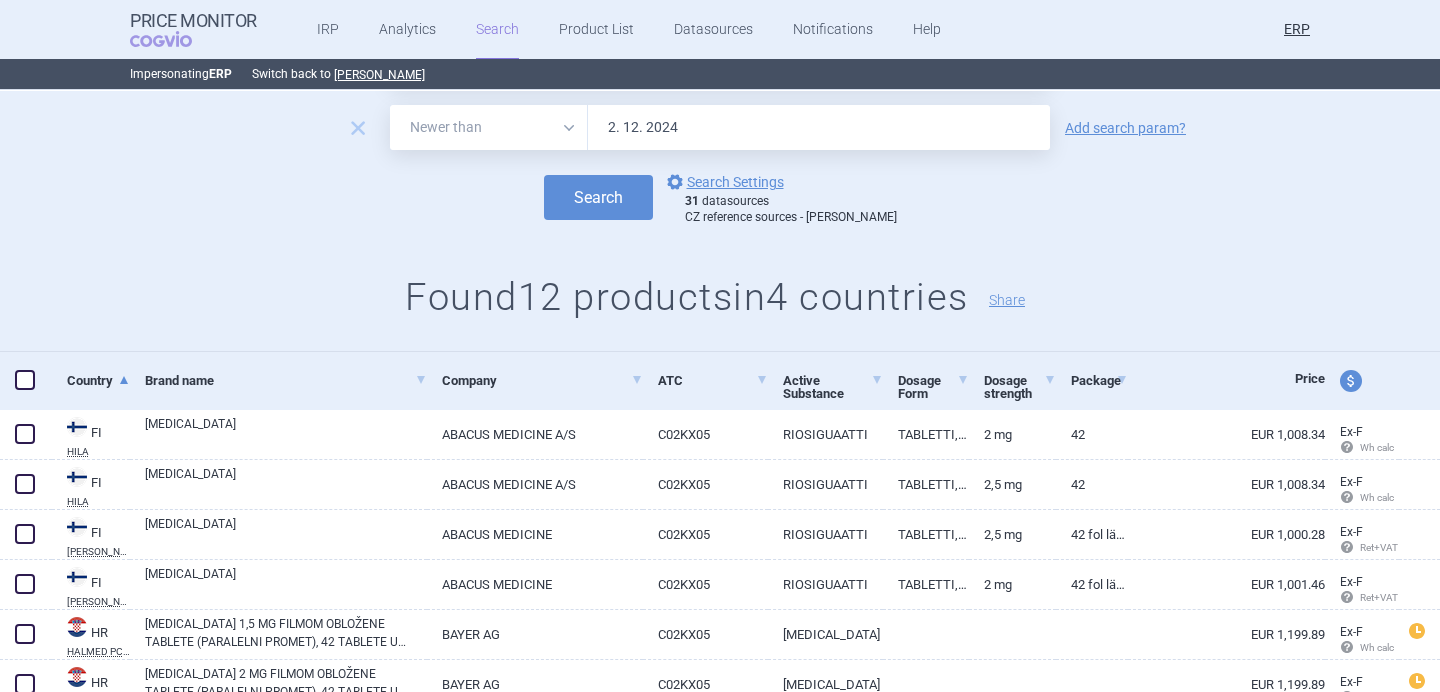 scroll, scrollTop: 121, scrollLeft: 0, axis: vertical 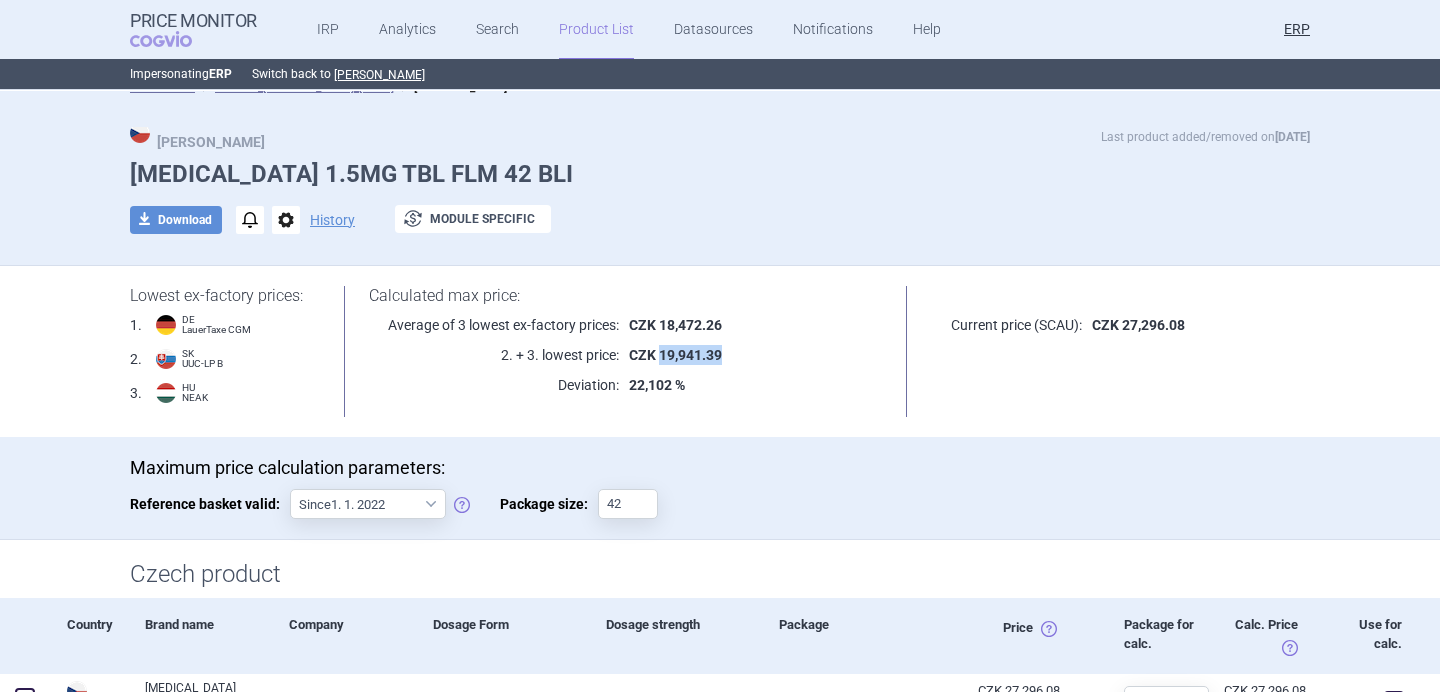 drag, startPoint x: 728, startPoint y: 349, endPoint x: 662, endPoint y: 353, distance: 66.1211 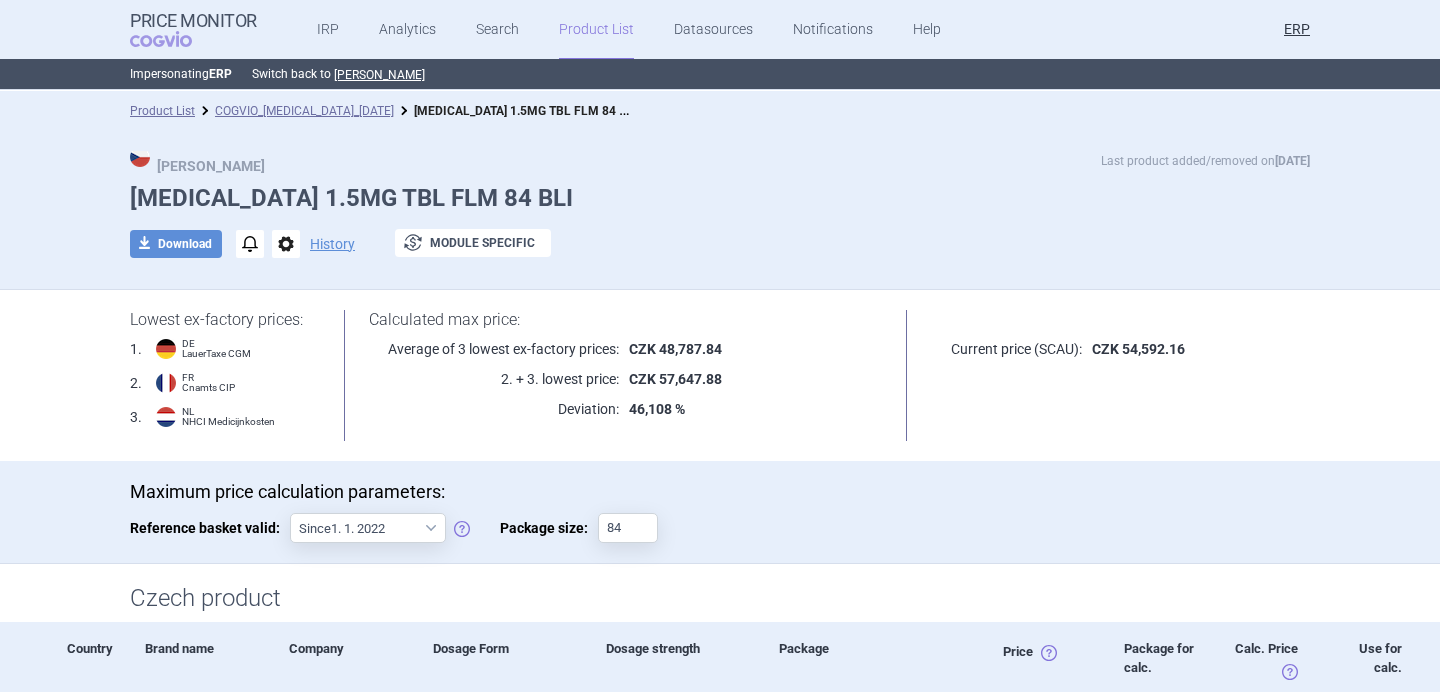scroll, scrollTop: 0, scrollLeft: 0, axis: both 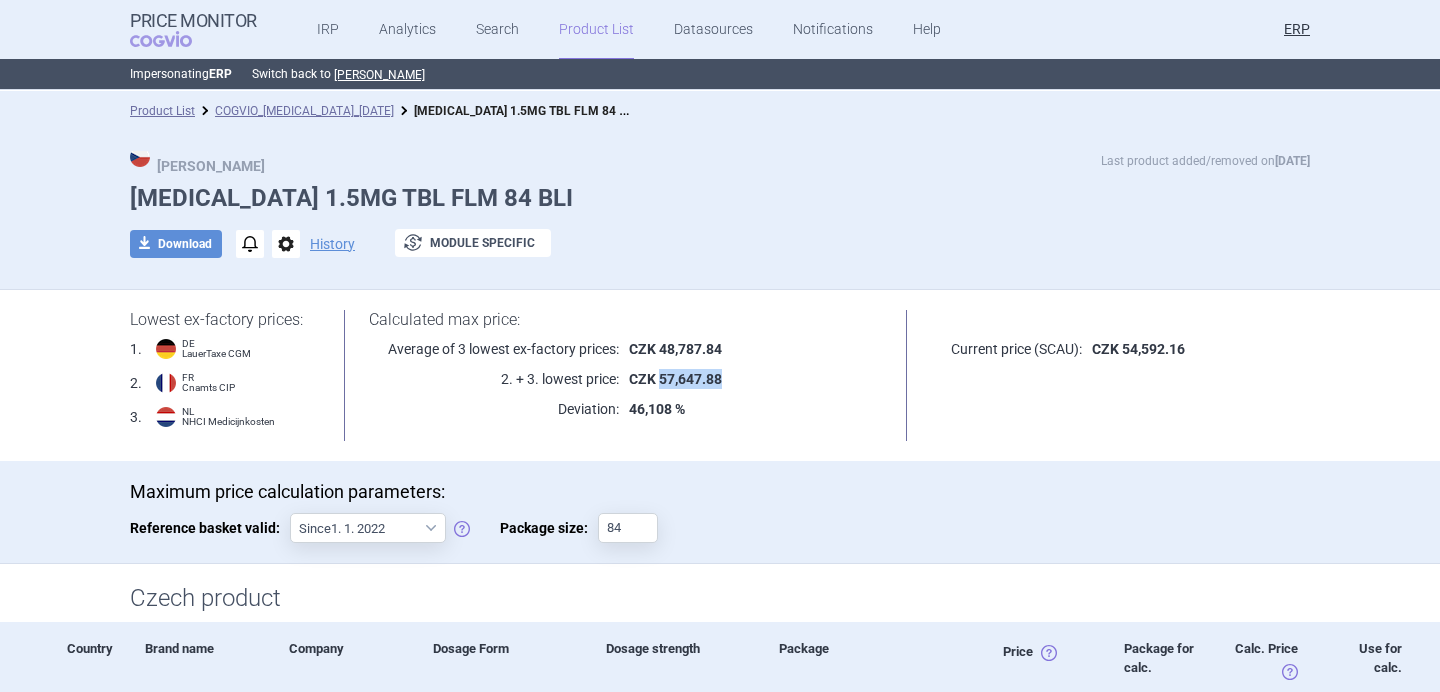 drag, startPoint x: 732, startPoint y: 380, endPoint x: 660, endPoint y: 381, distance: 72.00694 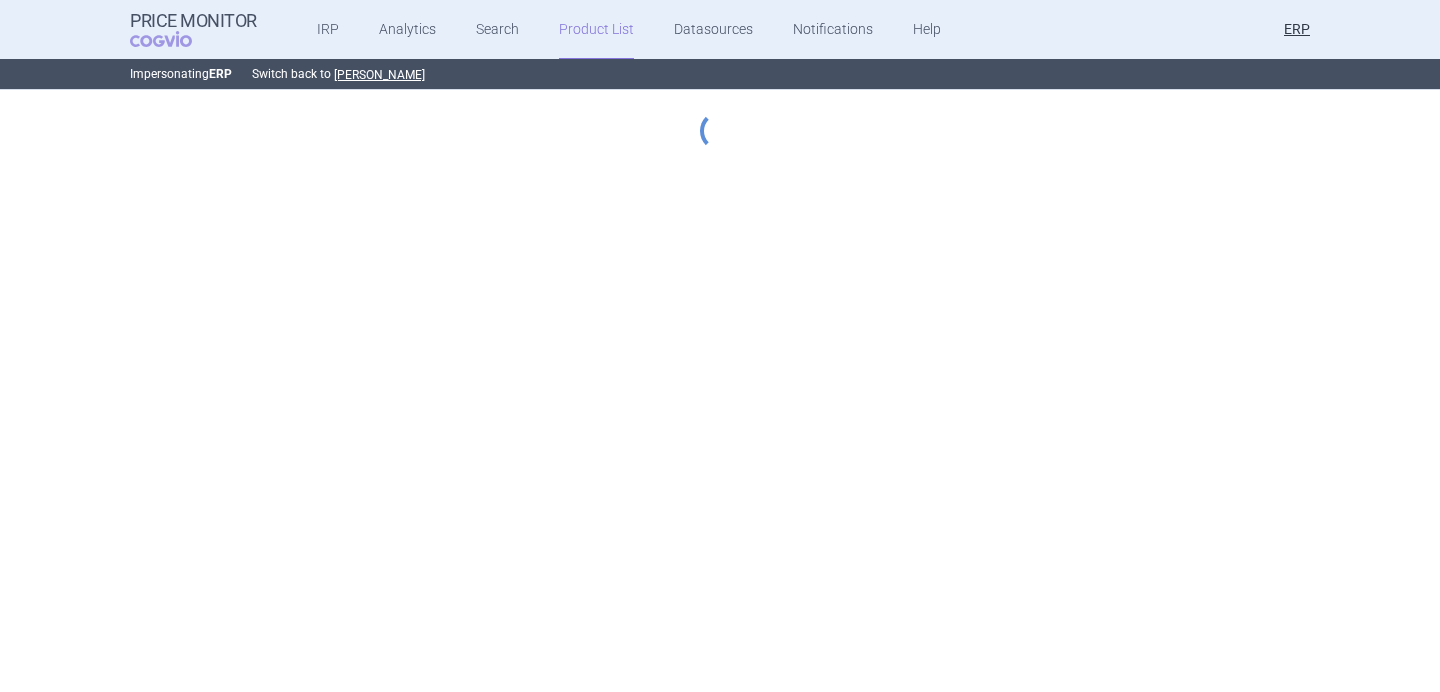 scroll, scrollTop: 0, scrollLeft: 0, axis: both 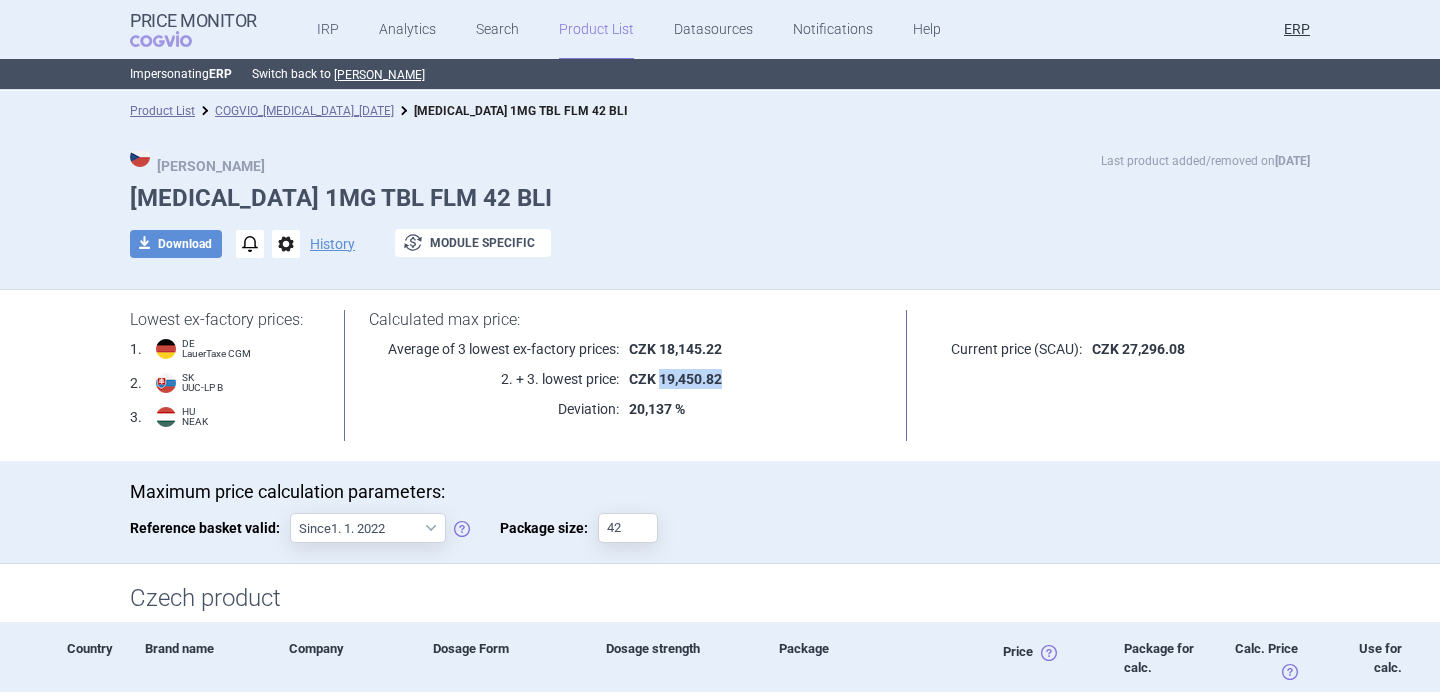drag, startPoint x: 739, startPoint y: 374, endPoint x: 661, endPoint y: 376, distance: 78.025635 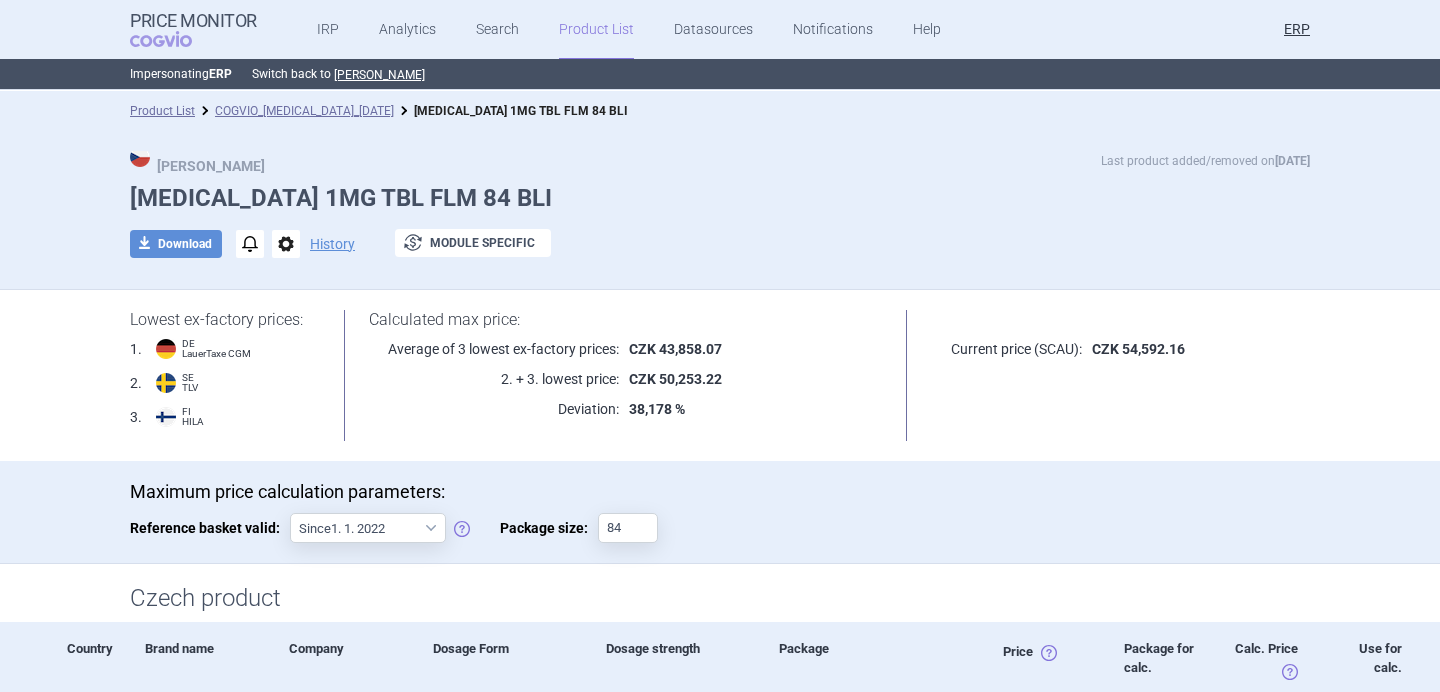 scroll, scrollTop: 0, scrollLeft: 0, axis: both 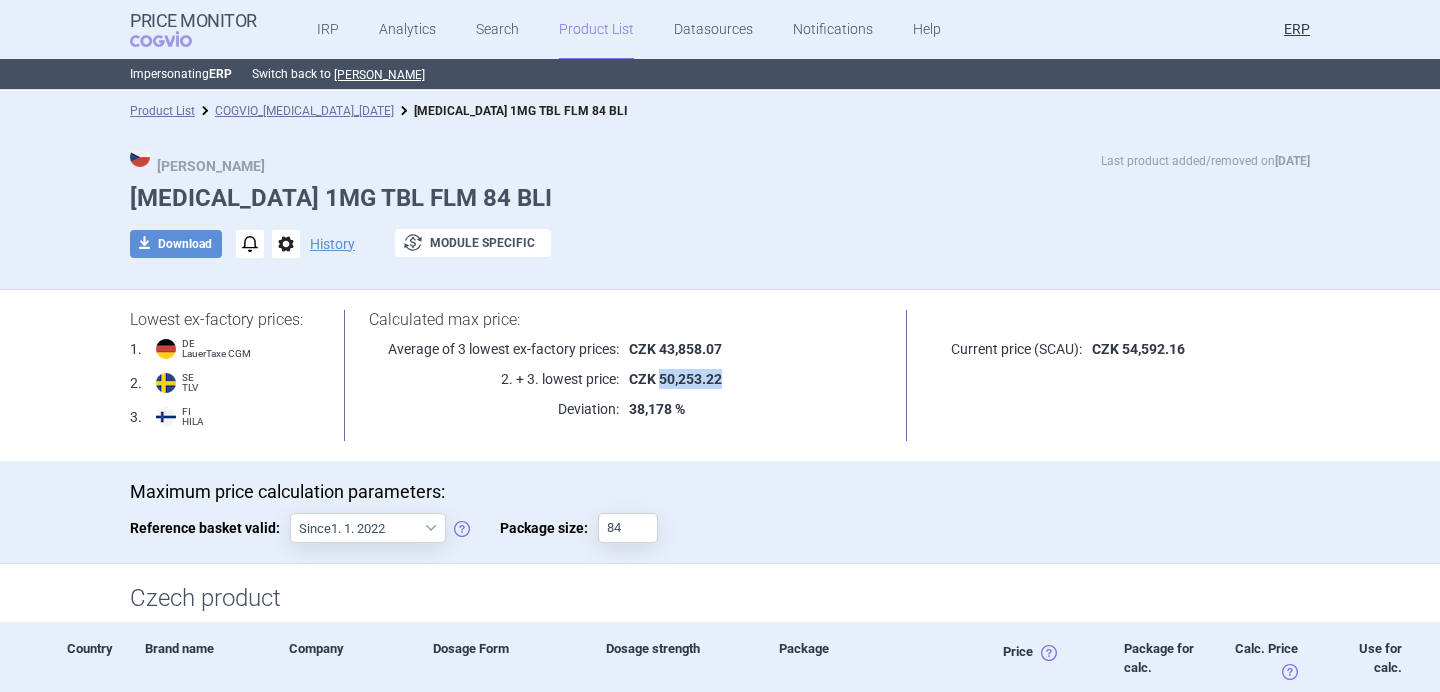 drag, startPoint x: 725, startPoint y: 382, endPoint x: 660, endPoint y: 382, distance: 65 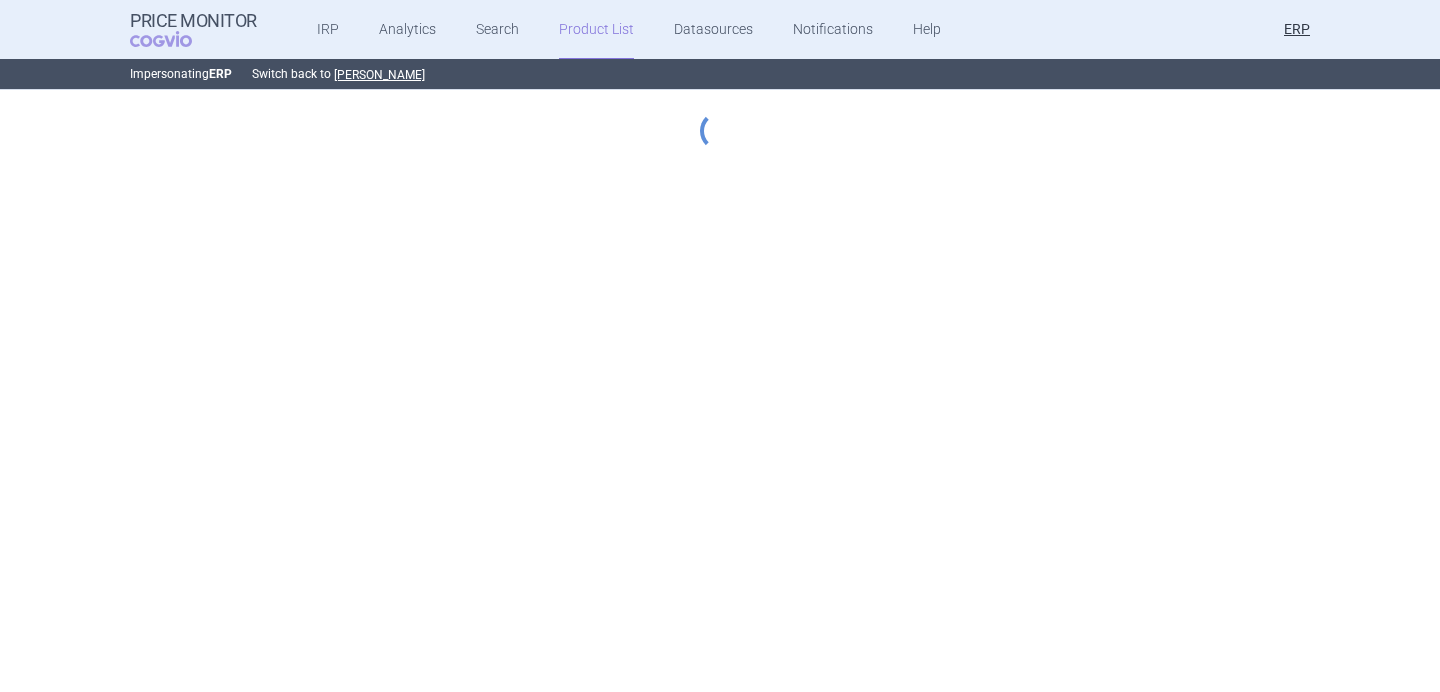 scroll, scrollTop: 0, scrollLeft: 0, axis: both 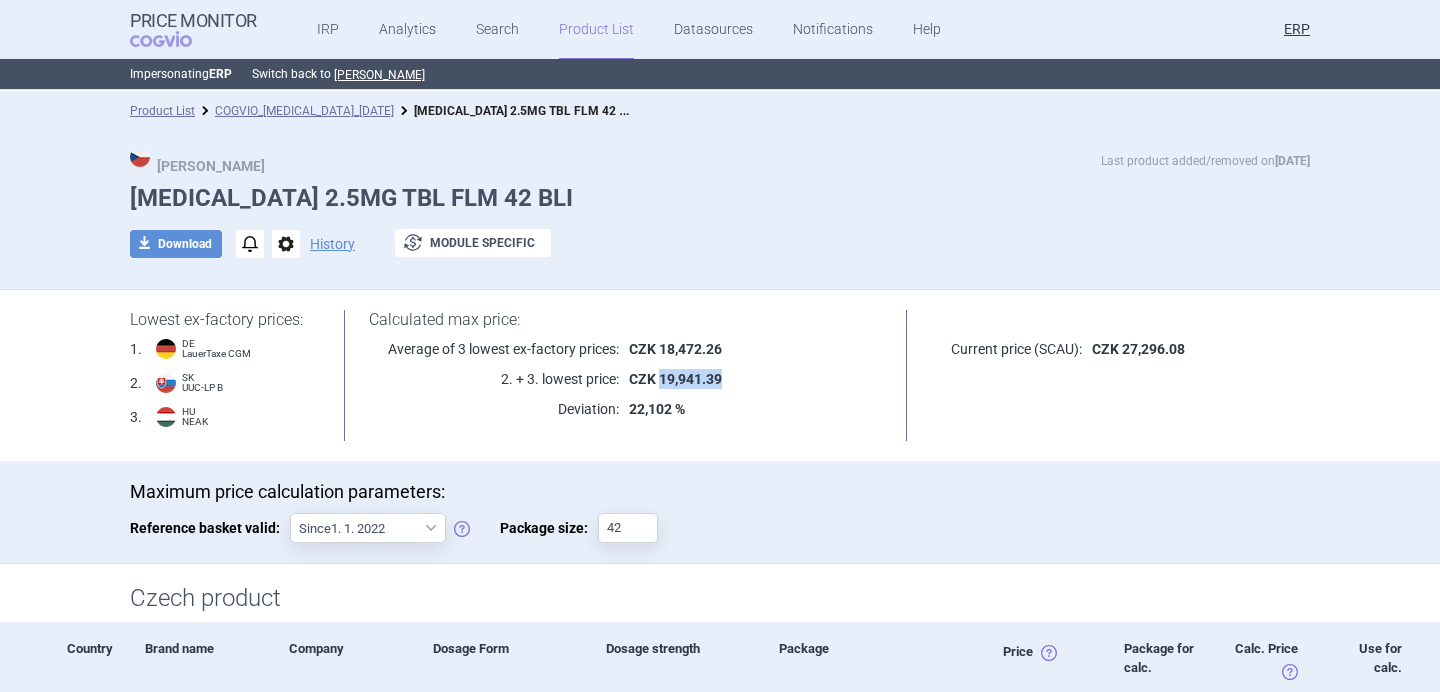 drag, startPoint x: 728, startPoint y: 377, endPoint x: 662, endPoint y: 380, distance: 66.068146 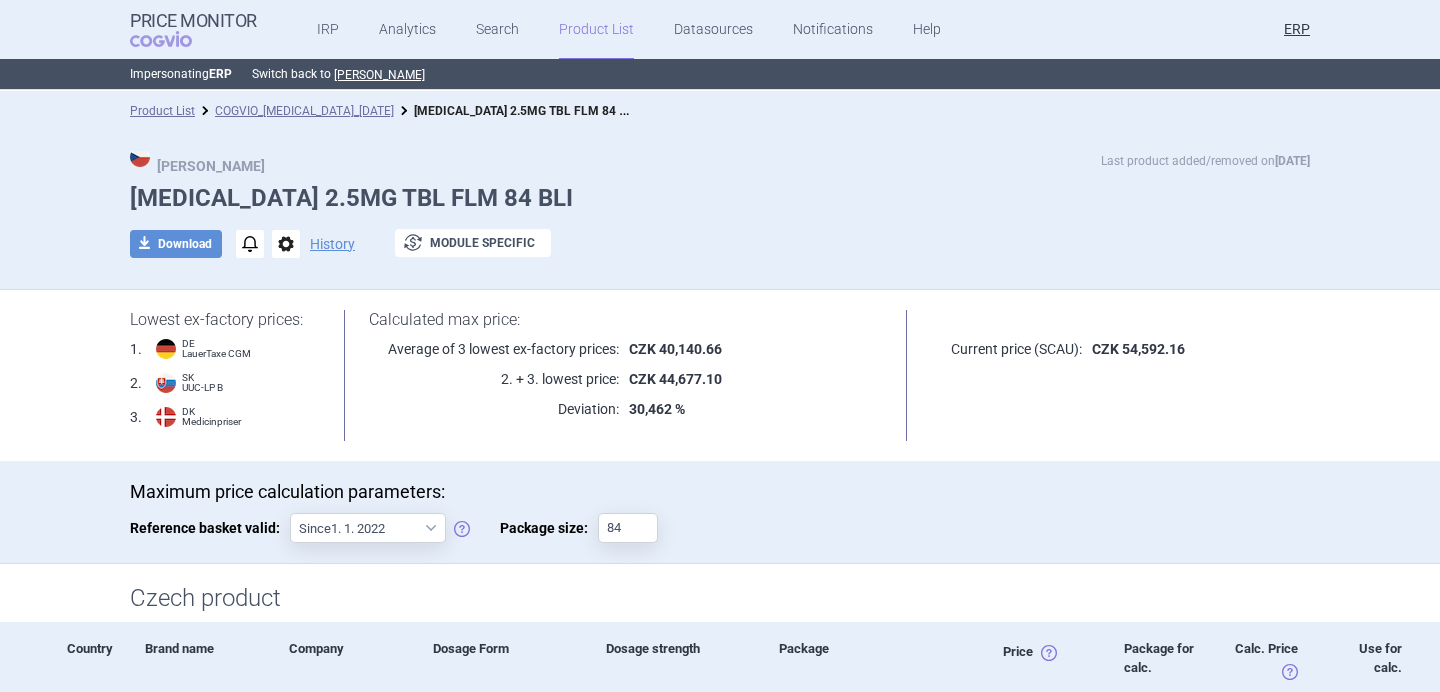 scroll, scrollTop: 0, scrollLeft: 0, axis: both 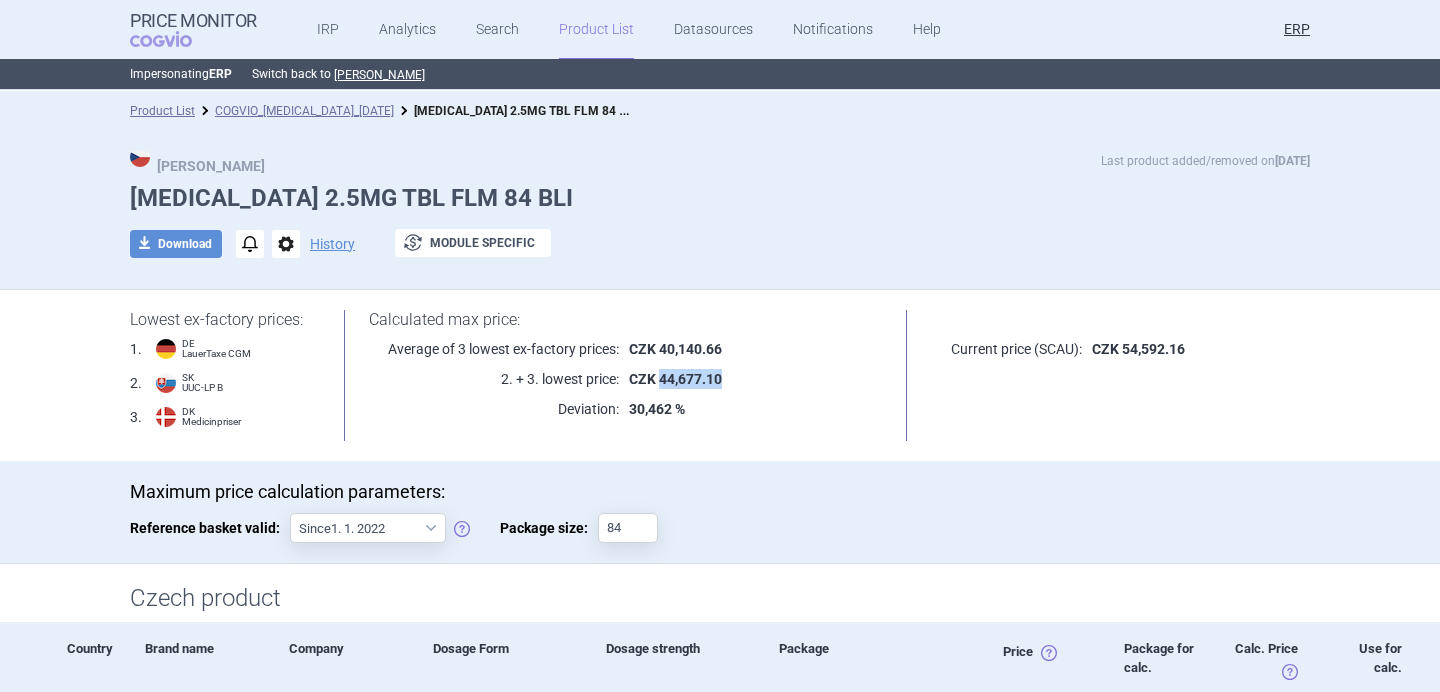 drag, startPoint x: 730, startPoint y: 377, endPoint x: 660, endPoint y: 377, distance: 70 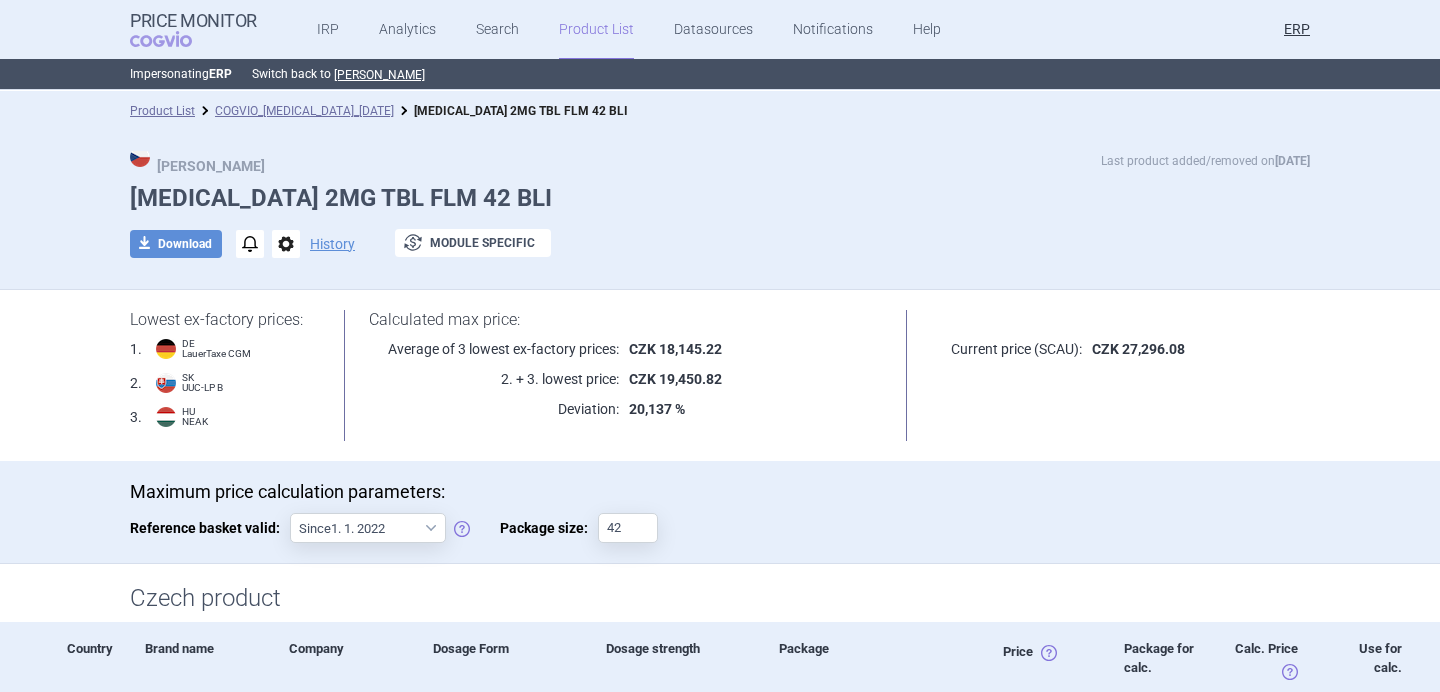scroll, scrollTop: 0, scrollLeft: 0, axis: both 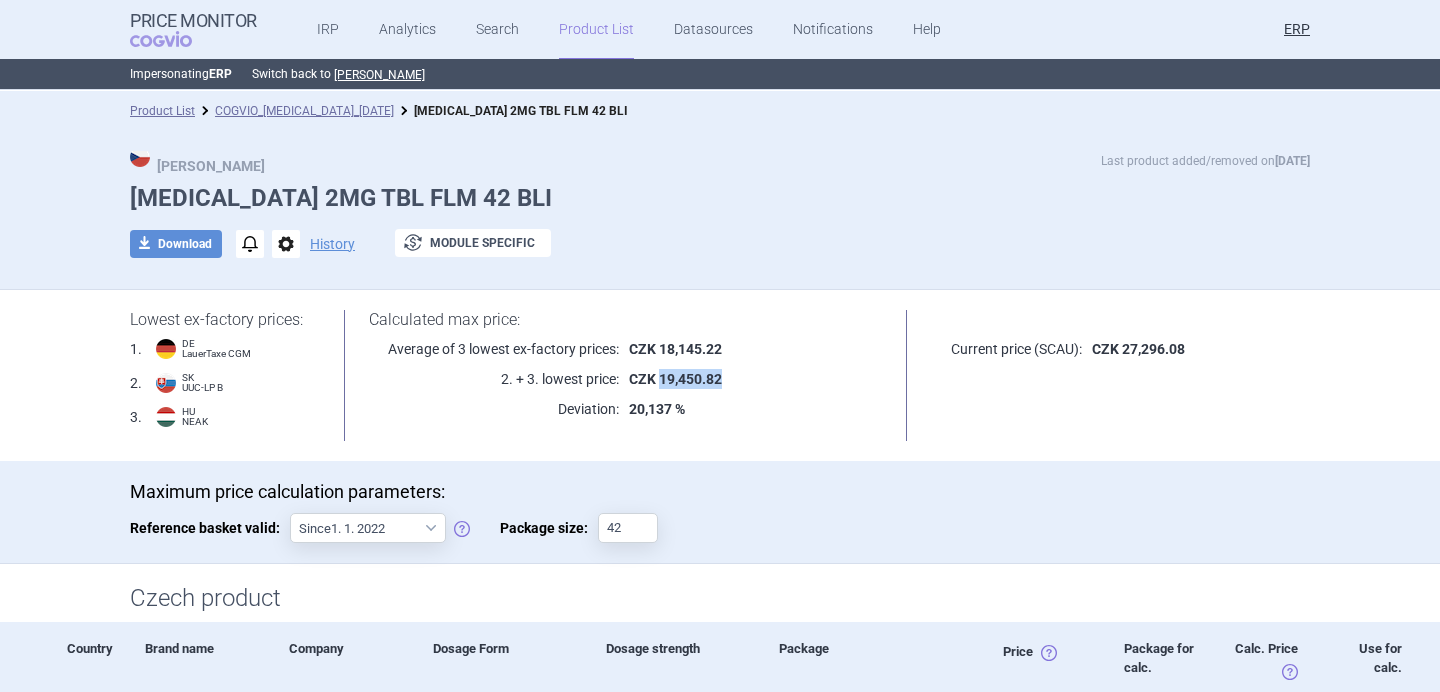 drag, startPoint x: 736, startPoint y: 379, endPoint x: 661, endPoint y: 379, distance: 75 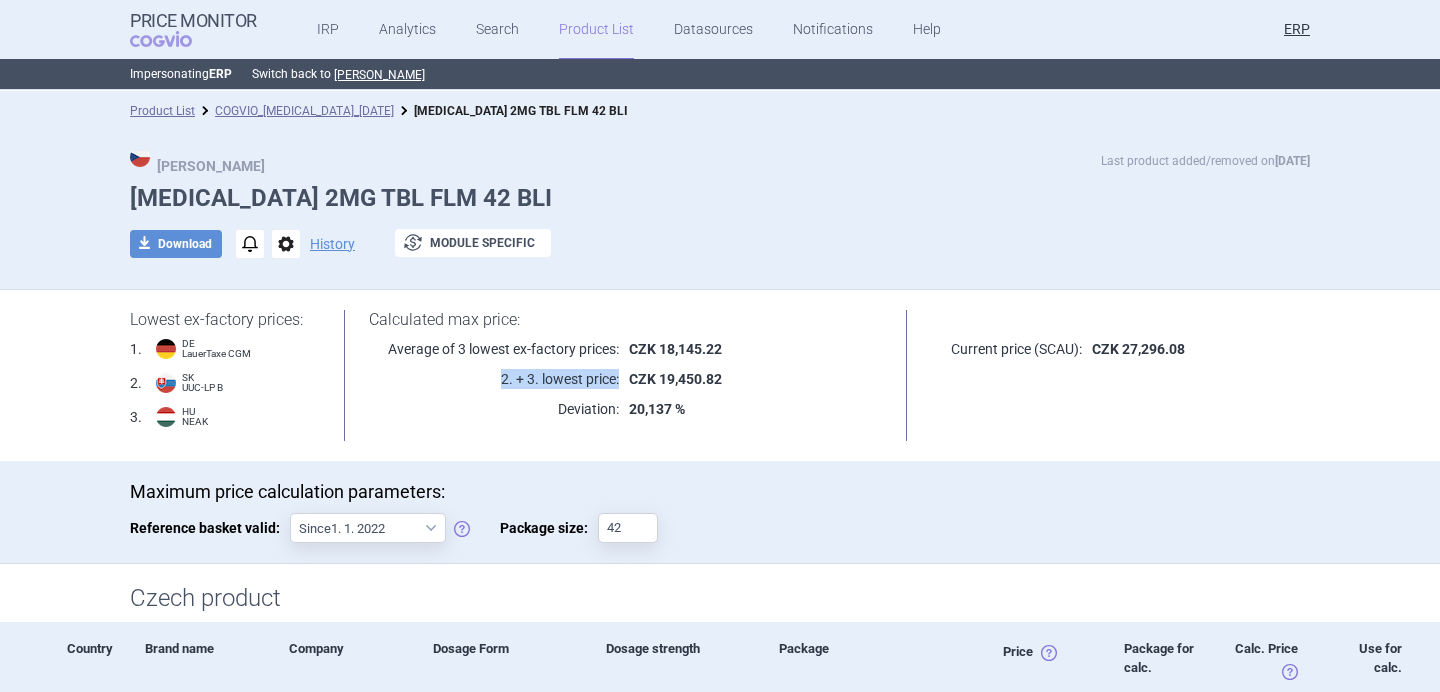 drag, startPoint x: 495, startPoint y: 380, endPoint x: 618, endPoint y: 381, distance: 123.00407 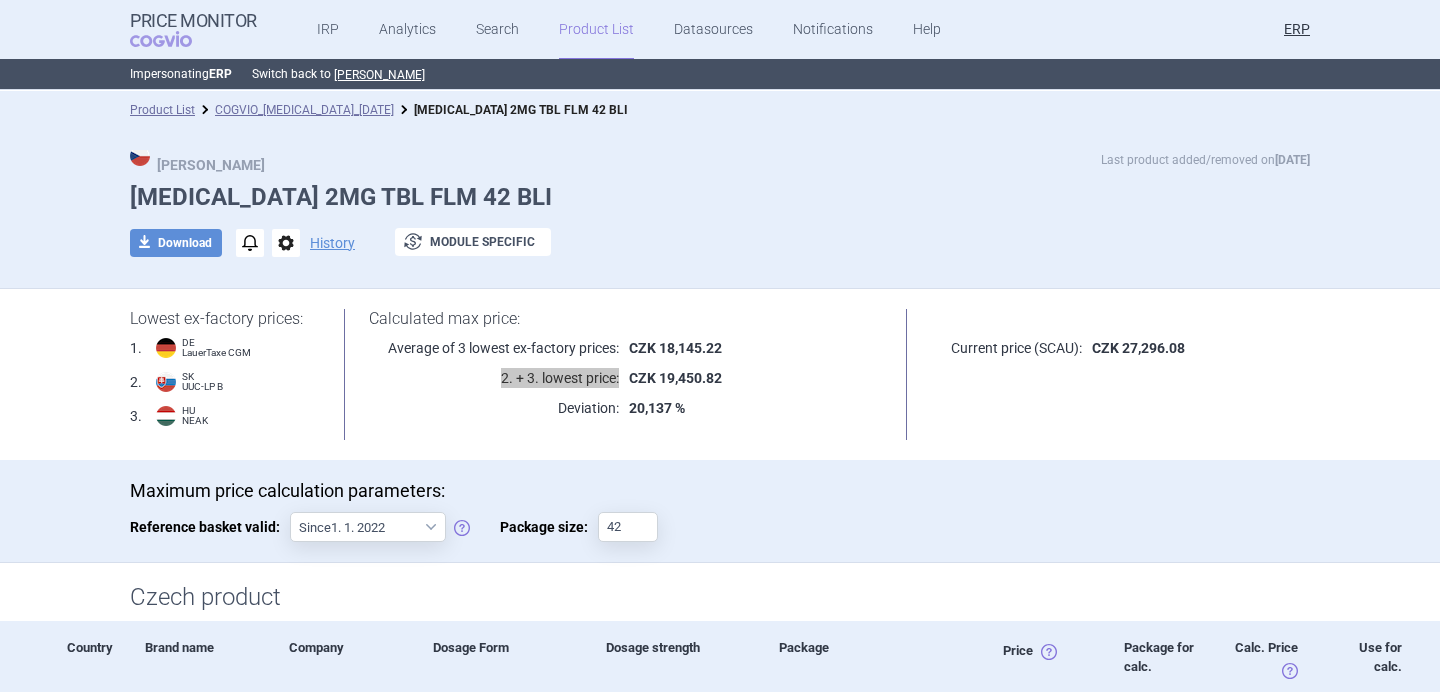 scroll, scrollTop: 2, scrollLeft: 0, axis: vertical 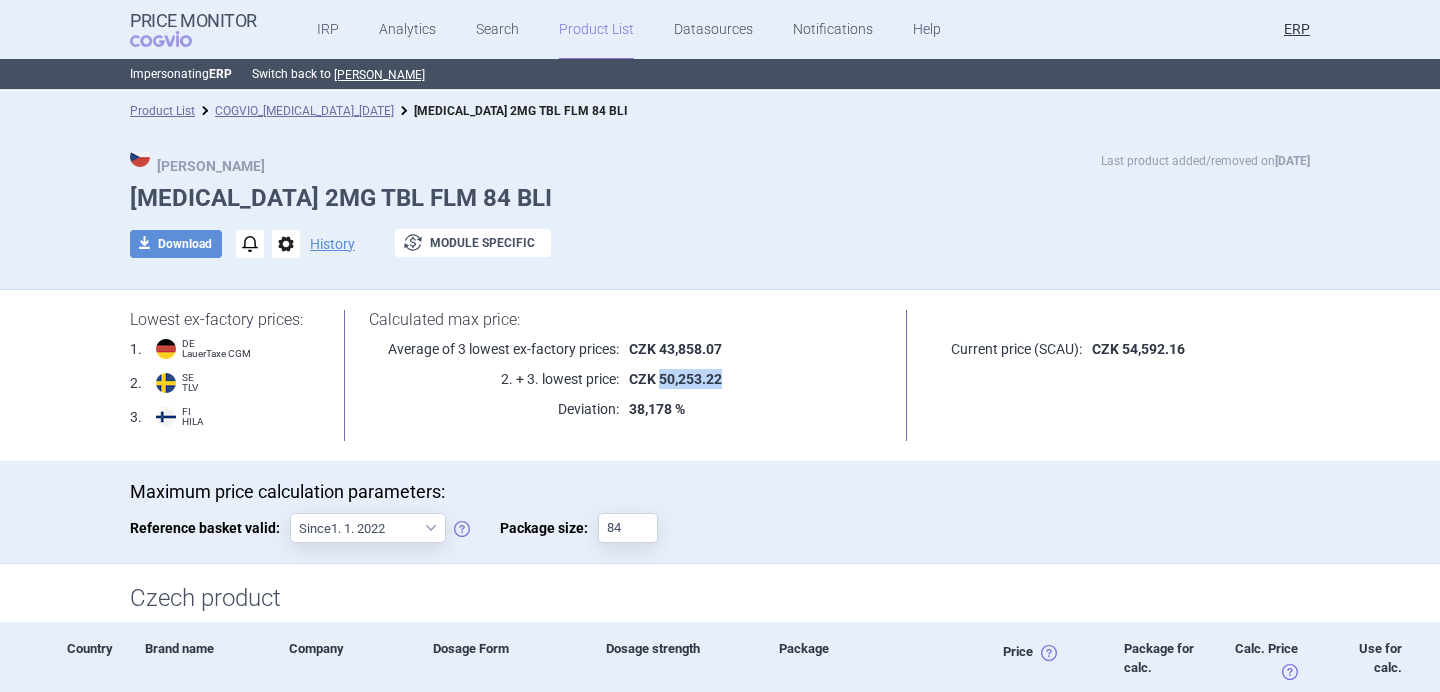drag, startPoint x: 728, startPoint y: 377, endPoint x: 662, endPoint y: 377, distance: 66 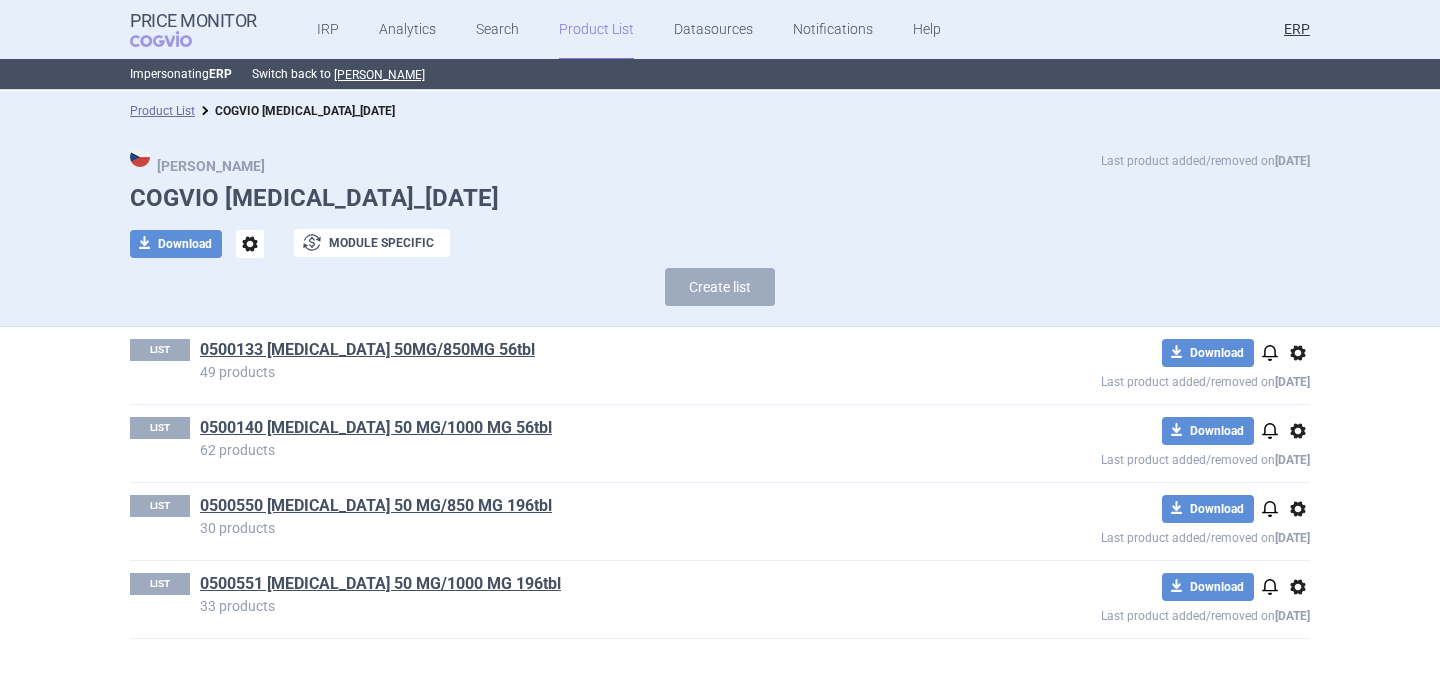 scroll, scrollTop: 0, scrollLeft: 0, axis: both 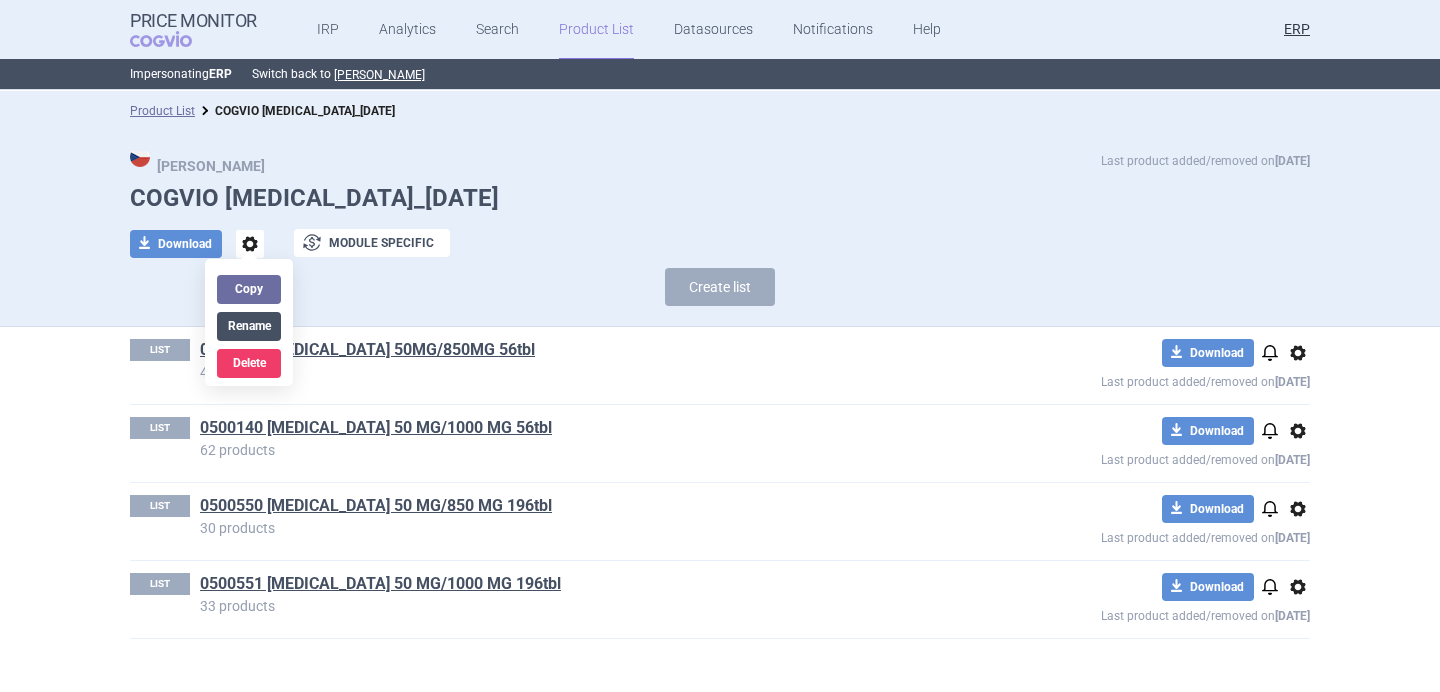 click on "Rename" at bounding box center [249, 326] 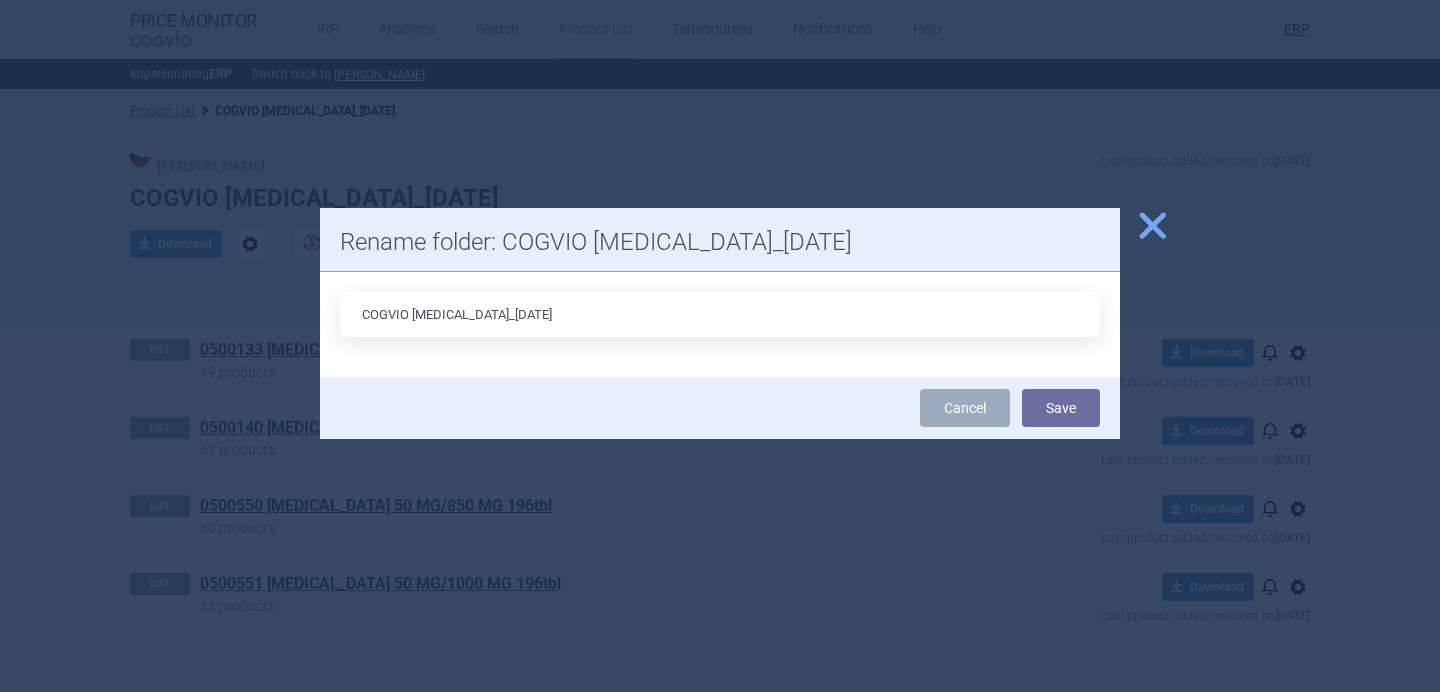 click on "COGVIO [MEDICAL_DATA]_[DATE]" at bounding box center [720, 314] 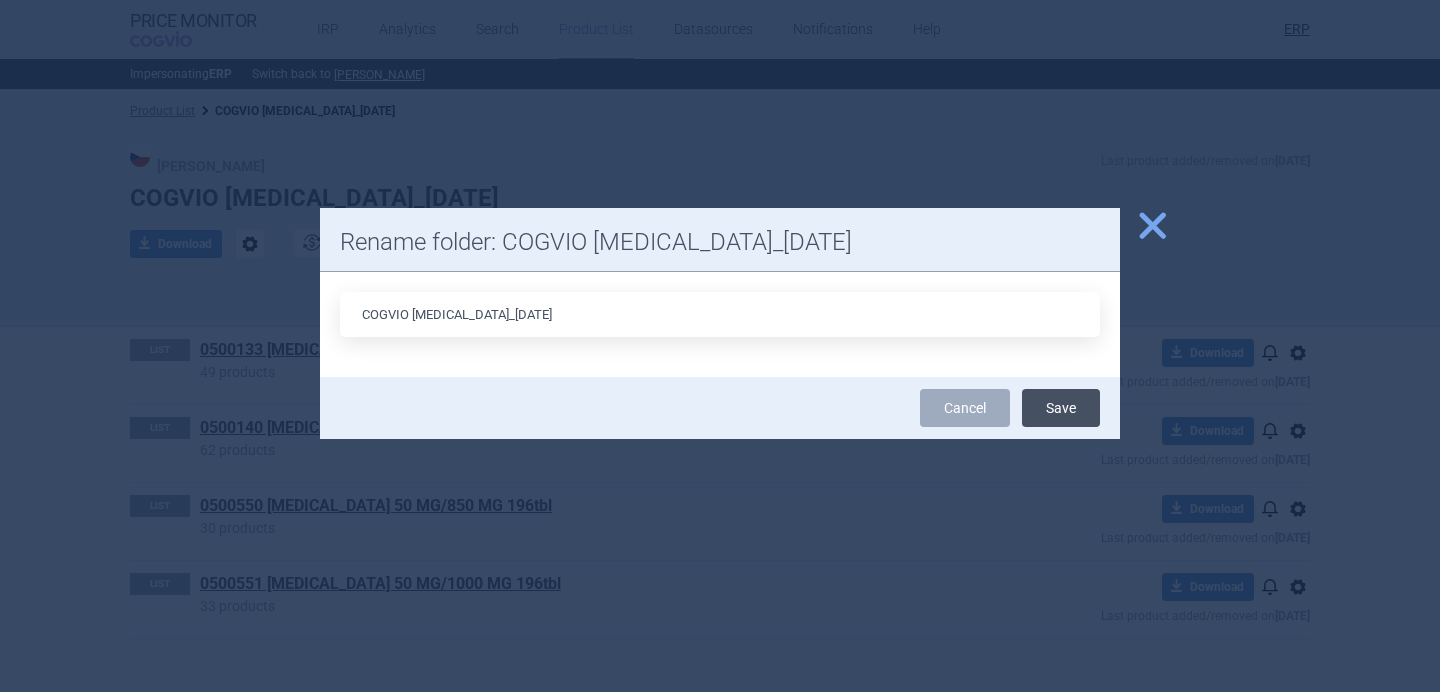 type on "COGVIO [MEDICAL_DATA]_[DATE]" 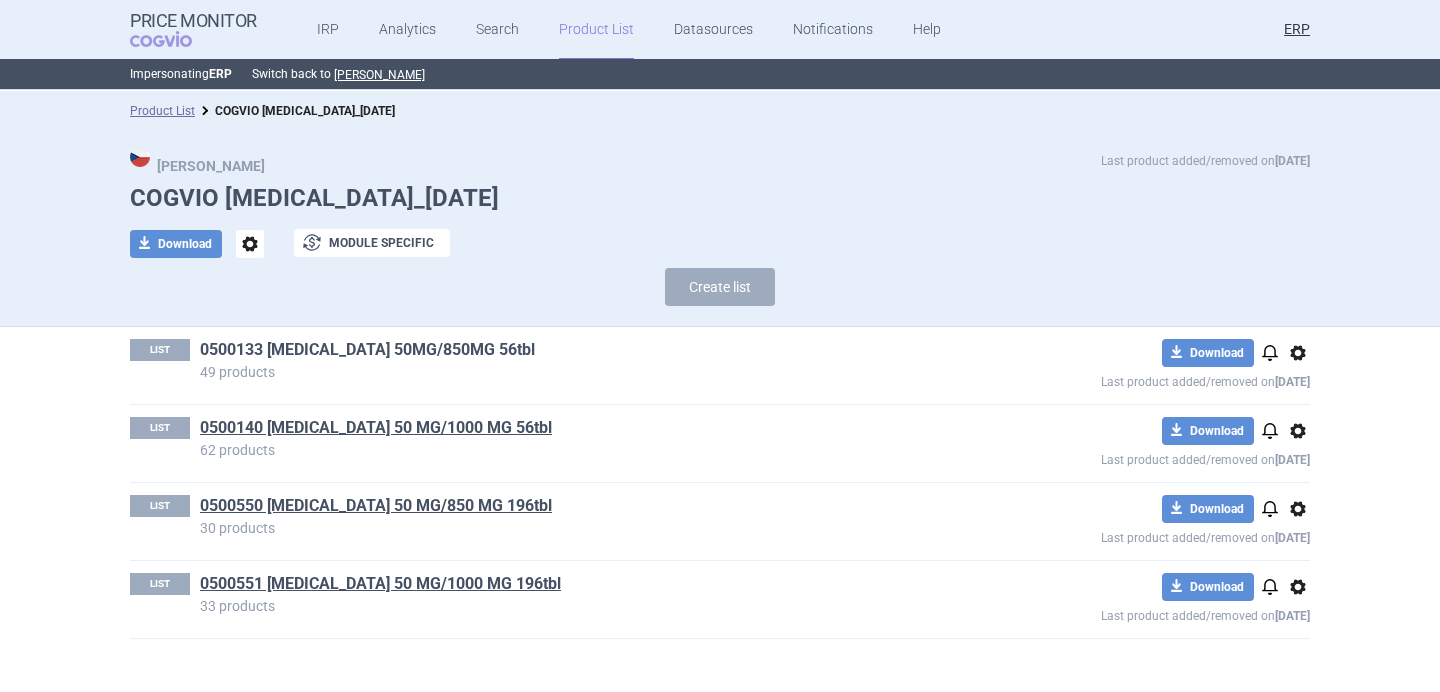 click on "0500133 [MEDICAL_DATA] 50MG/850MG 56tbl" at bounding box center [367, 350] 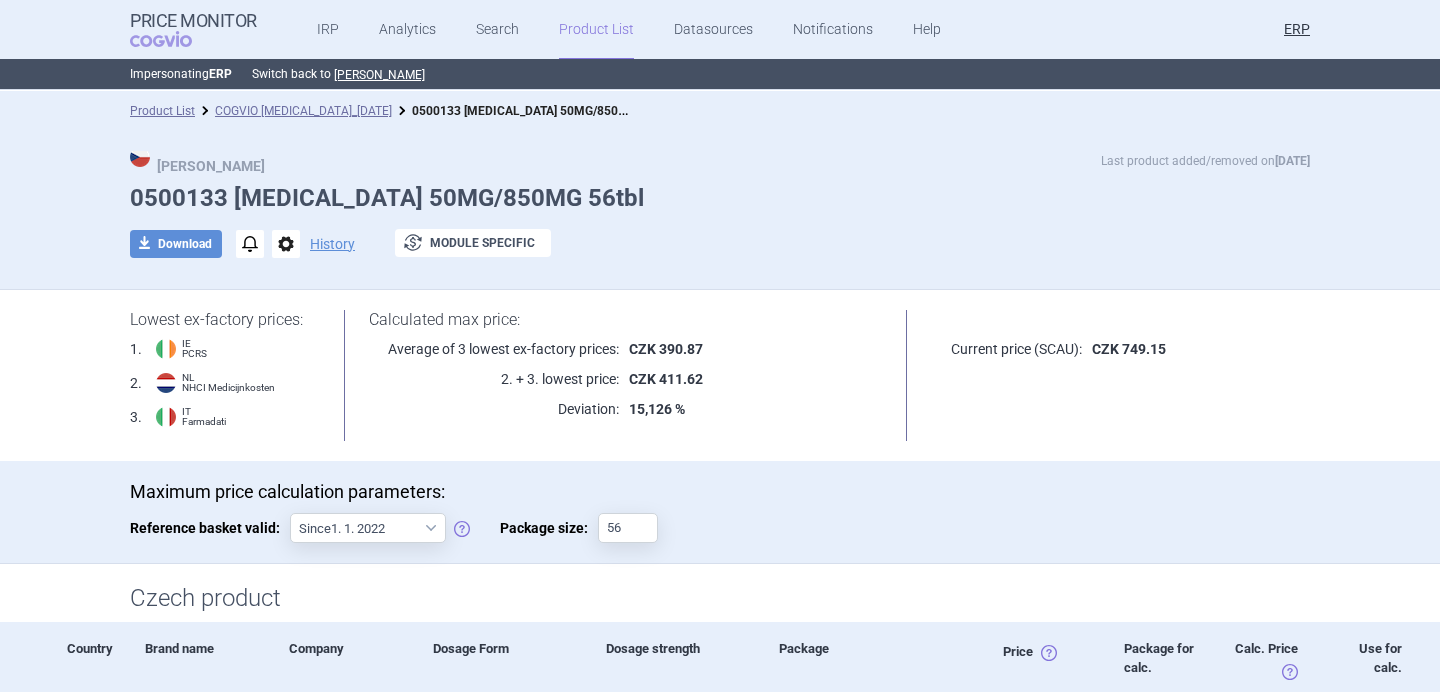 scroll, scrollTop: 24, scrollLeft: 0, axis: vertical 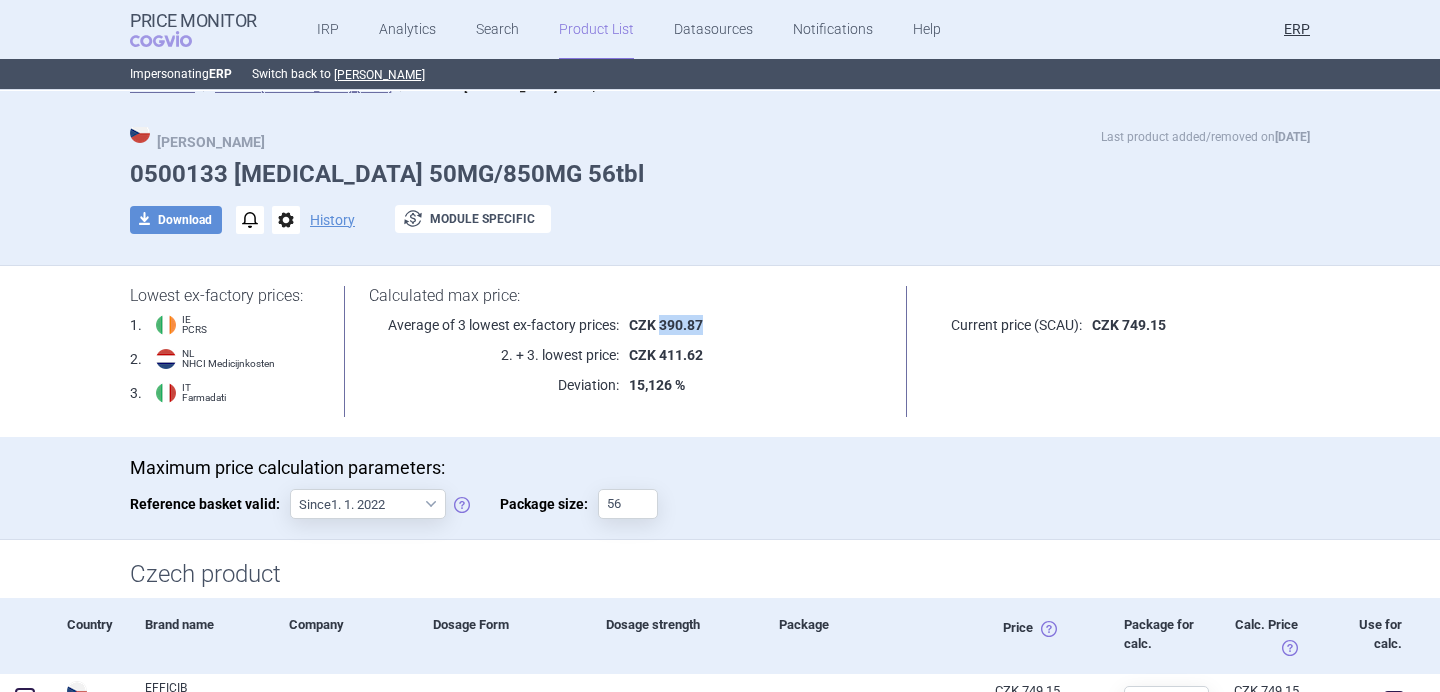 drag, startPoint x: 711, startPoint y: 323, endPoint x: 662, endPoint y: 323, distance: 49 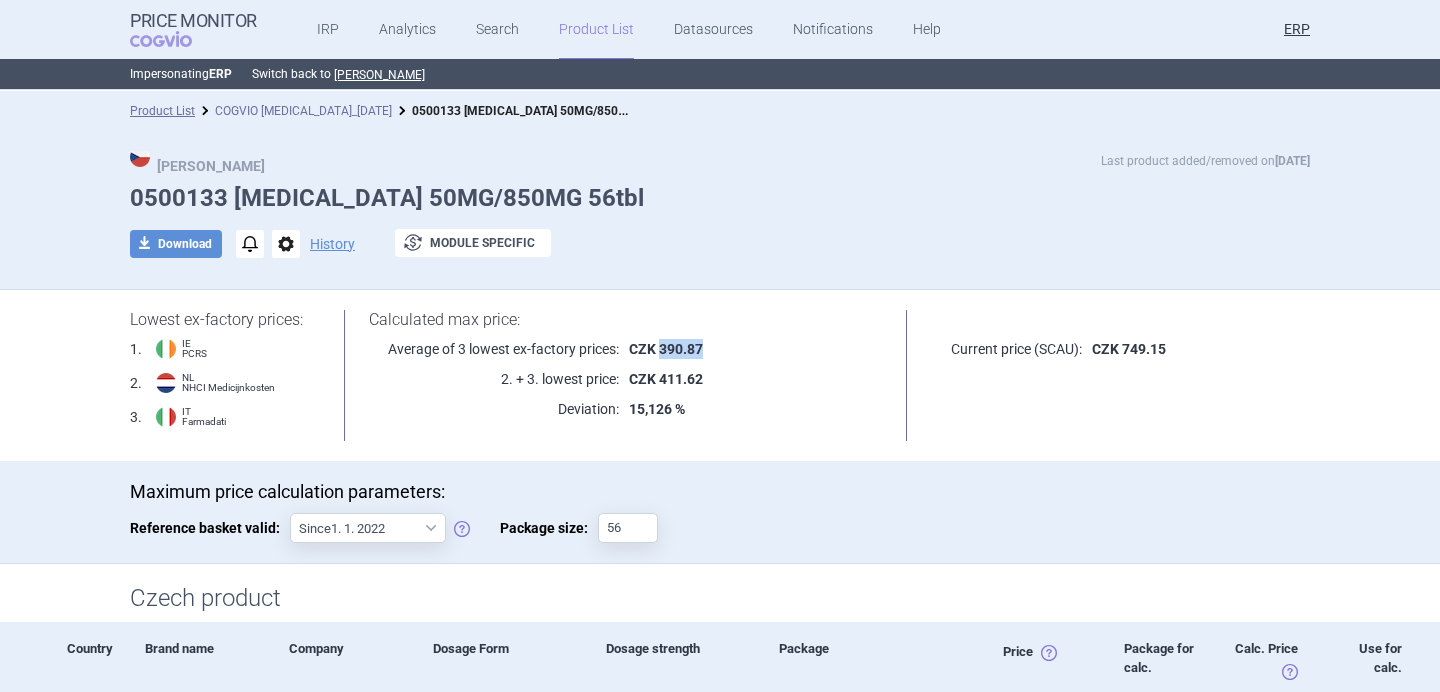 click on "COGVIO [MEDICAL_DATA]_[DATE]" at bounding box center [303, 111] 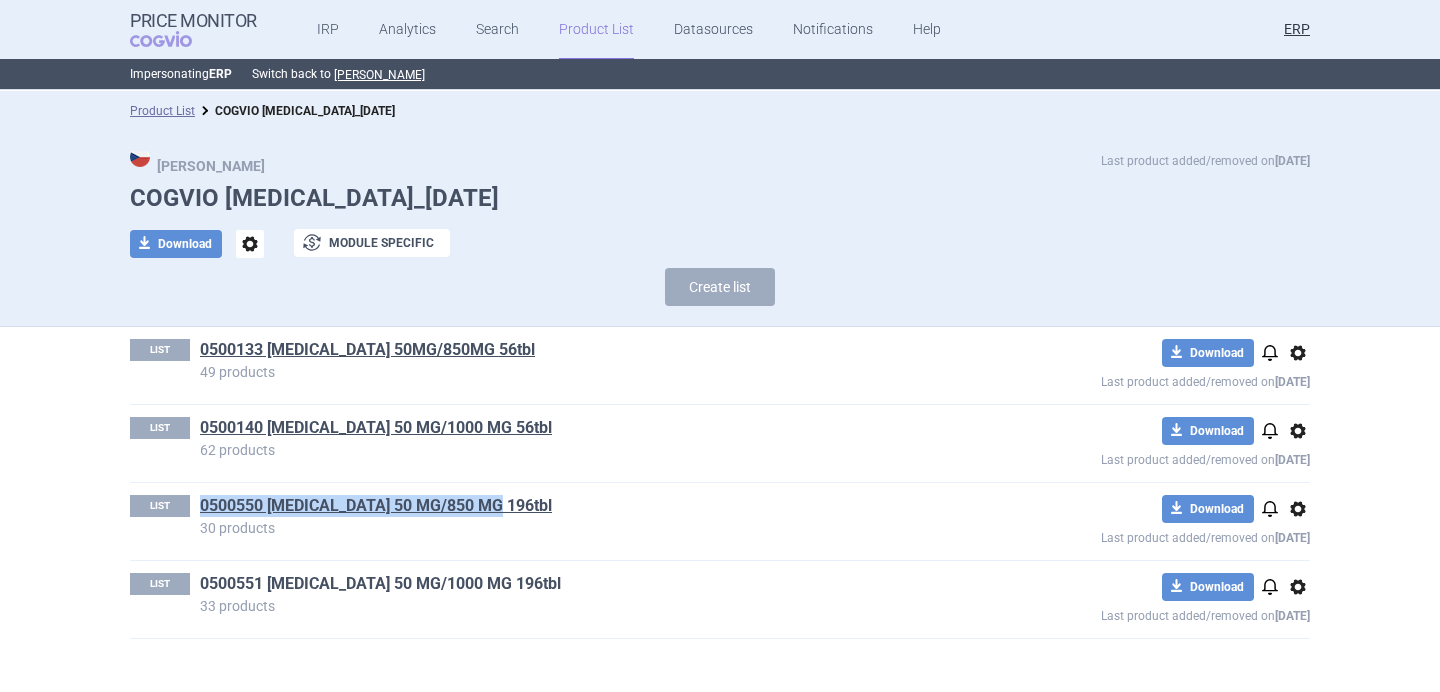 click on "0500551 JANUMET 50 MG/1000 MG 196tbl" at bounding box center (380, 584) 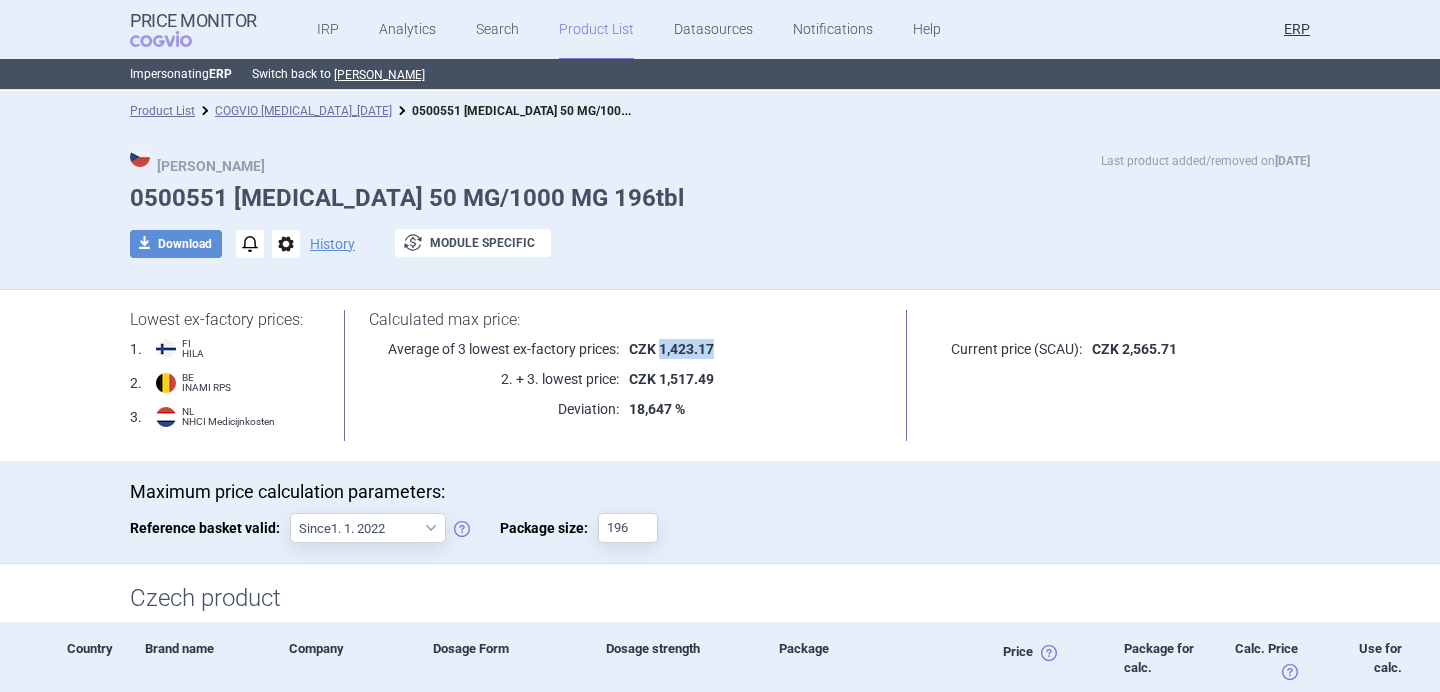 drag, startPoint x: 721, startPoint y: 348, endPoint x: 661, endPoint y: 348, distance: 60 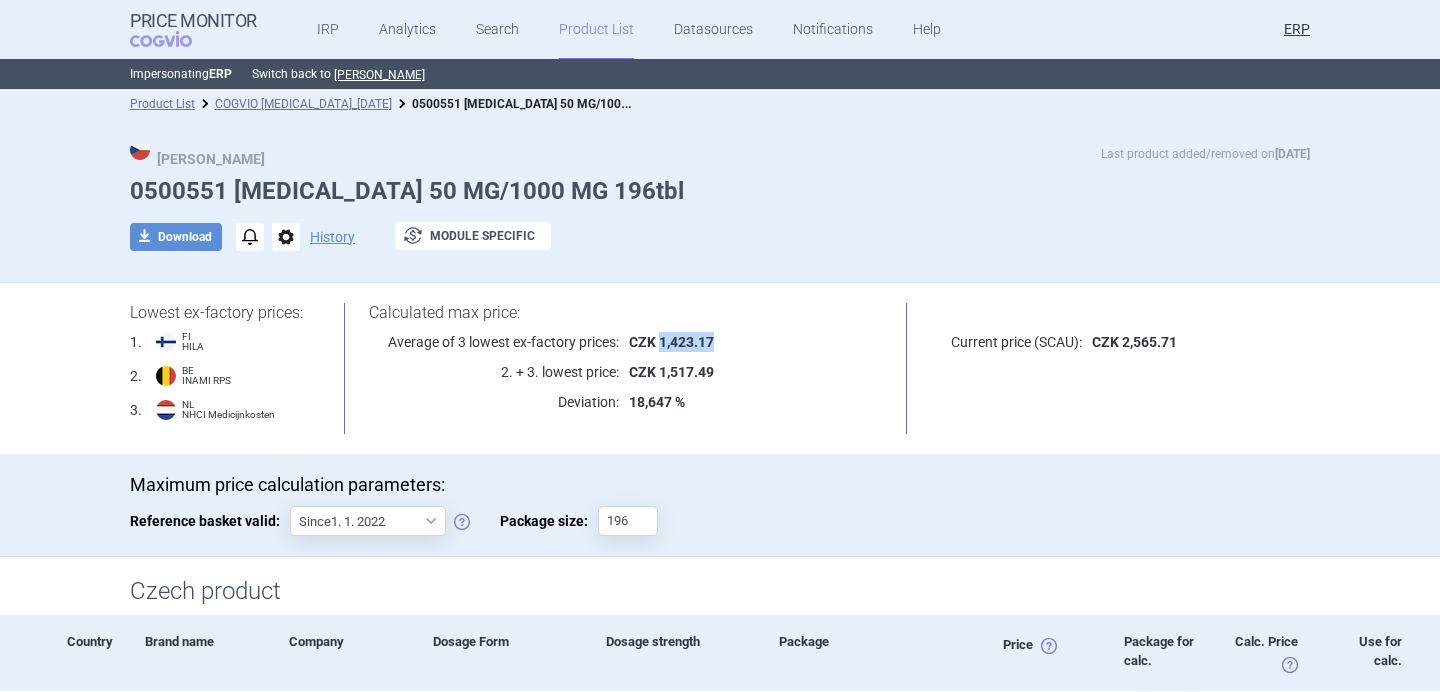 scroll, scrollTop: 8, scrollLeft: 0, axis: vertical 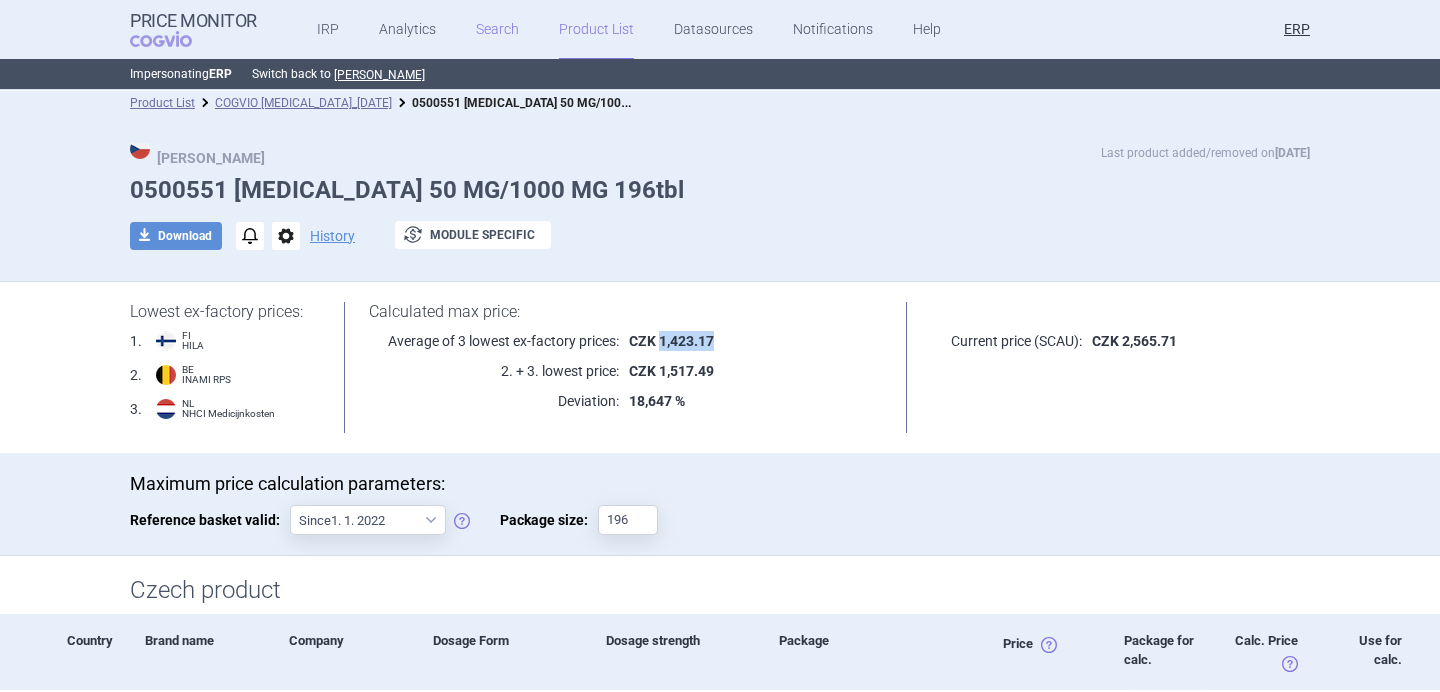 click on "Search" at bounding box center (497, 30) 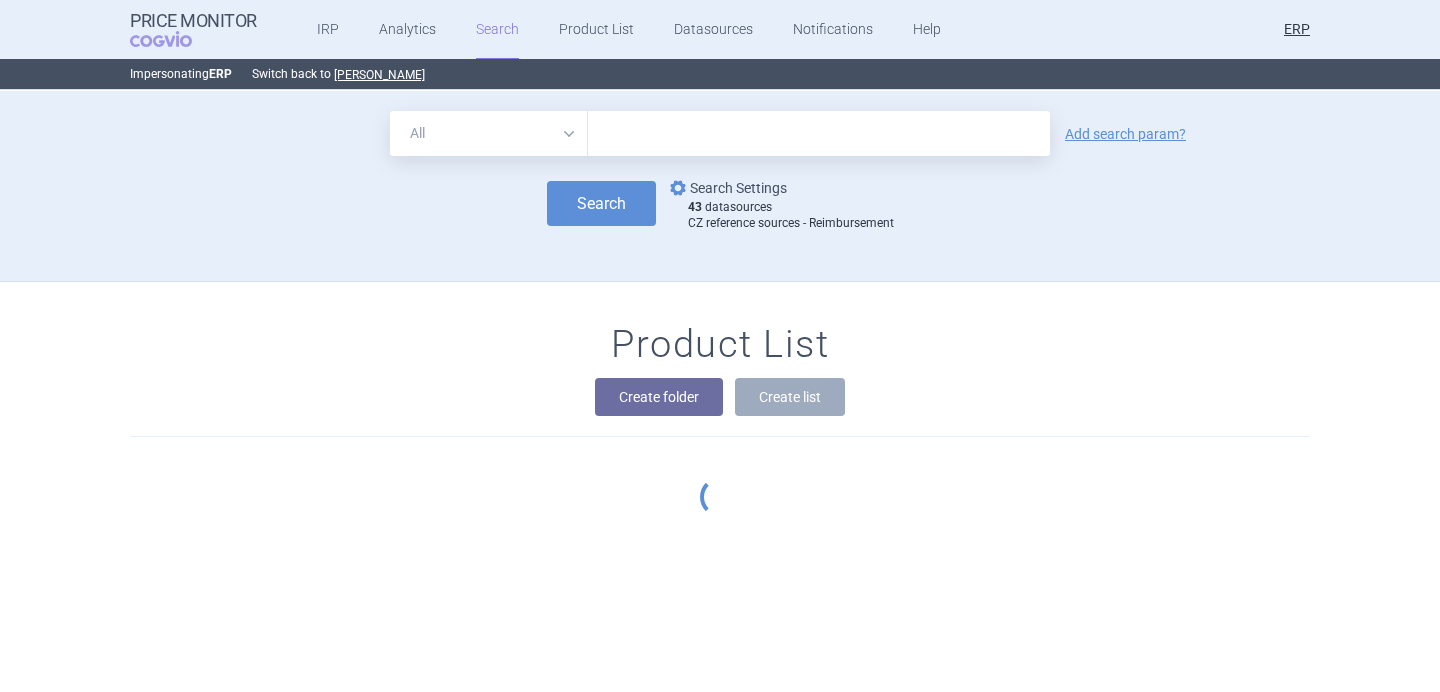 click on "options Search Settings" at bounding box center (726, 188) 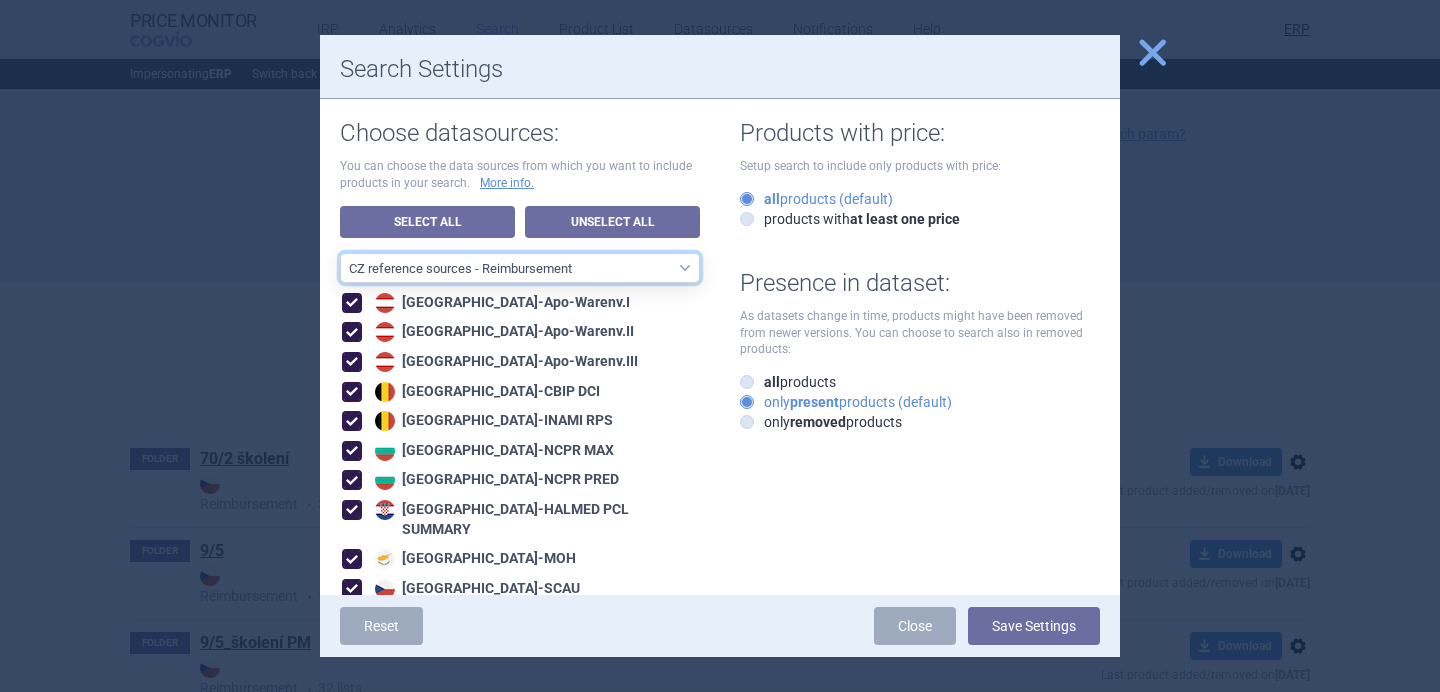 click on "All data sources CZ reference sources - Reimbursement SK reference sources - Official methodology RO reference sources (CGM LauerTaxe included) CZ reference sources - Max price AE recommended reference sources EU4+UK North America EU Europe - all Europe - only recommended sources included Asia and Pacific CA PMPRB7 MENA RO reference sources (LauerTaxe included) RO reference sources SI reference countries BG reference countries HR reference sources LT reference countries CA PMPRB11 LABELING - unit datasources without US LABELING - nonunit datasources without US Labeling - US datasources Nordics Benelux Baltics HU reference countries LV reference countries PL reference countries SK DP reference sources - Official methodology" at bounding box center (520, 268) 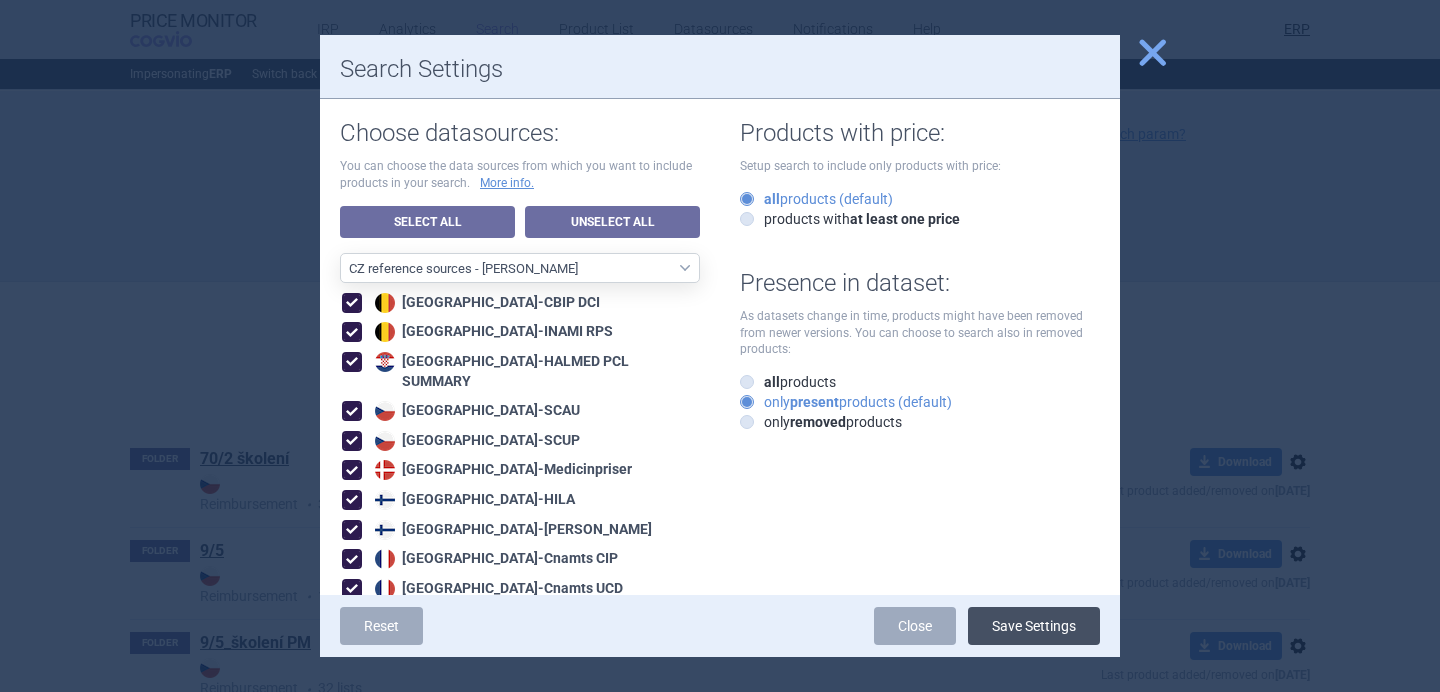 click on "Save Settings" at bounding box center (1034, 626) 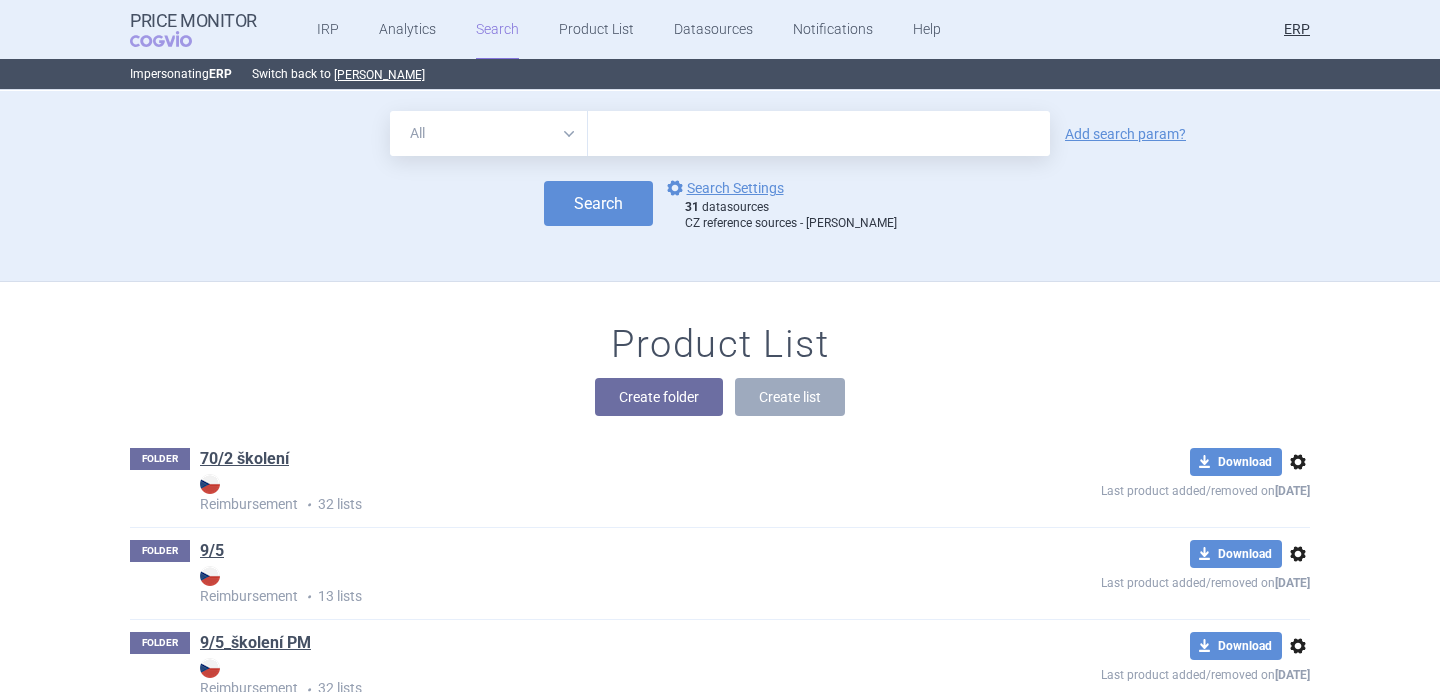 click at bounding box center [819, 133] 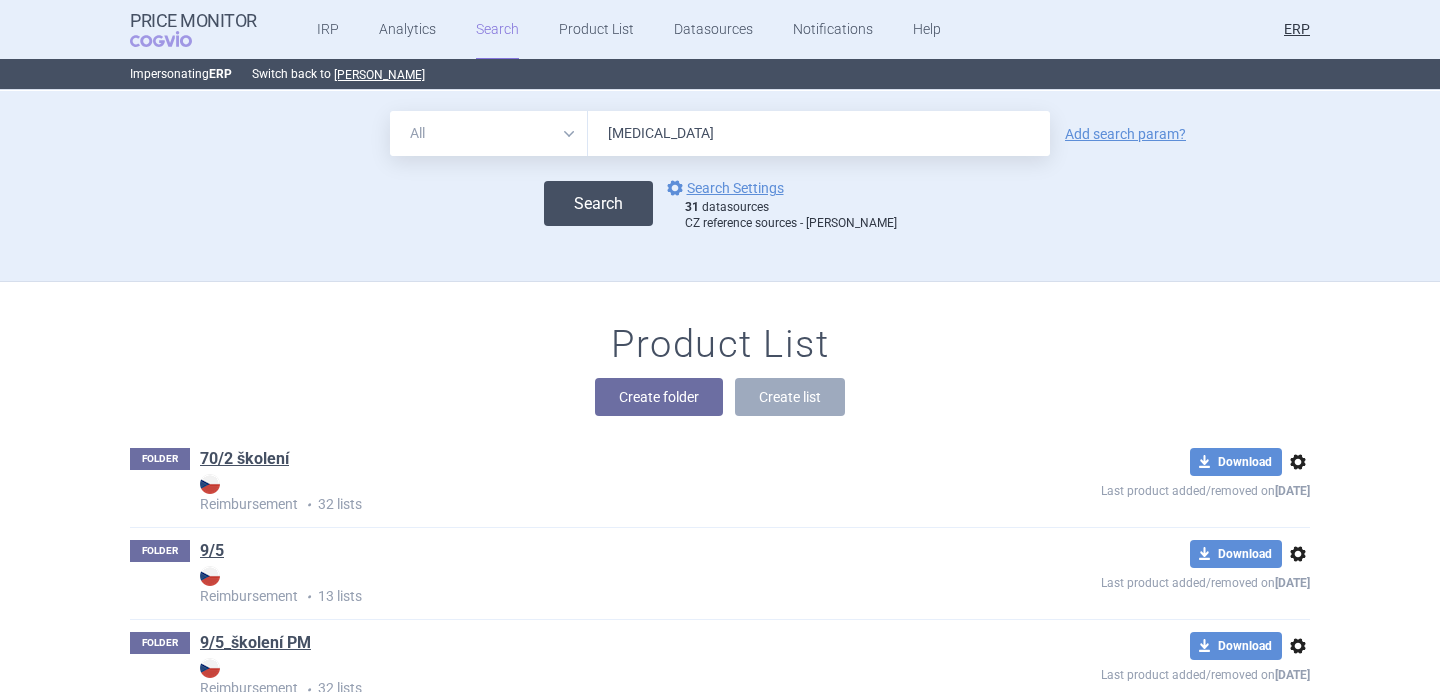 type on "[MEDICAL_DATA]" 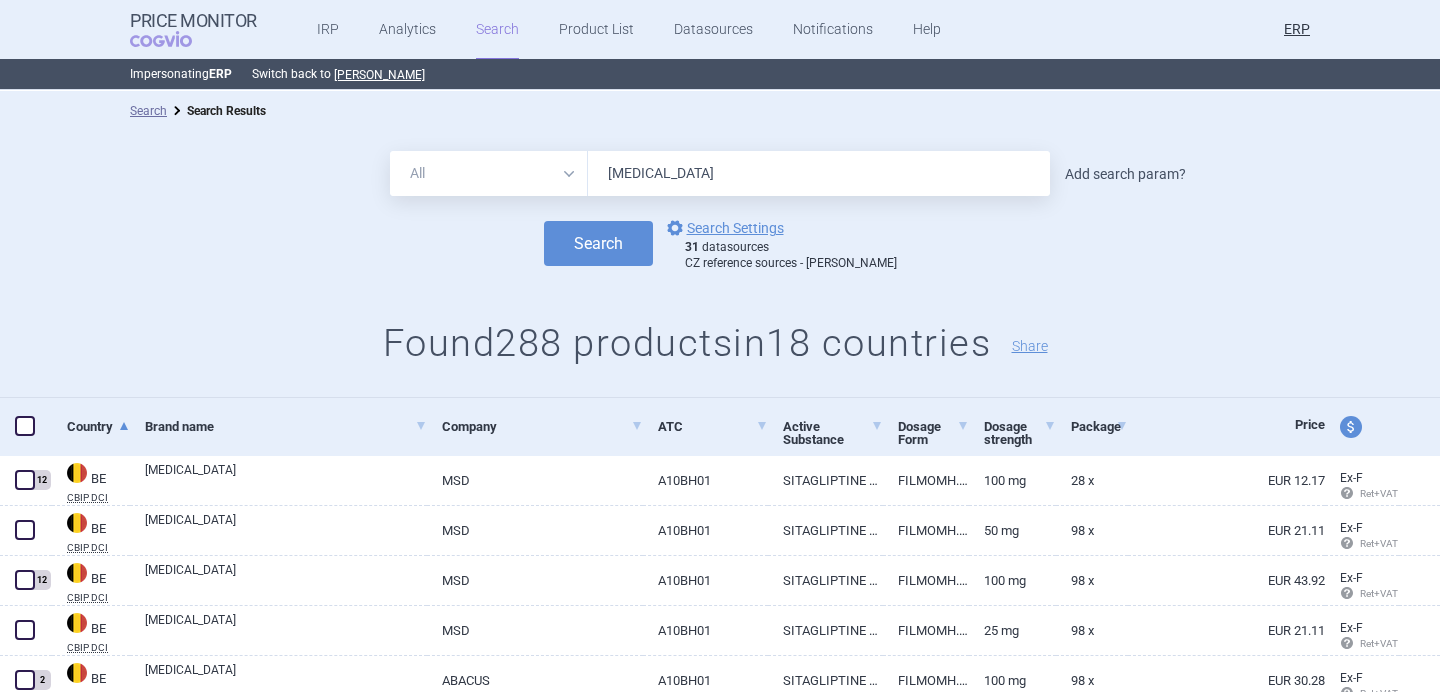 click on "Add search param?" at bounding box center [1125, 174] 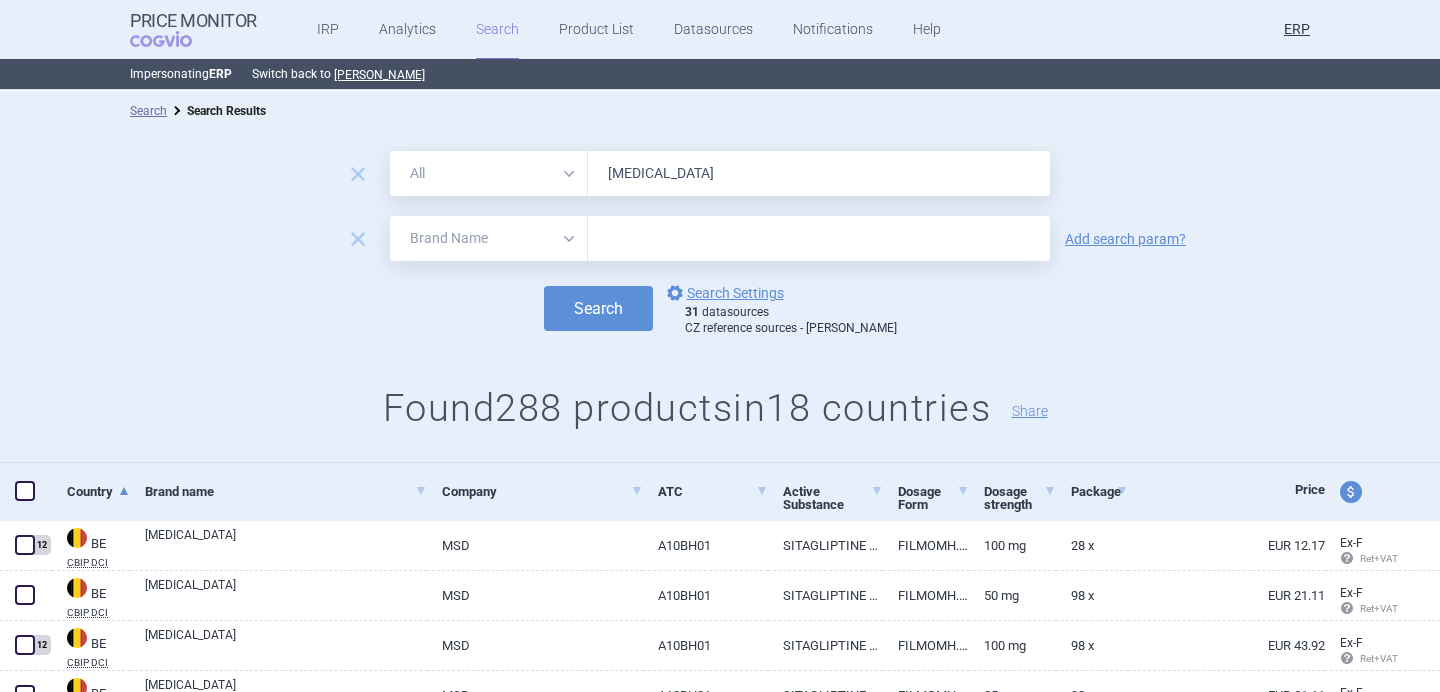 click on "All Brand Name ATC Company Active Substance Country Newer than" at bounding box center (489, 238) 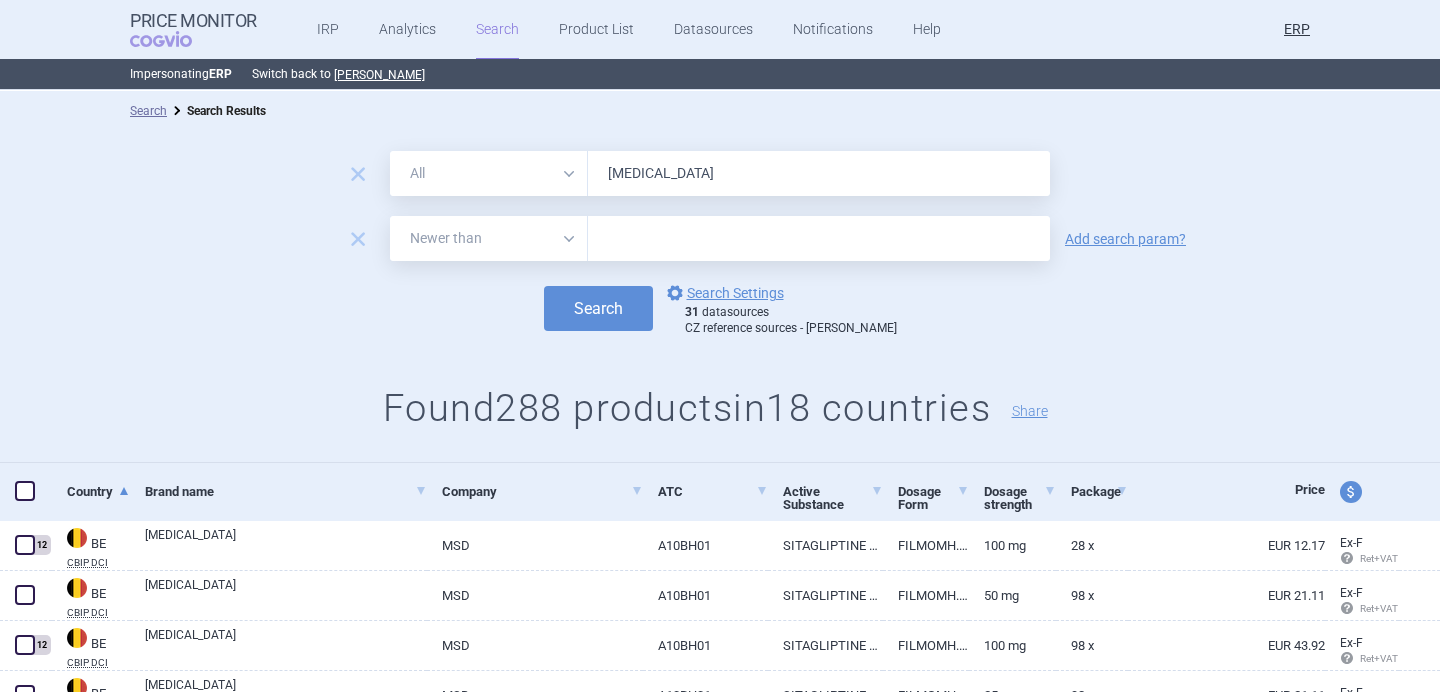 click at bounding box center (819, 238) 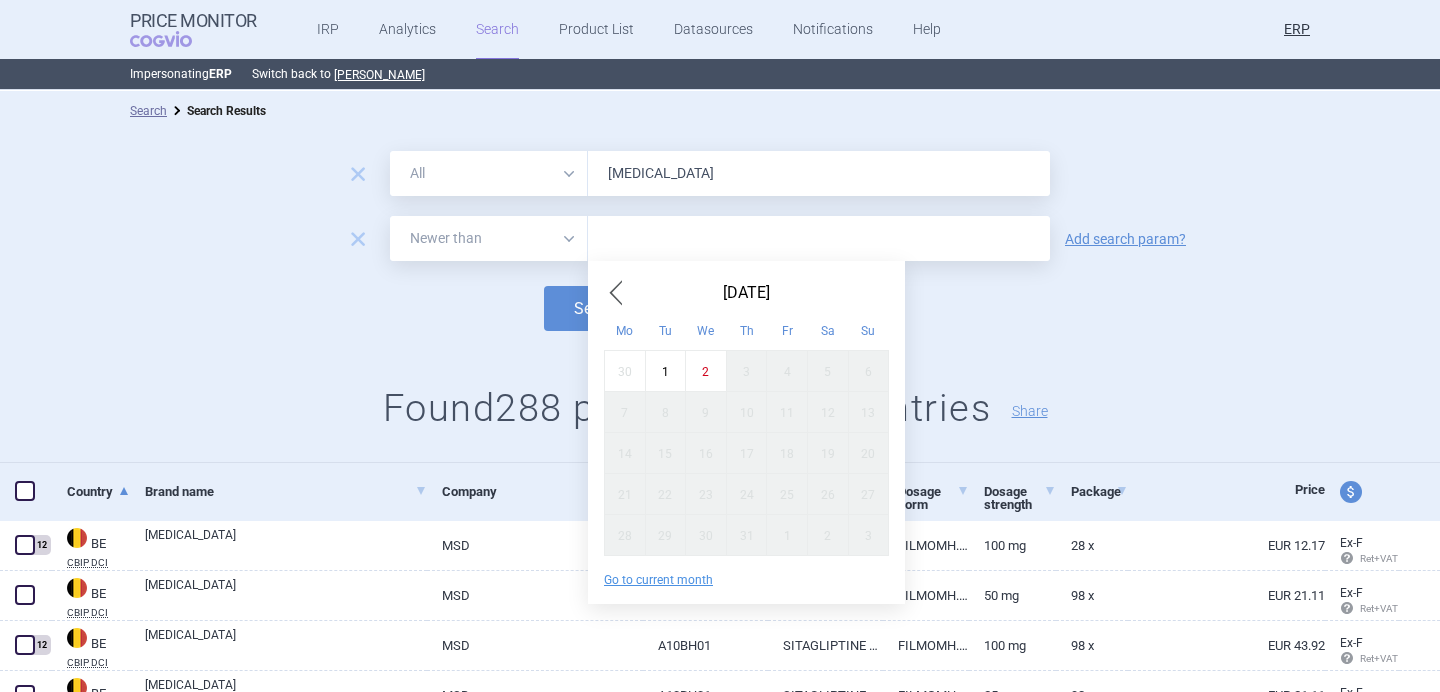 click at bounding box center (616, 293) 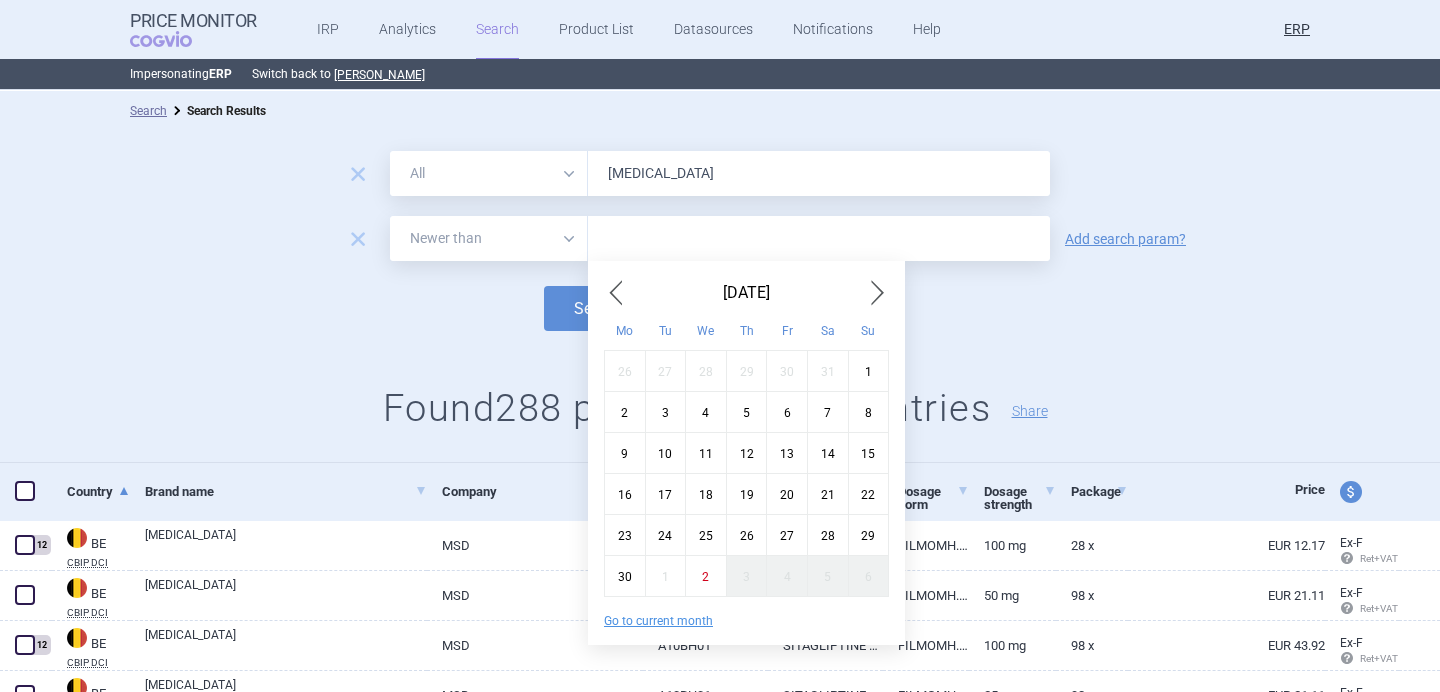click at bounding box center [616, 293] 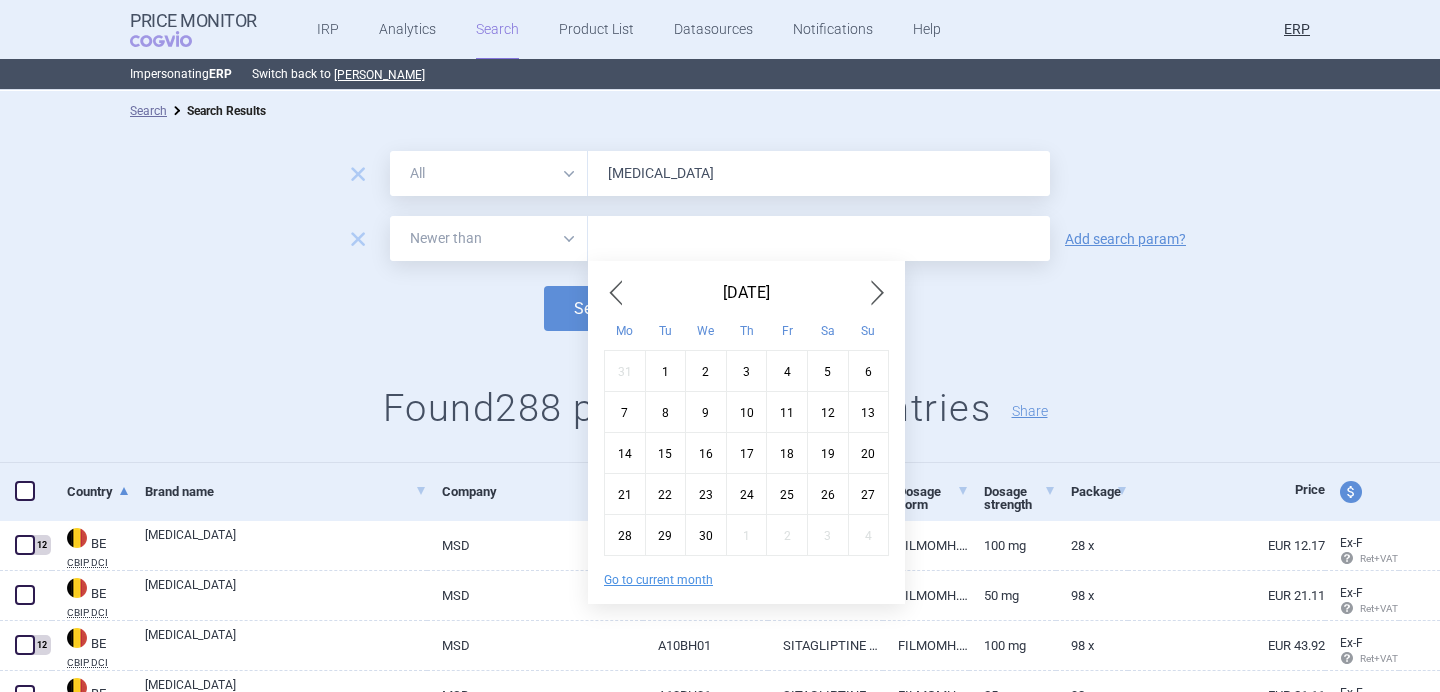 click at bounding box center (616, 293) 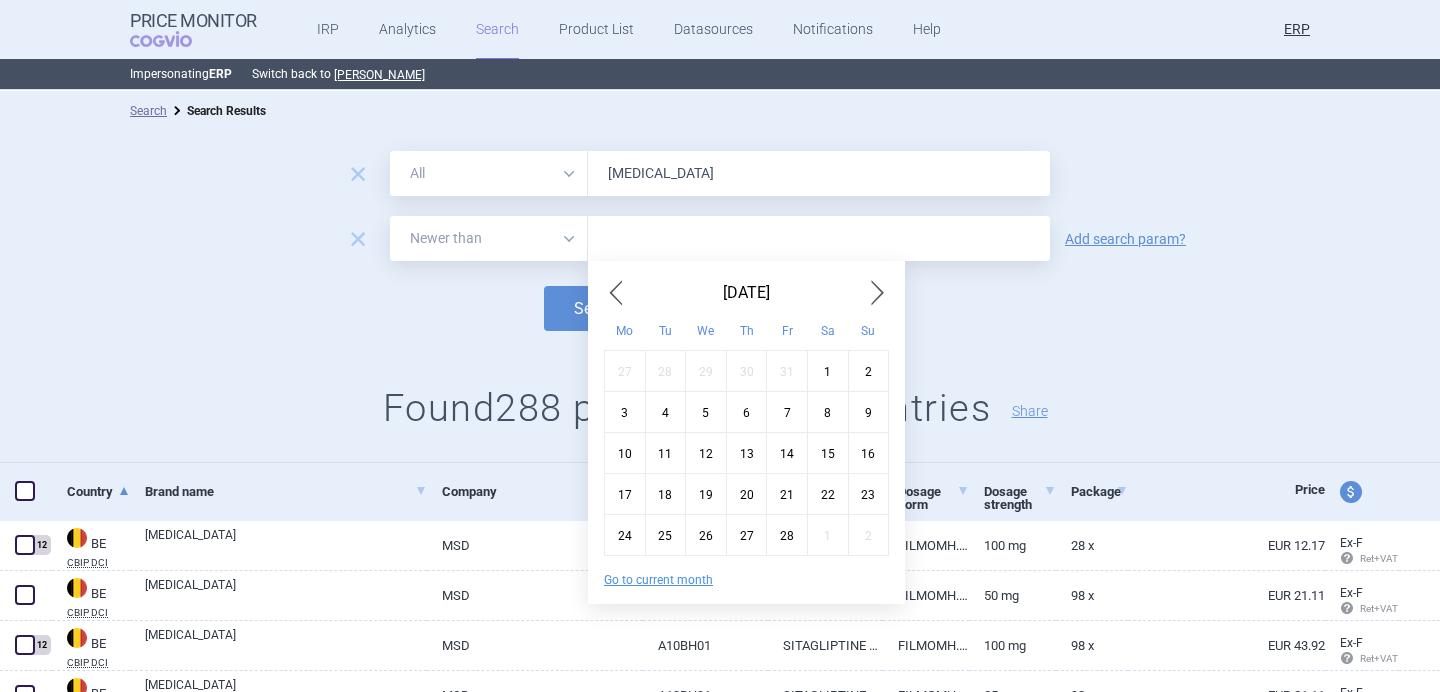 click at bounding box center (616, 293) 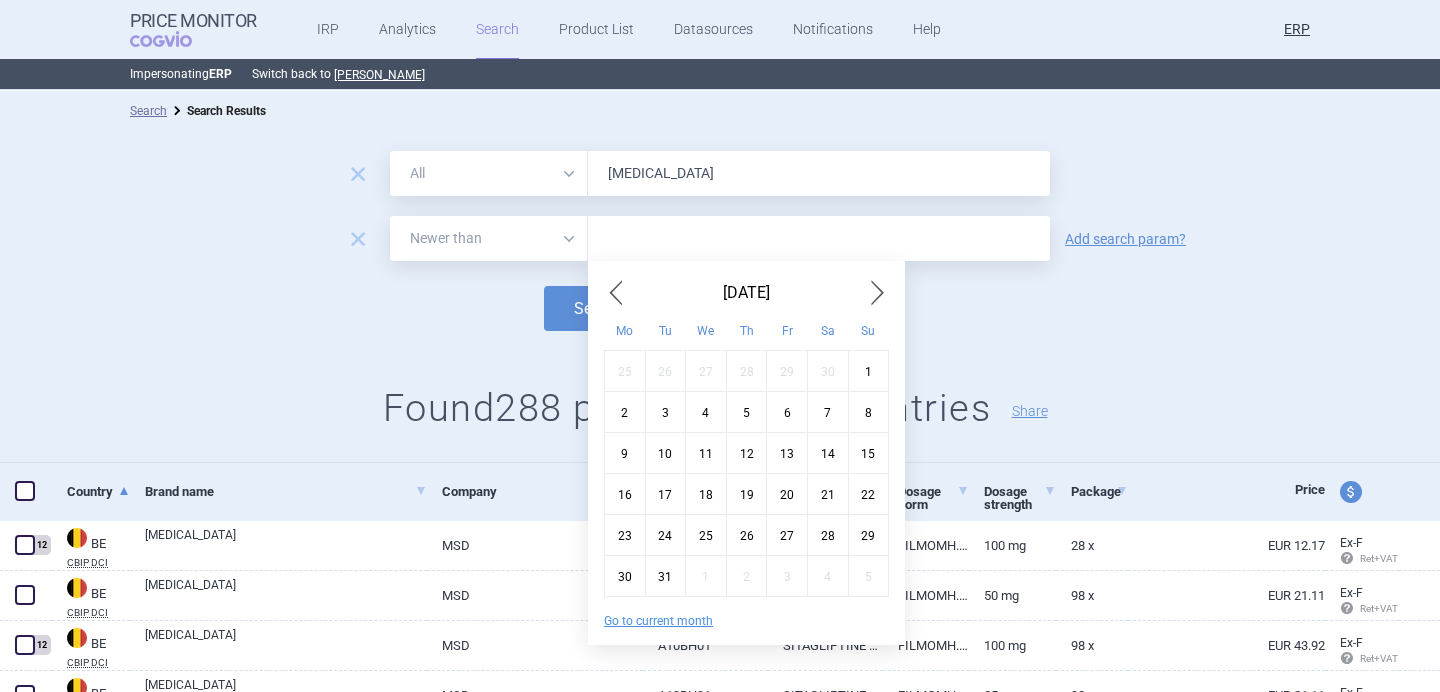 click at bounding box center [616, 293] 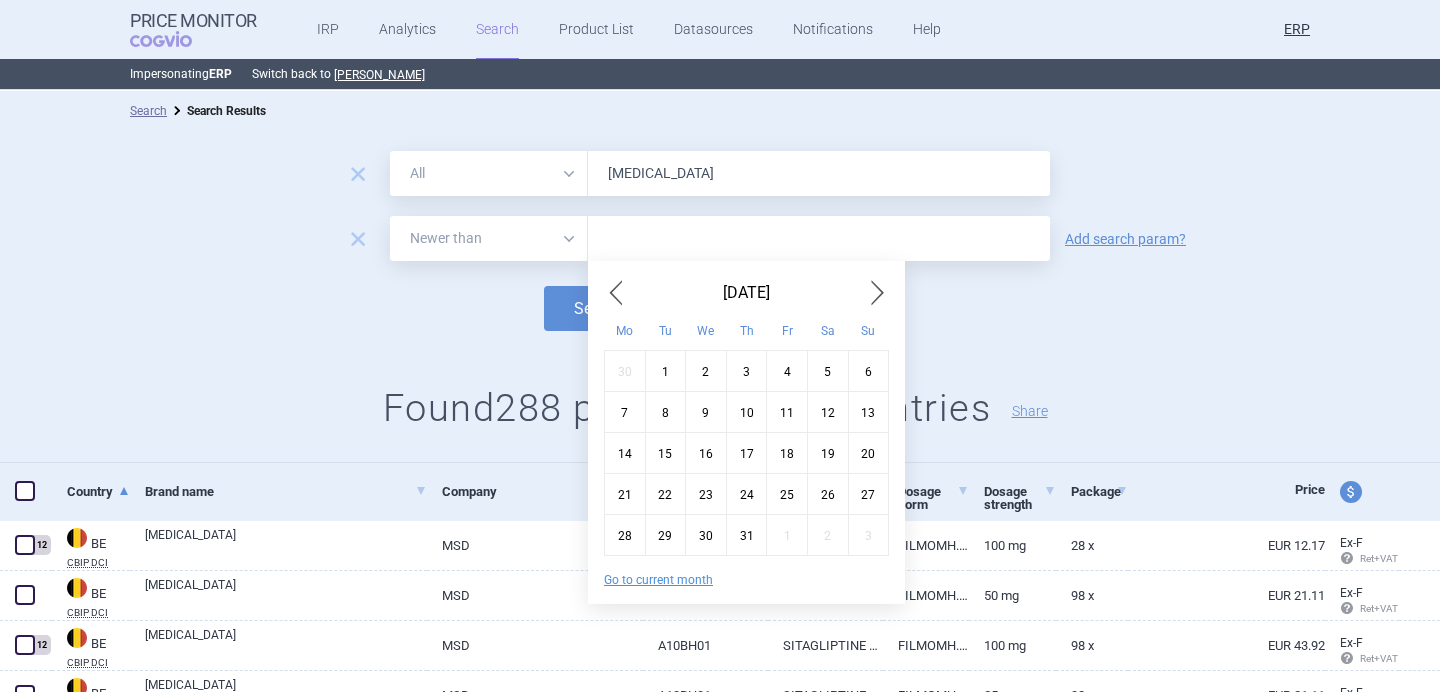 click at bounding box center [616, 293] 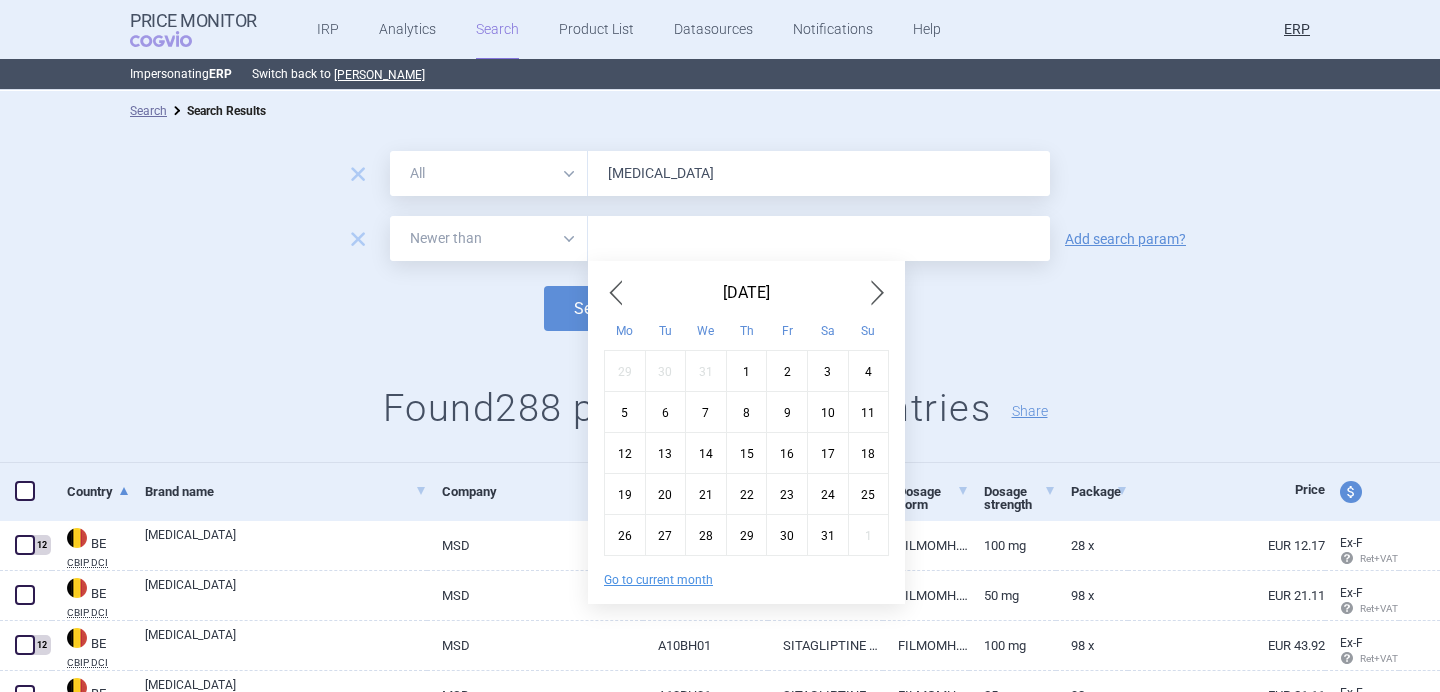 click at bounding box center [616, 293] 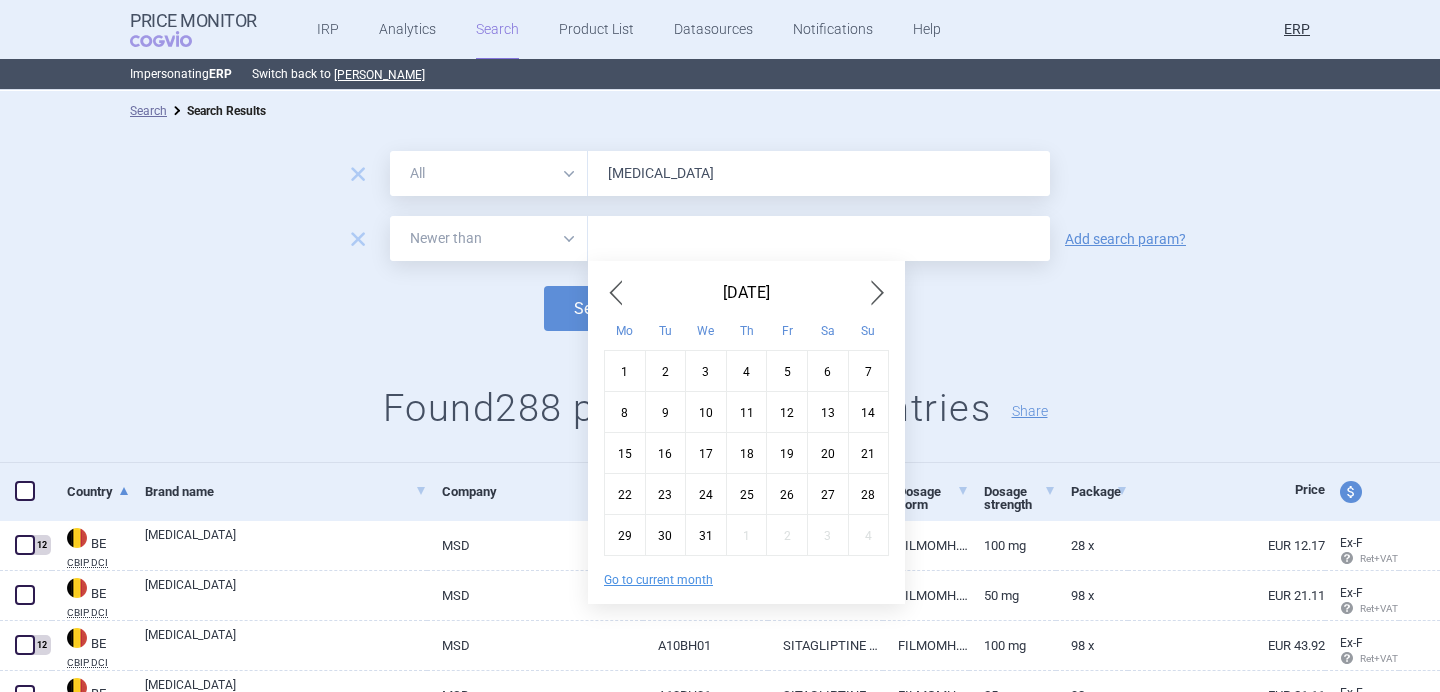 click on "1" at bounding box center [625, 370] 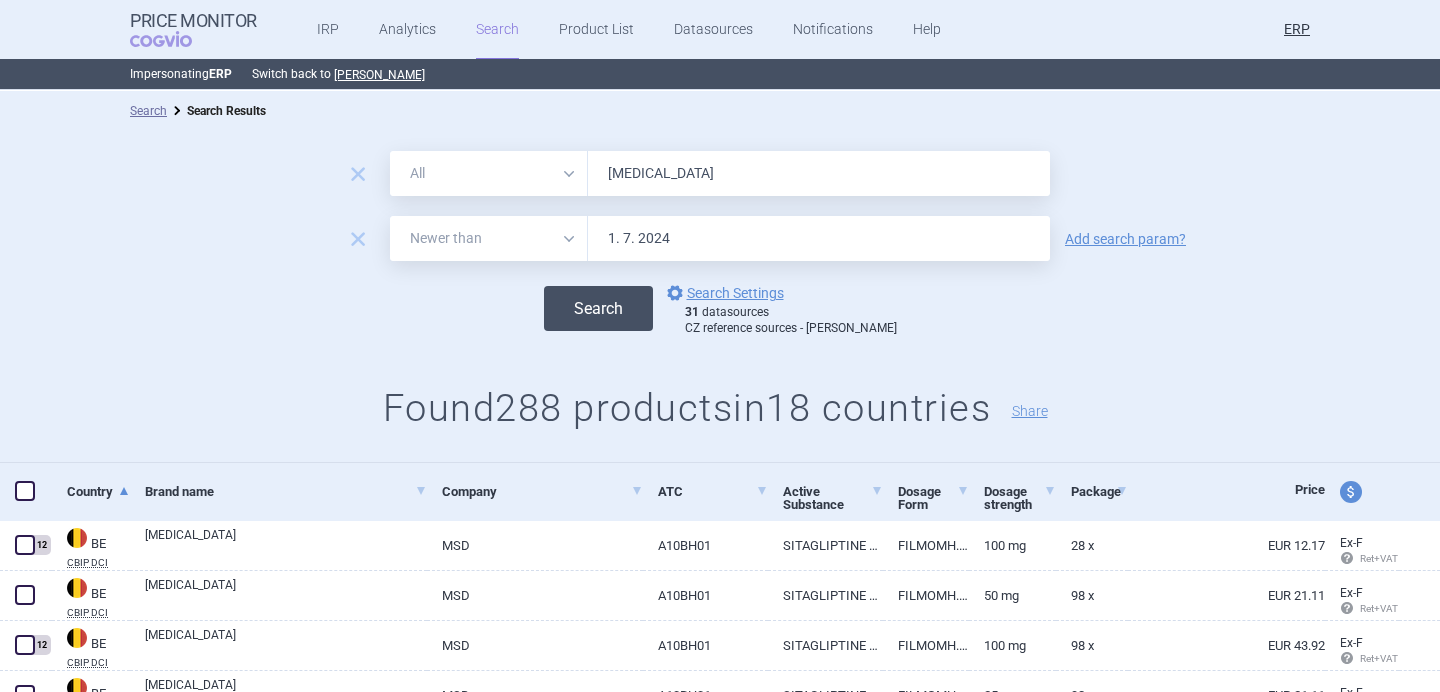 click on "Search" at bounding box center (598, 308) 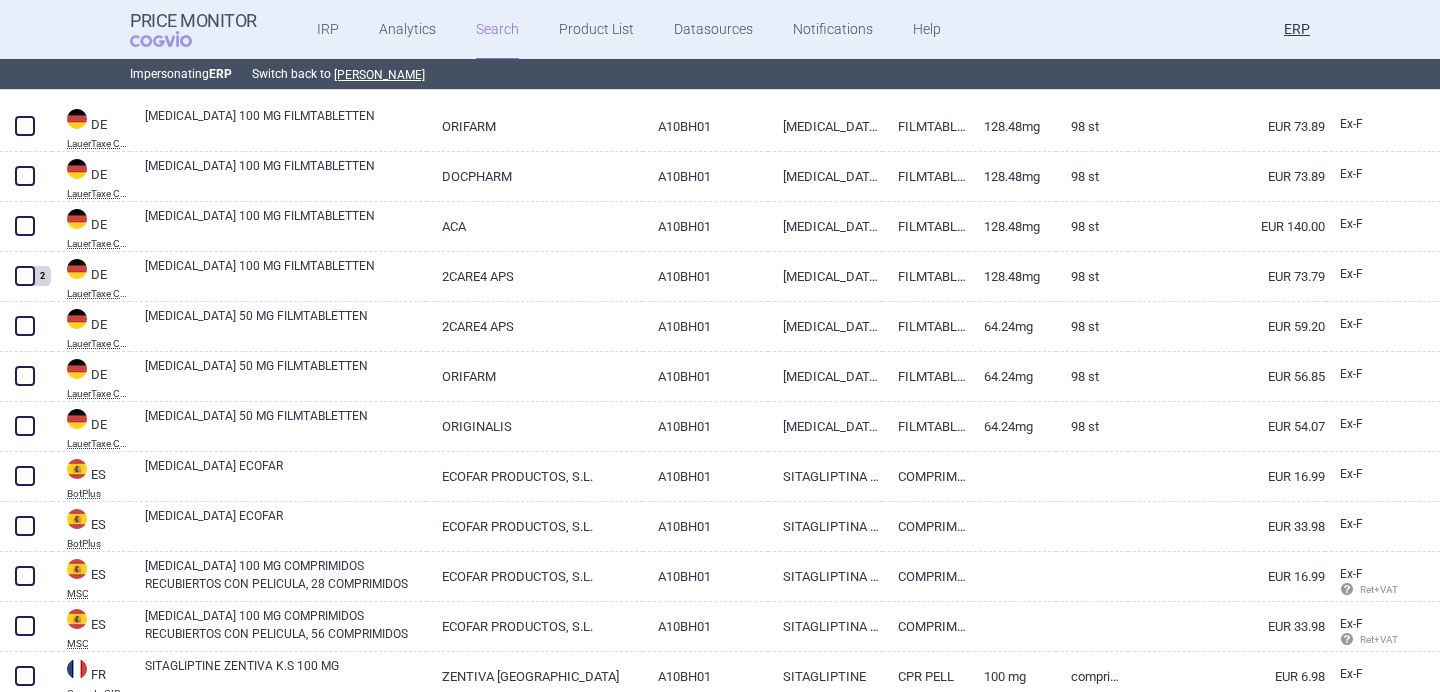 select on "newerThan" 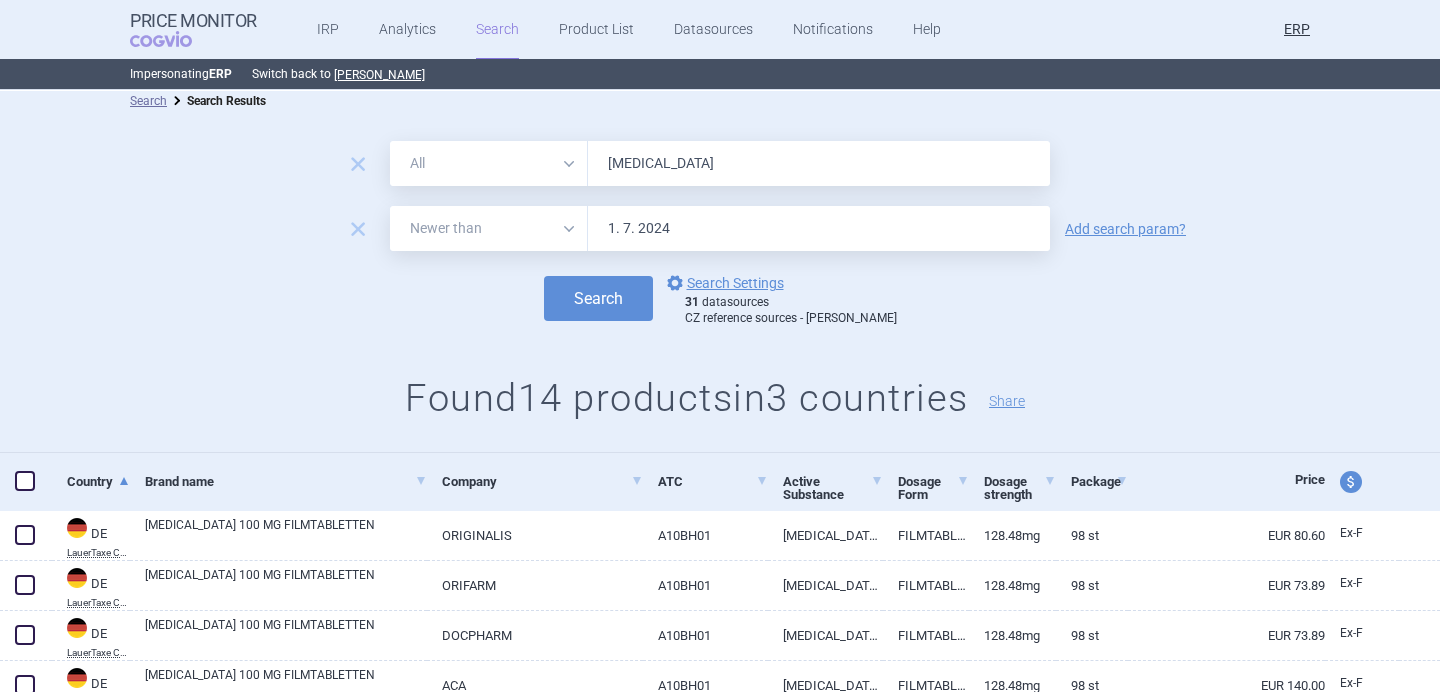 scroll, scrollTop: 0, scrollLeft: 0, axis: both 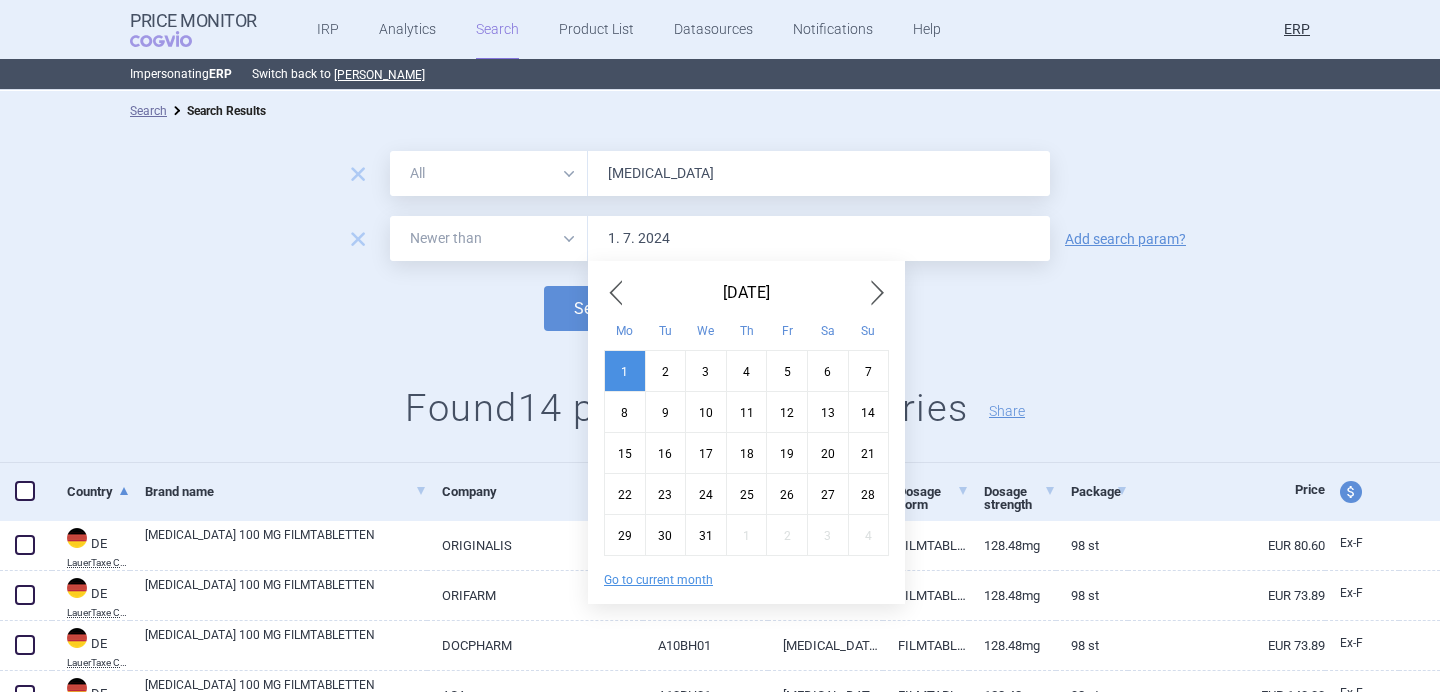 click on "1. 7. 2024" at bounding box center (819, 238) 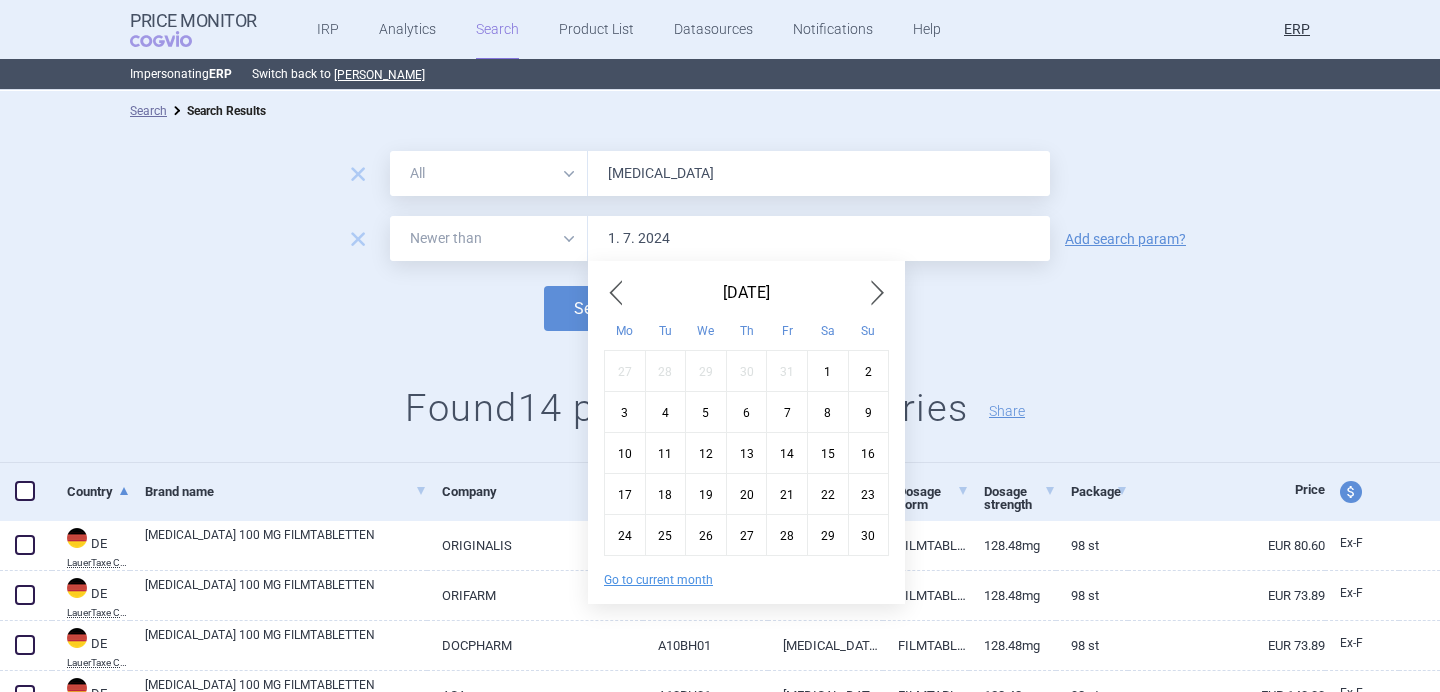 click at bounding box center [616, 293] 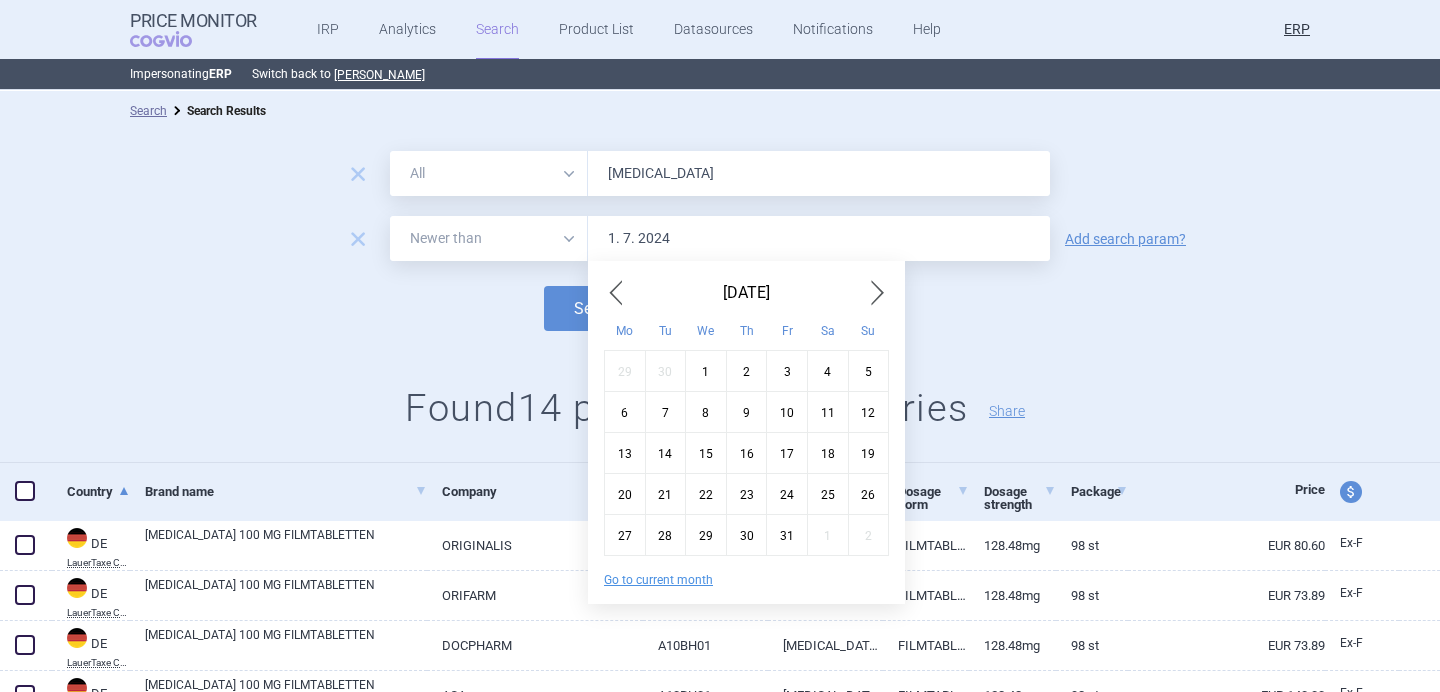 click at bounding box center [616, 293] 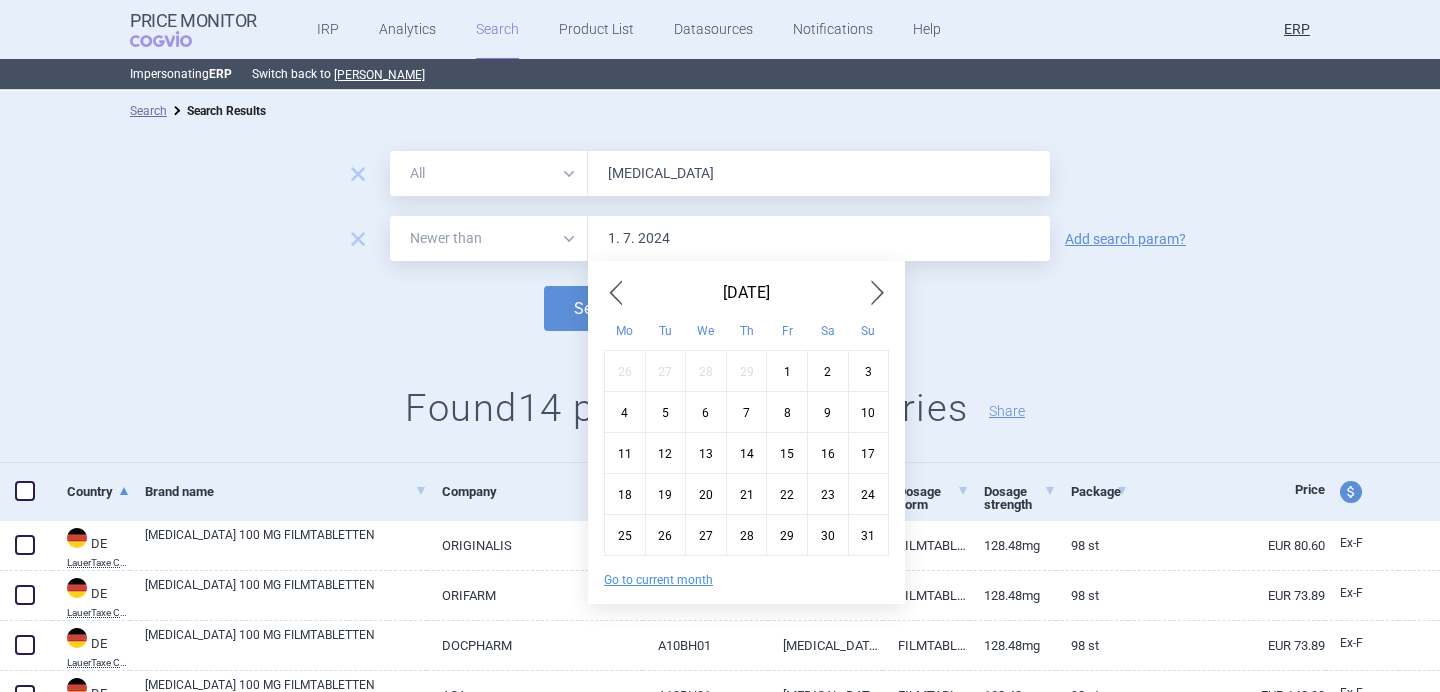click at bounding box center [616, 293] 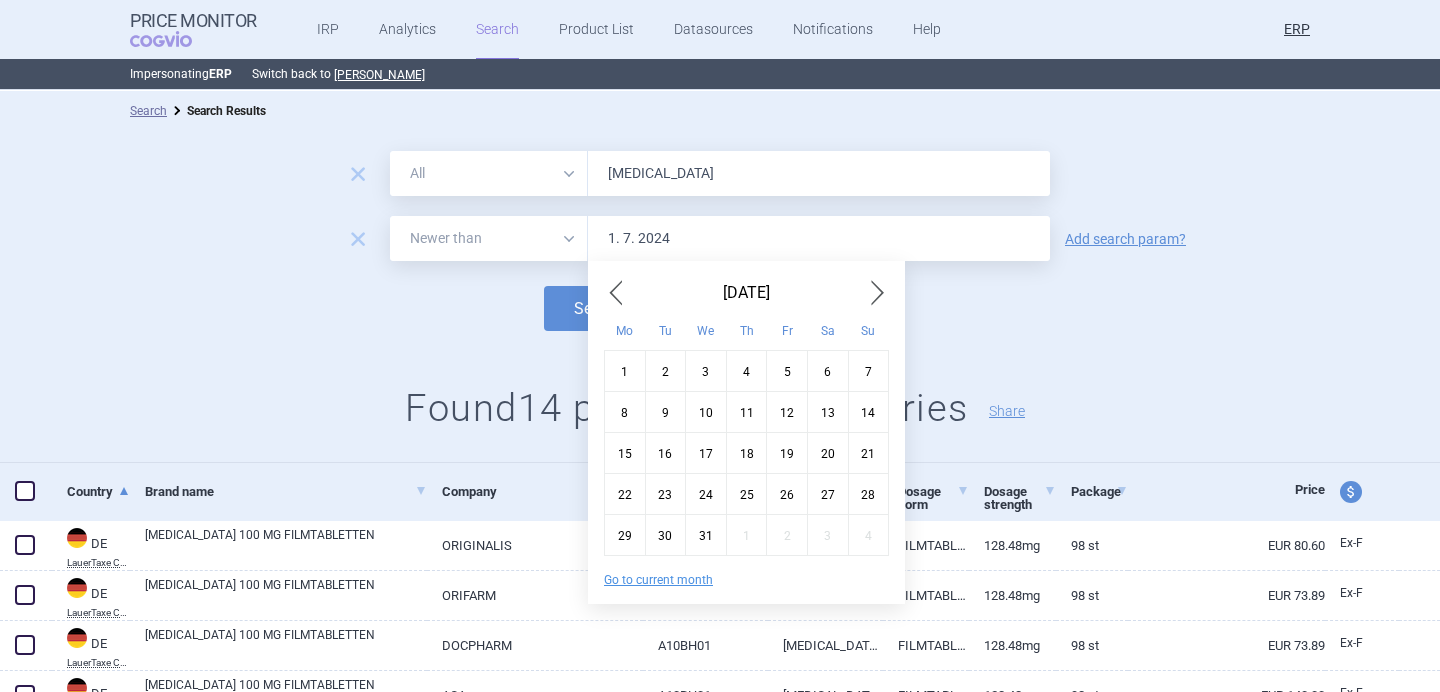 click at bounding box center (616, 293) 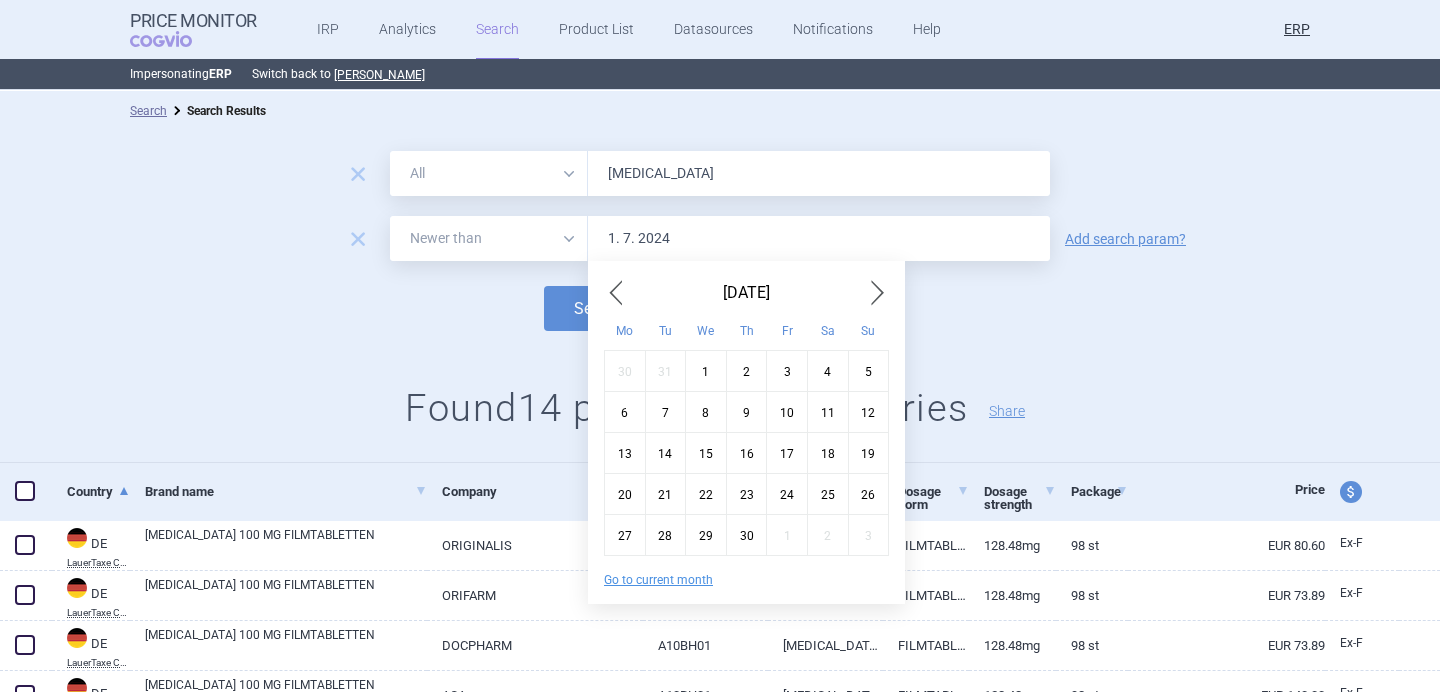 click at bounding box center (616, 293) 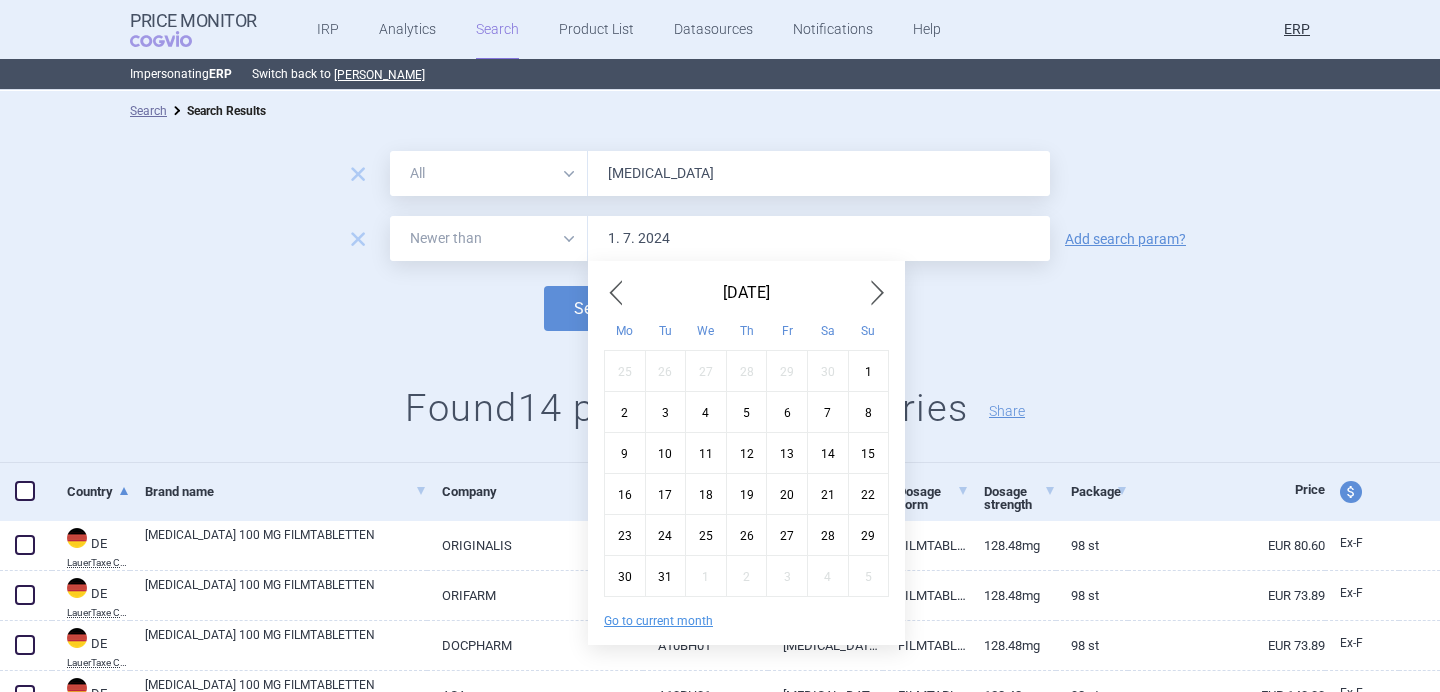 click on "1" at bounding box center [868, 370] 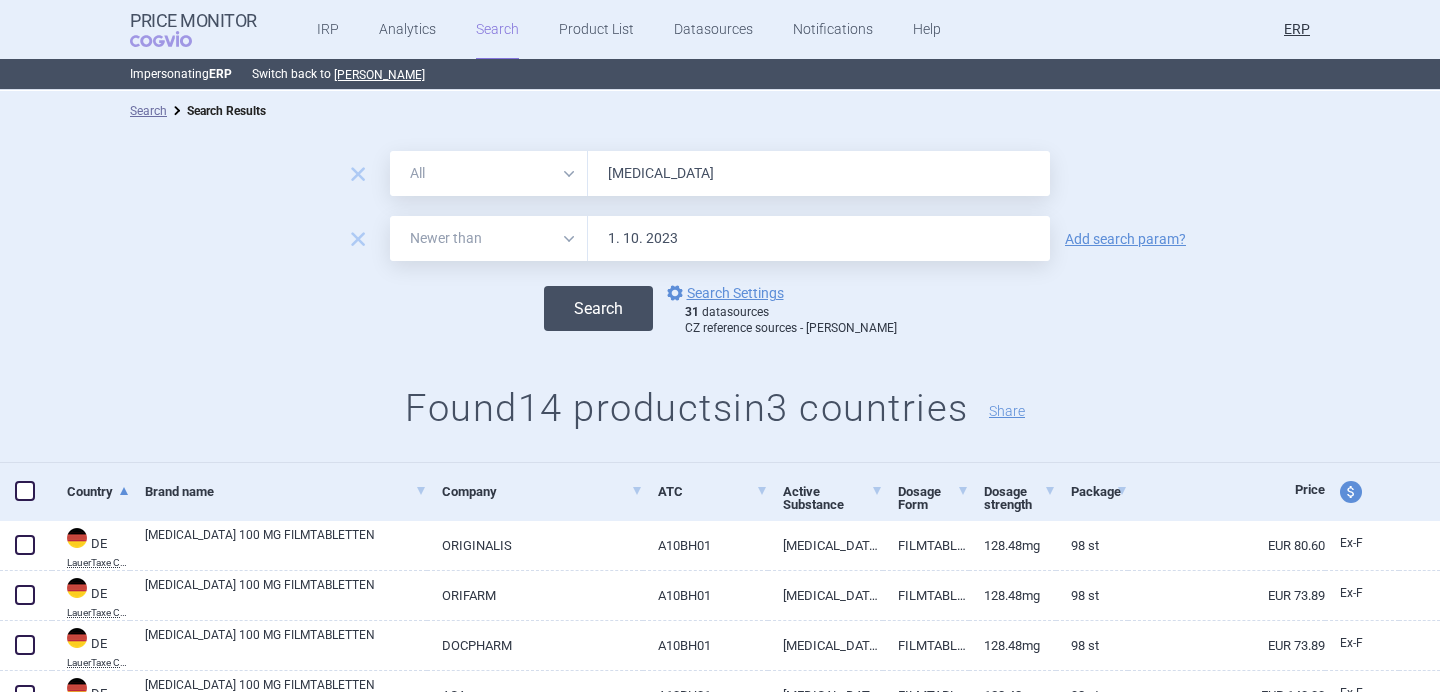 click on "Search" at bounding box center (598, 308) 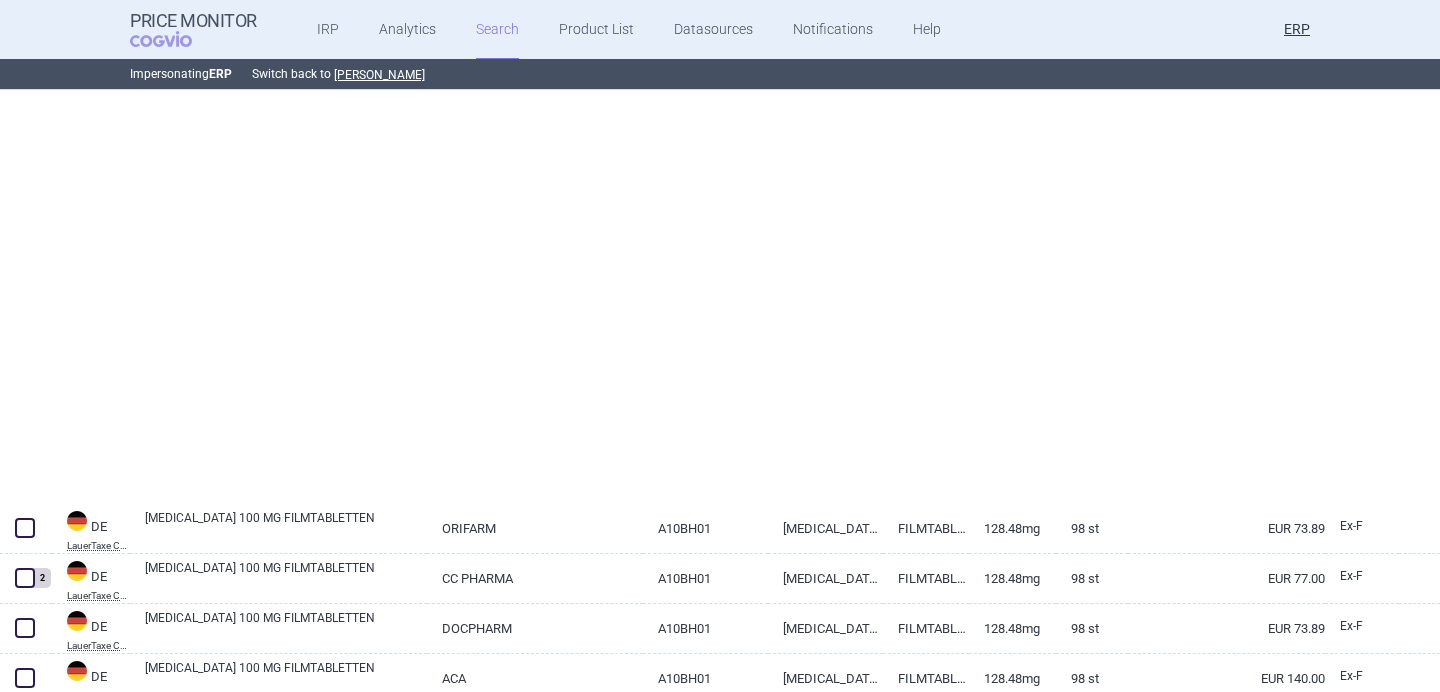 select on "newerThan" 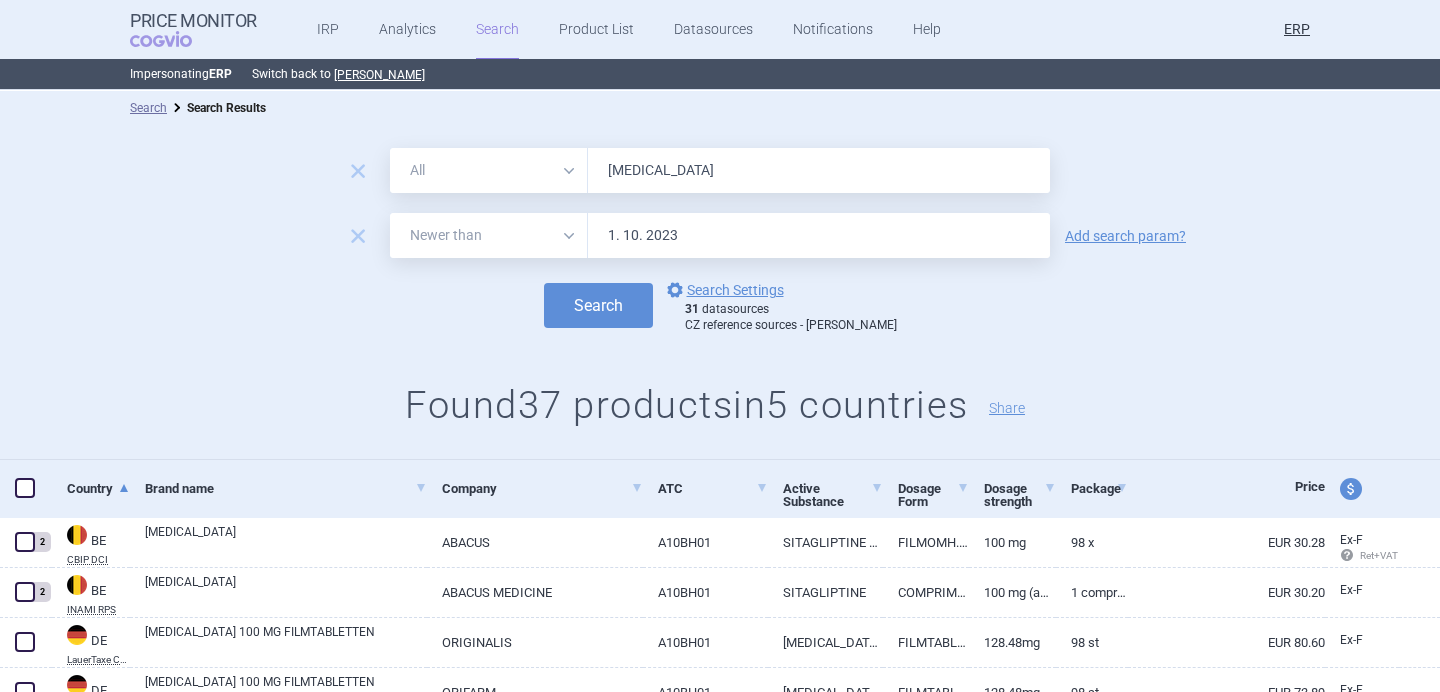 scroll, scrollTop: 0, scrollLeft: 0, axis: both 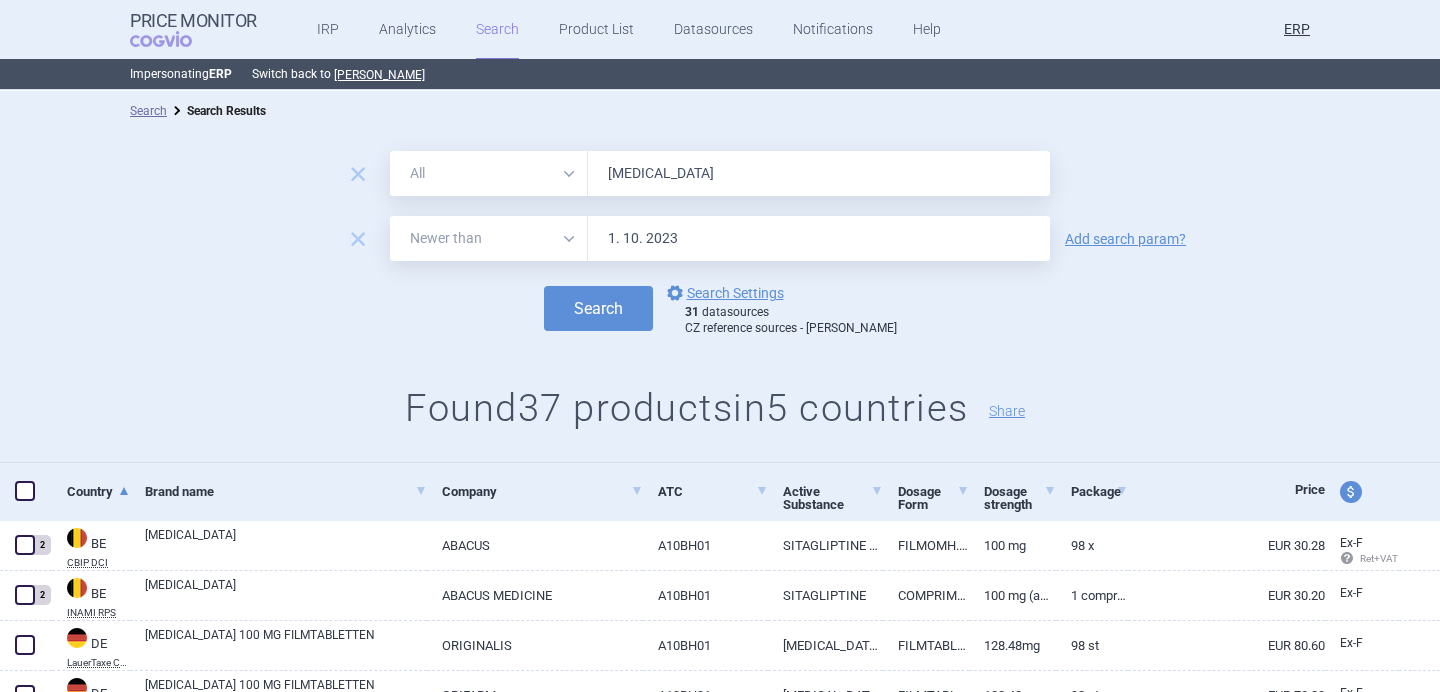 click on "[MEDICAL_DATA]" at bounding box center [819, 173] 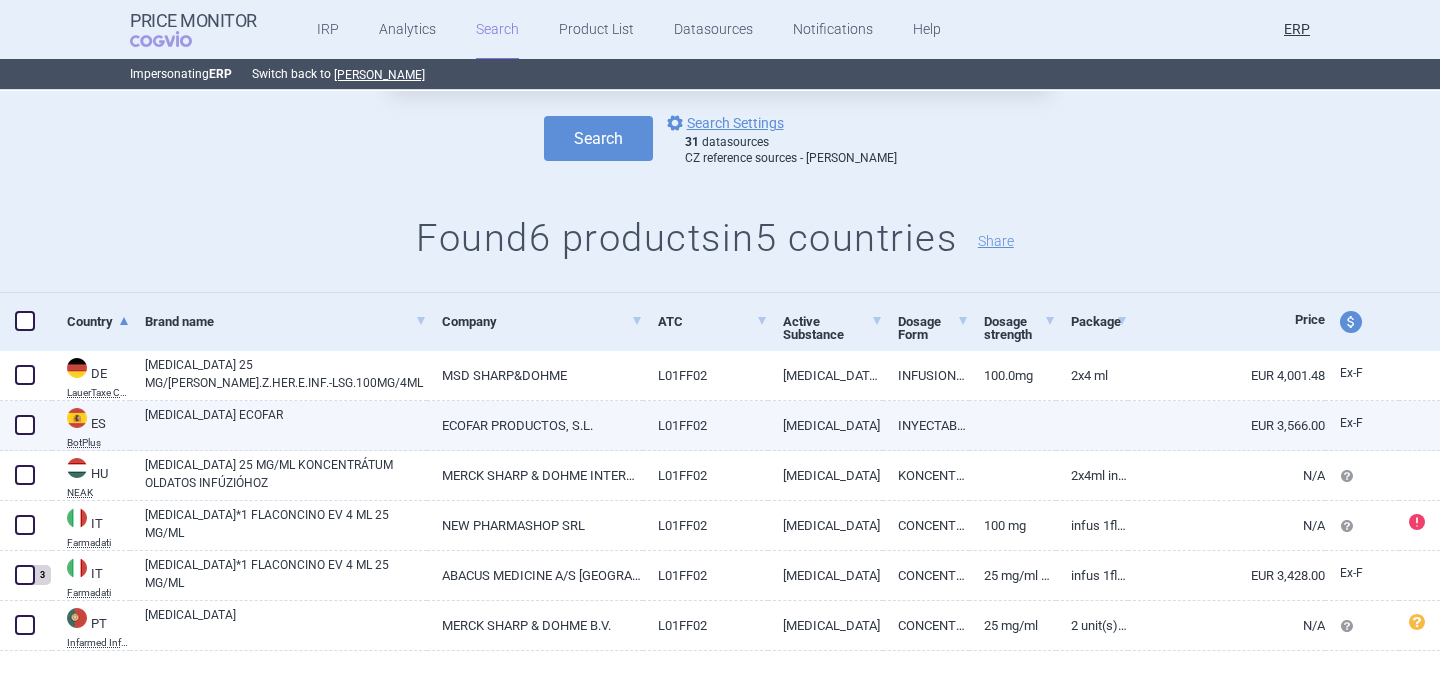 scroll, scrollTop: 194, scrollLeft: 0, axis: vertical 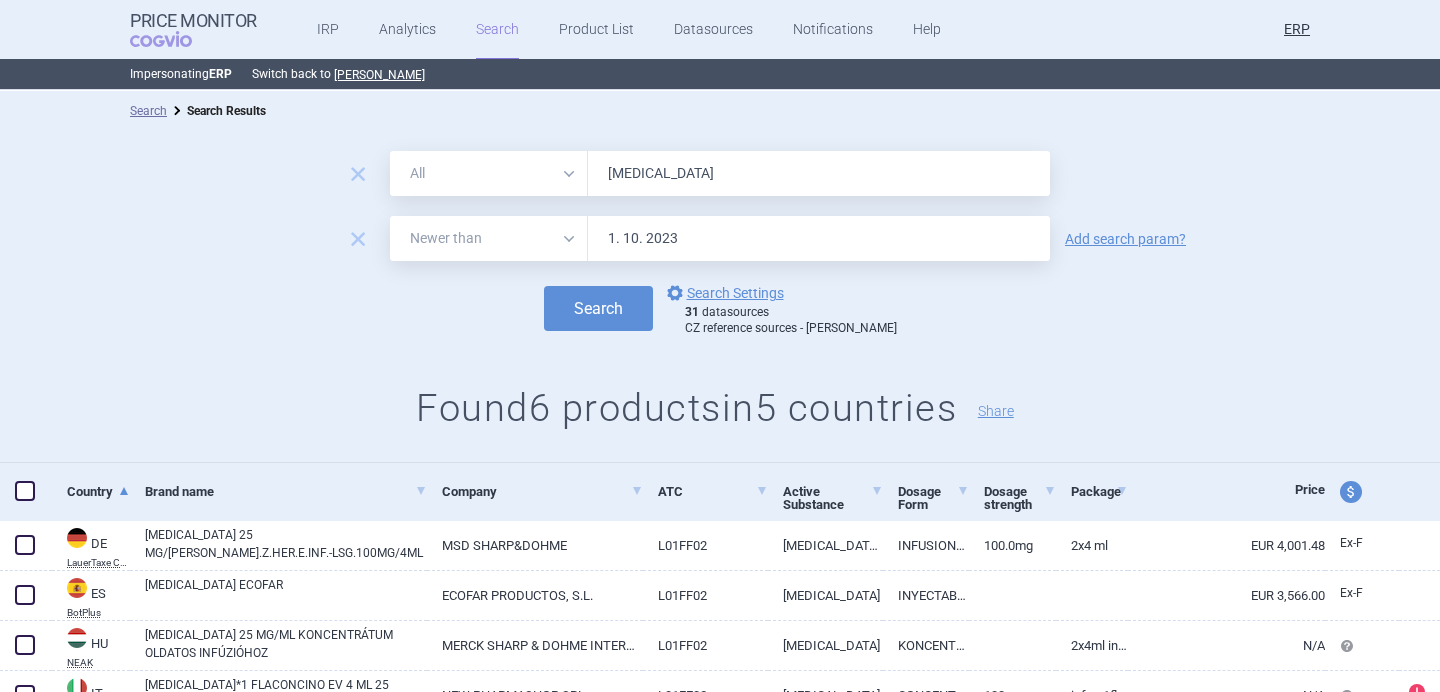 click on "KEYTRUDA" at bounding box center (819, 173) 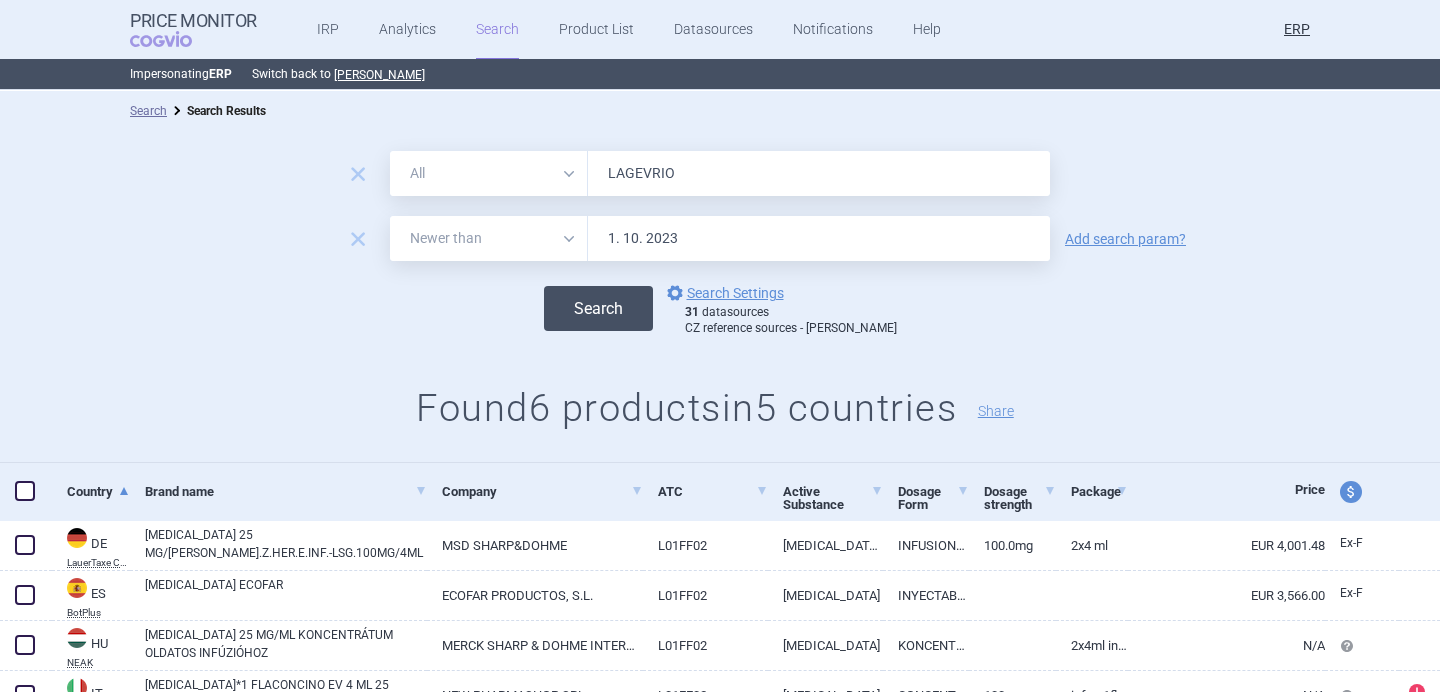 click on "Search" at bounding box center (598, 308) 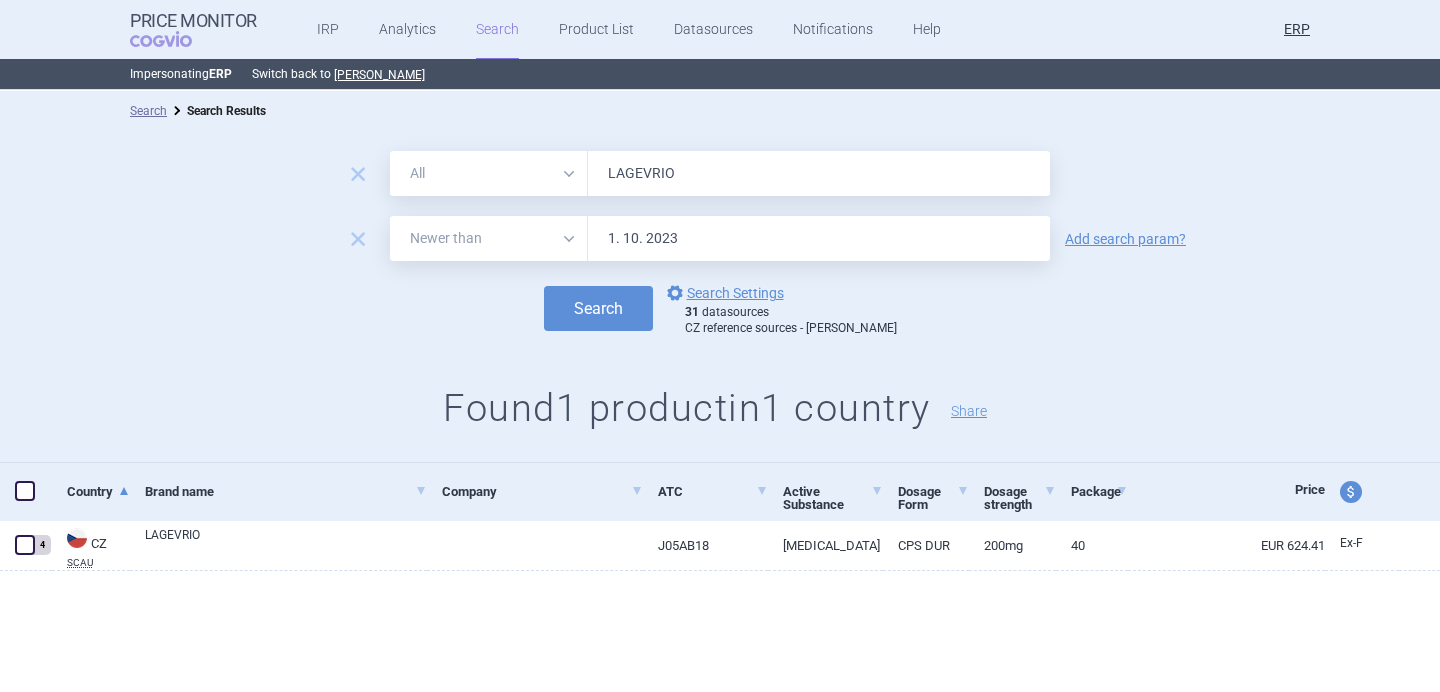 click on "LAGEVRIO" at bounding box center (819, 173) 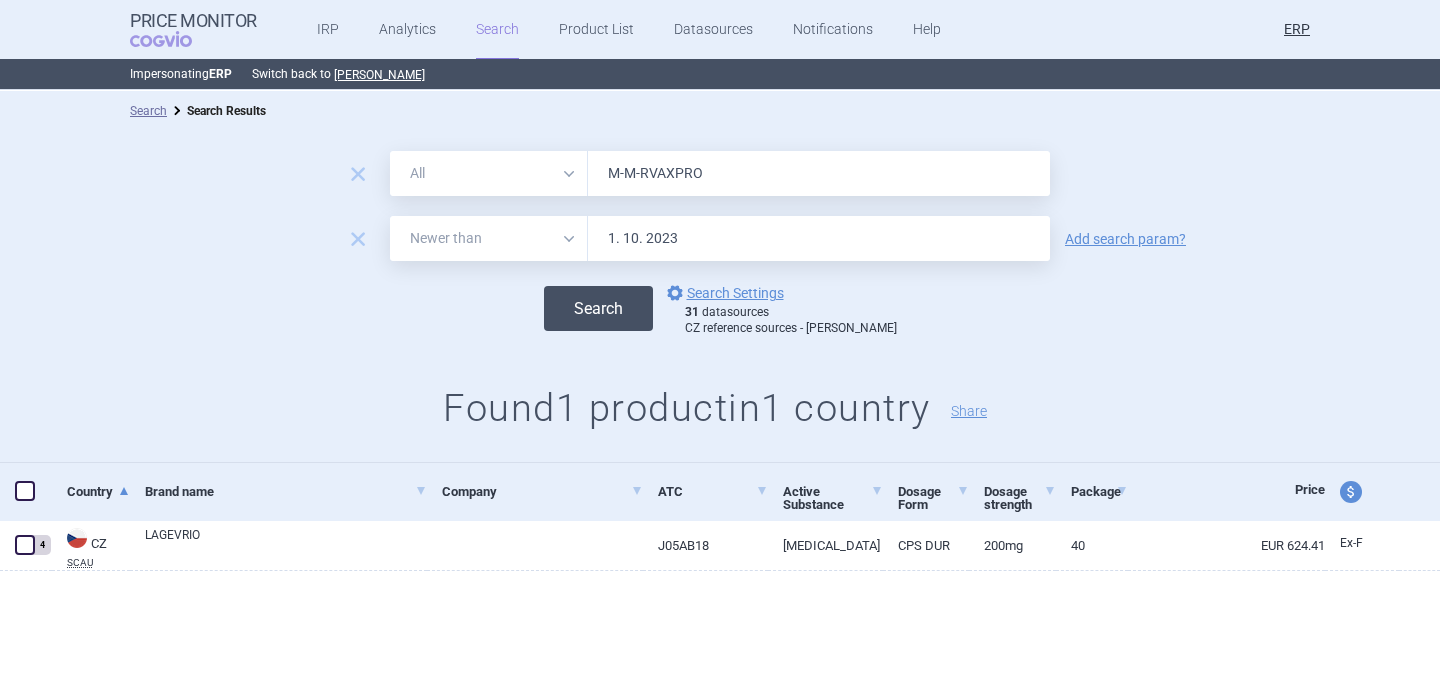 type on "M-M-RVAXPRO" 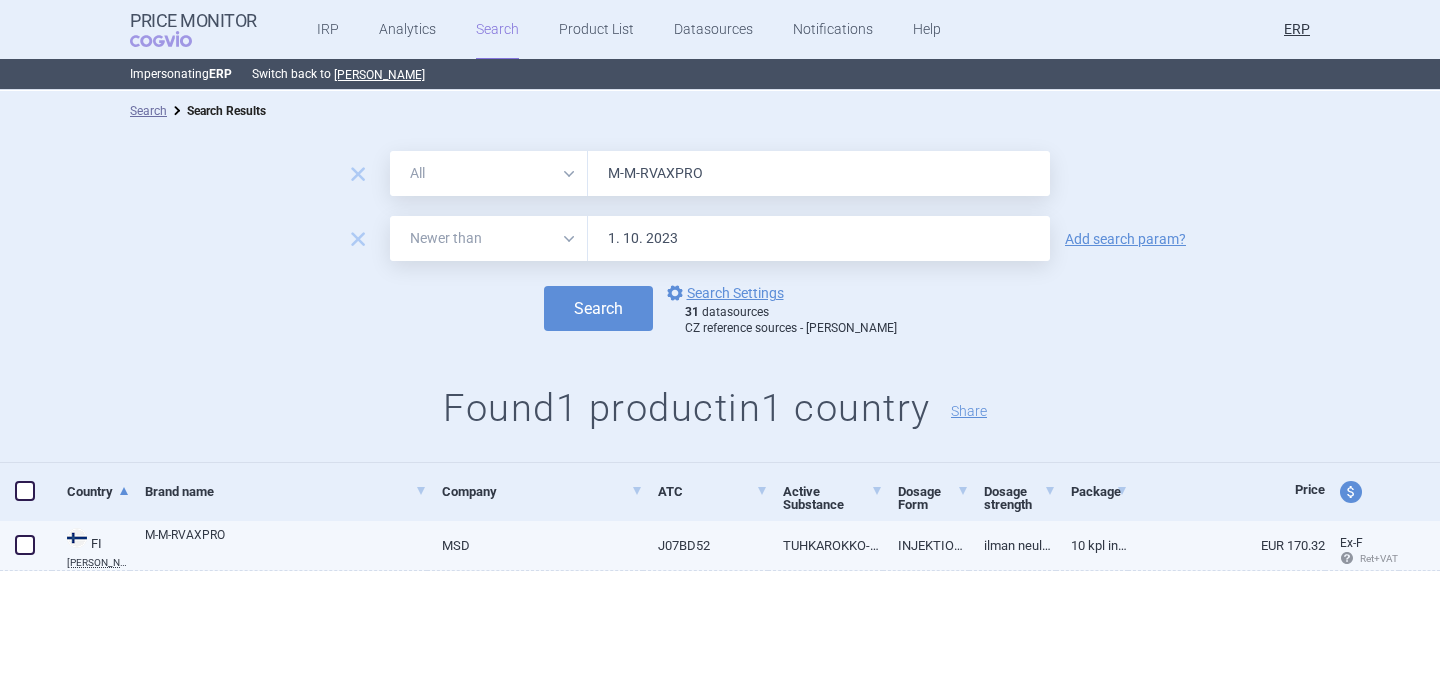 click on "M-M-RVAXPRO" at bounding box center (286, 544) 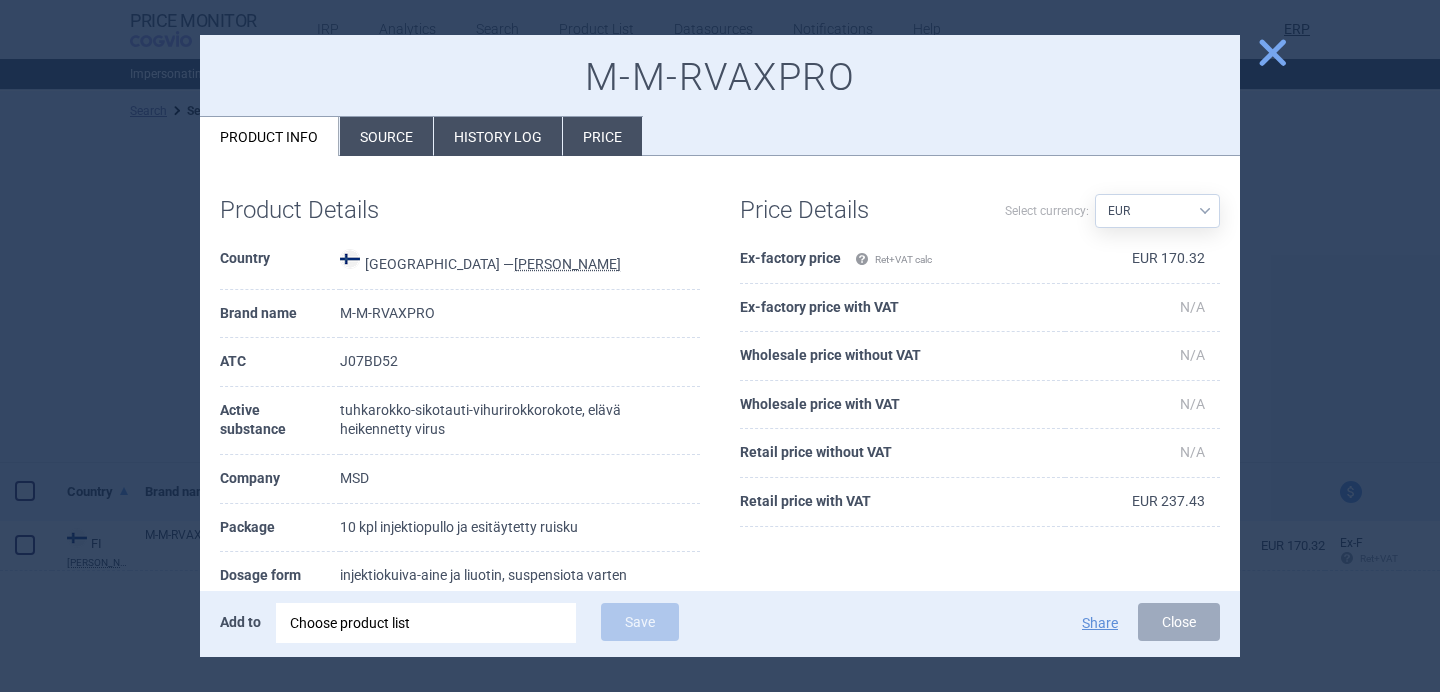 scroll, scrollTop: 75, scrollLeft: 0, axis: vertical 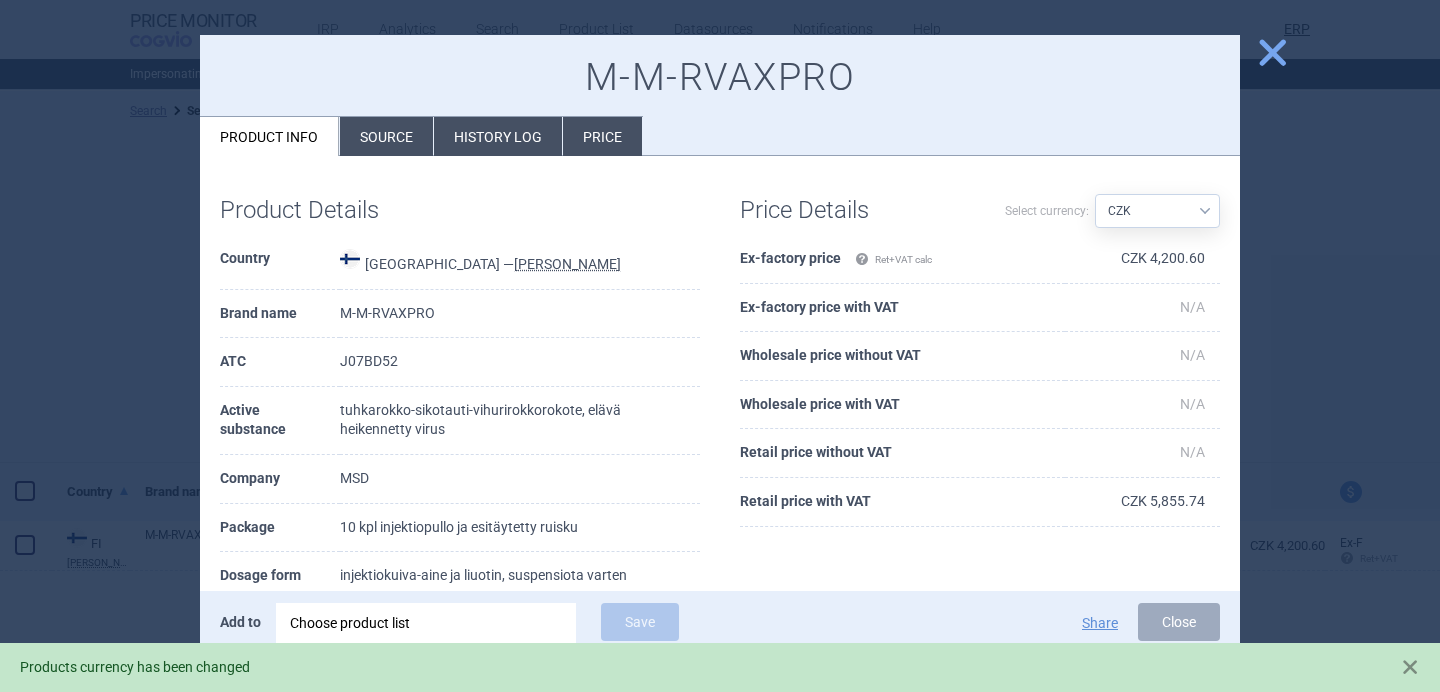 click on "Source AED AUD BGN BHD BOB BRL CAD CHF CNY COP CZK DKK DZD EUR GBP HUF ILS INR ISK JOD JPY KRW KWD KZT LBP MDL MYR NOK NZD OMR PLN QAR RON RSD RUB SAR SEK USD UZS ZAR" at bounding box center (1157, 211) 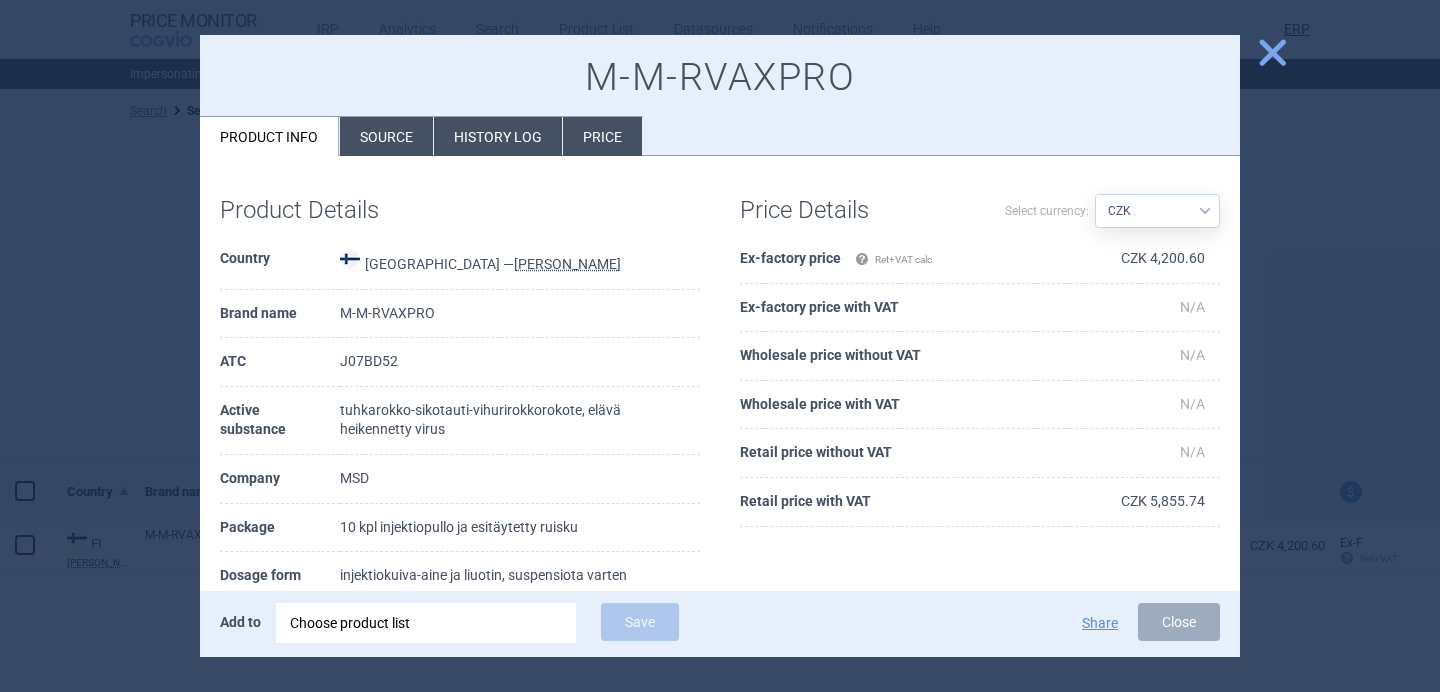 select on "EUR" 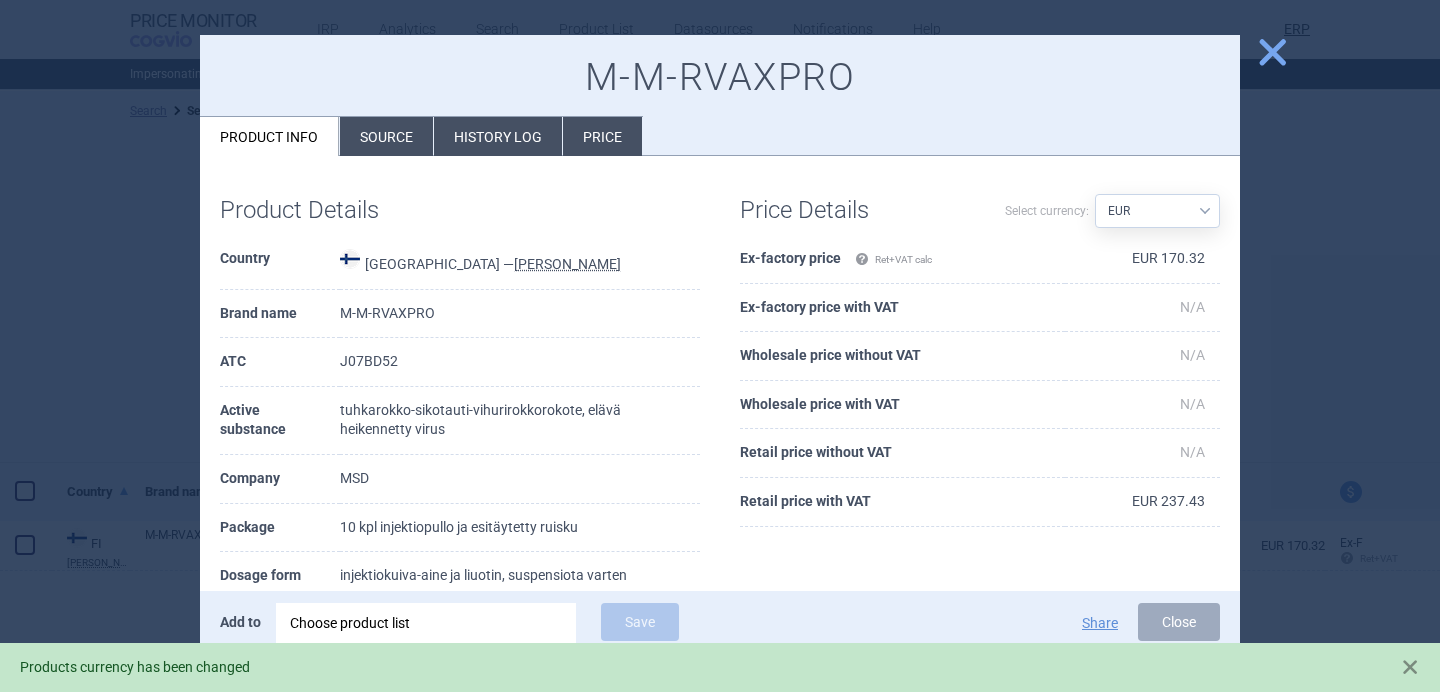click on "close" at bounding box center (1272, 52) 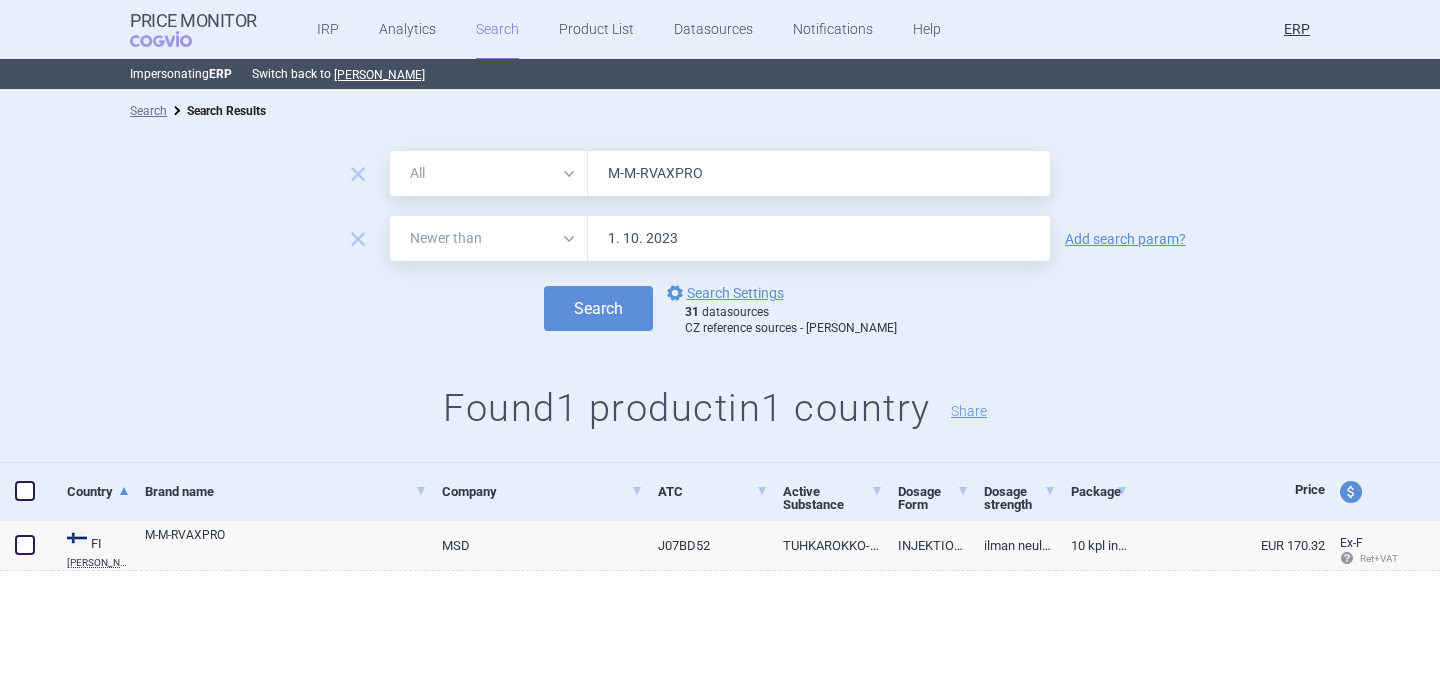 click on "M-M-RVAXPRO" at bounding box center (819, 173) 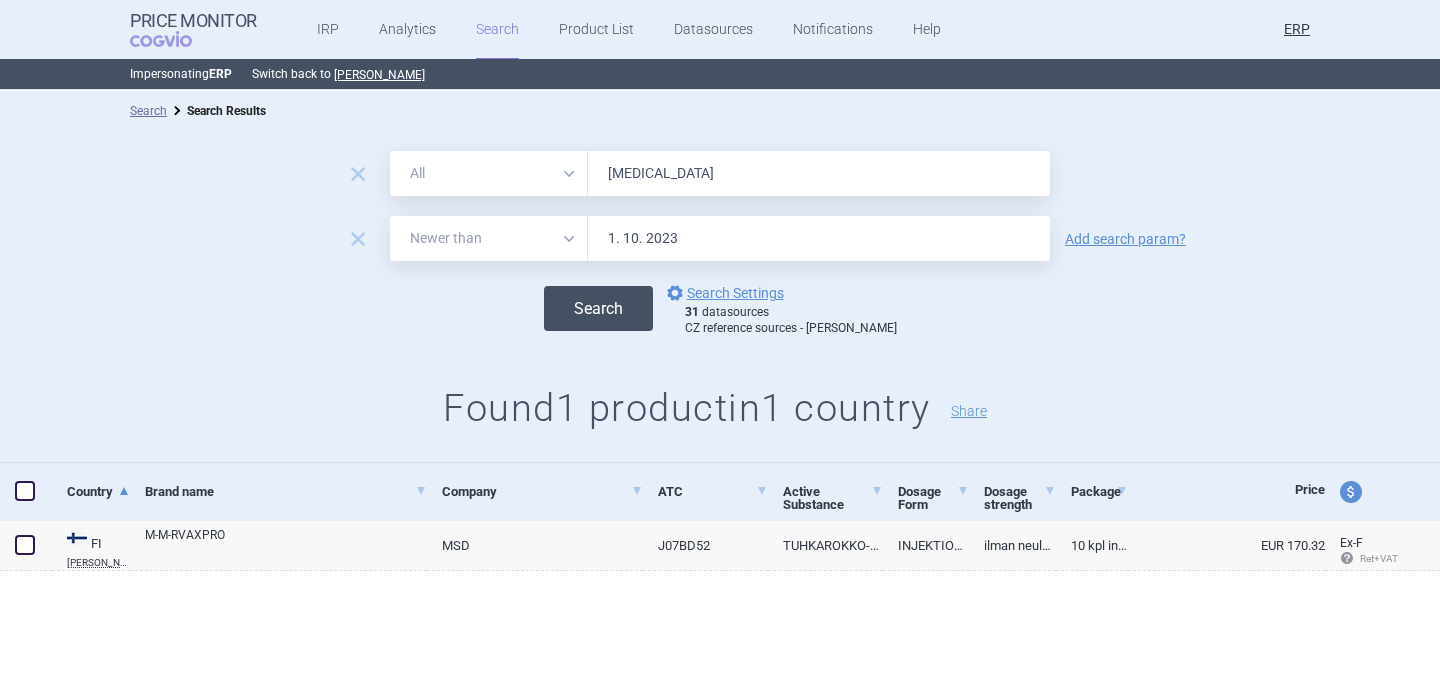 type on "BRIDION" 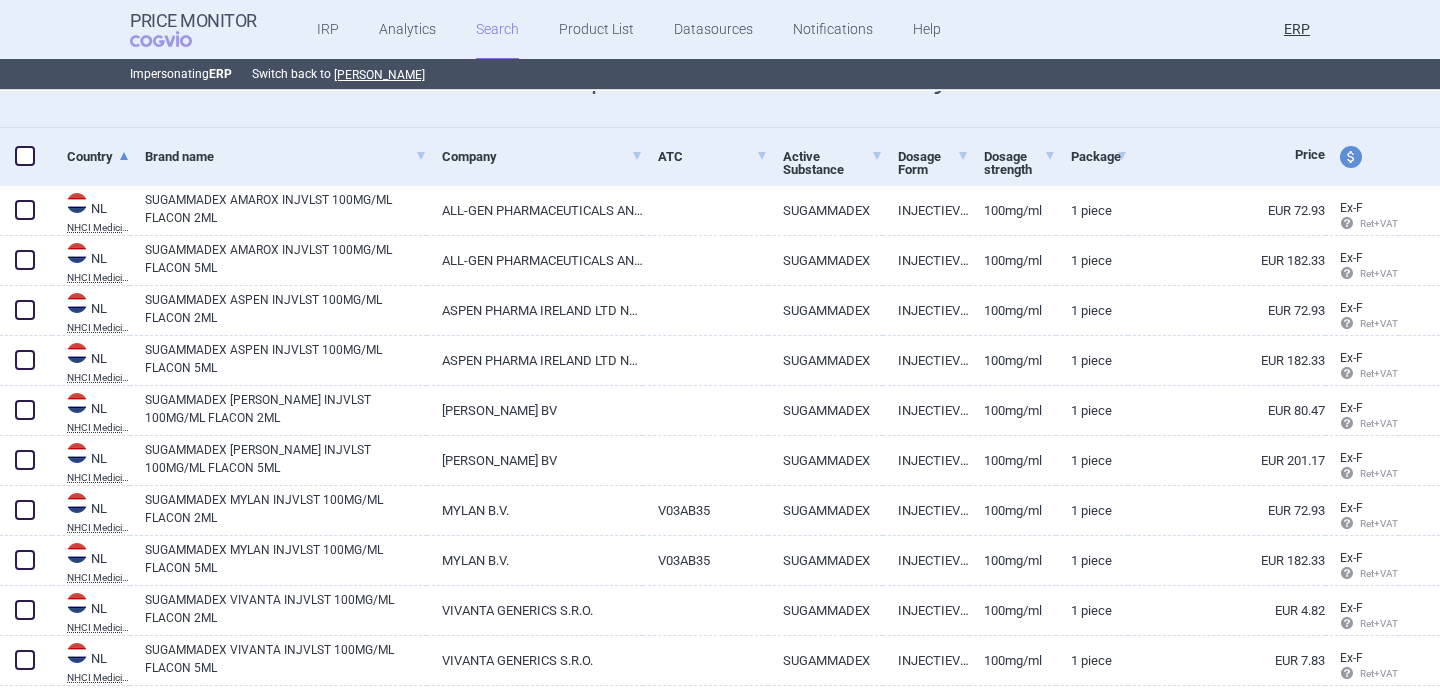 scroll, scrollTop: 394, scrollLeft: 0, axis: vertical 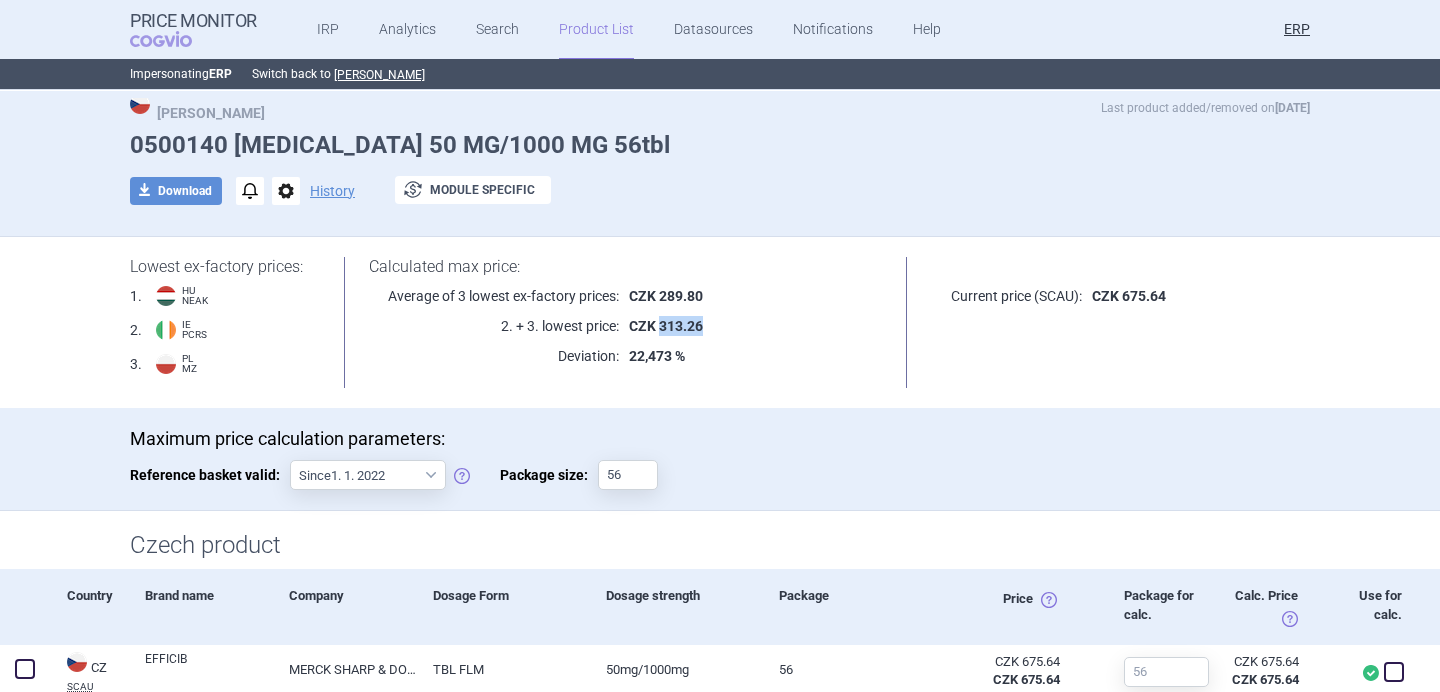 drag, startPoint x: 712, startPoint y: 324, endPoint x: 660, endPoint y: 326, distance: 52.03845 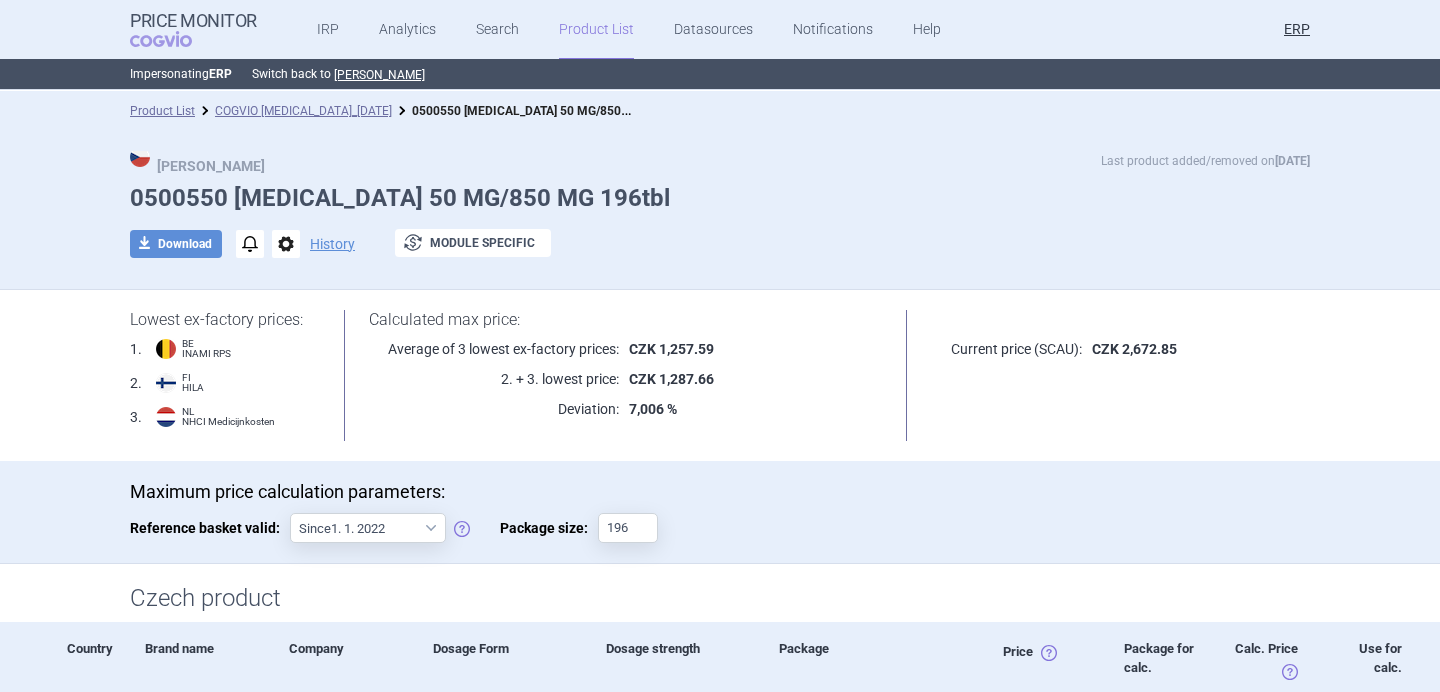 scroll, scrollTop: 0, scrollLeft: 0, axis: both 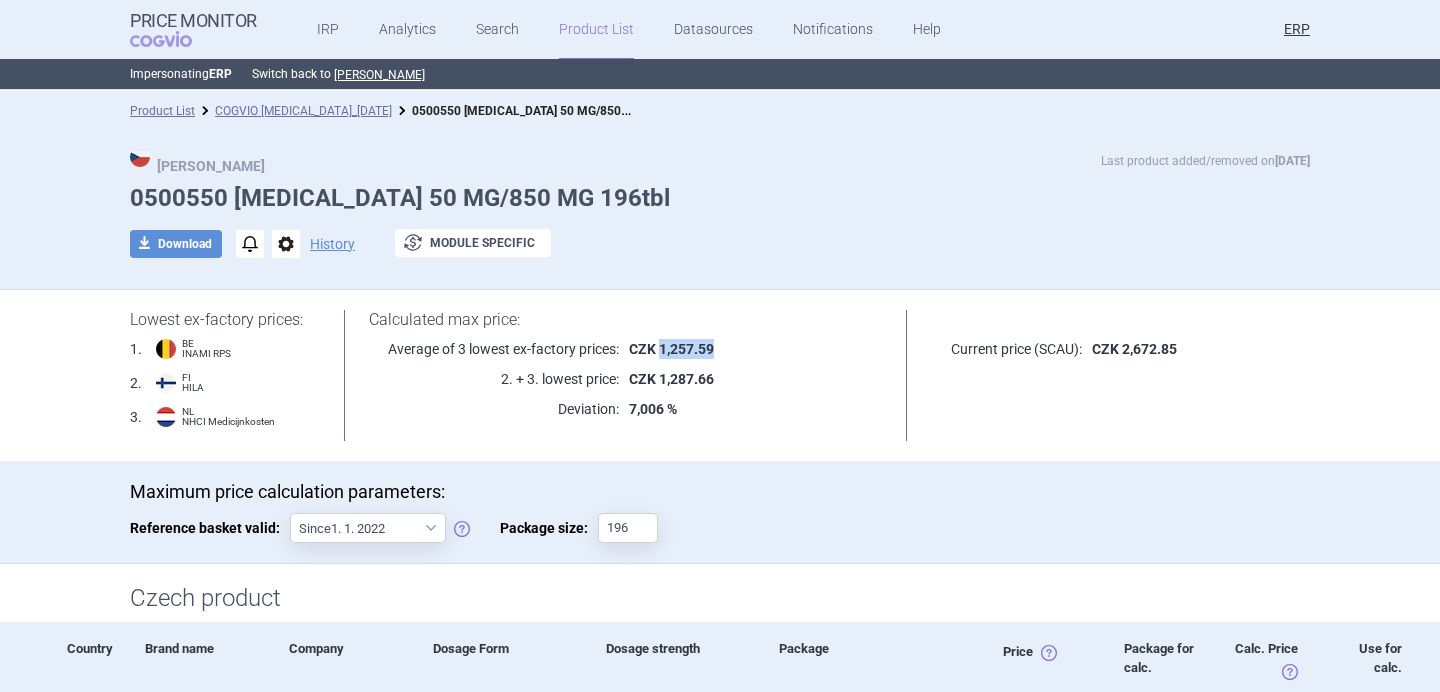 drag, startPoint x: 717, startPoint y: 343, endPoint x: 661, endPoint y: 343, distance: 56 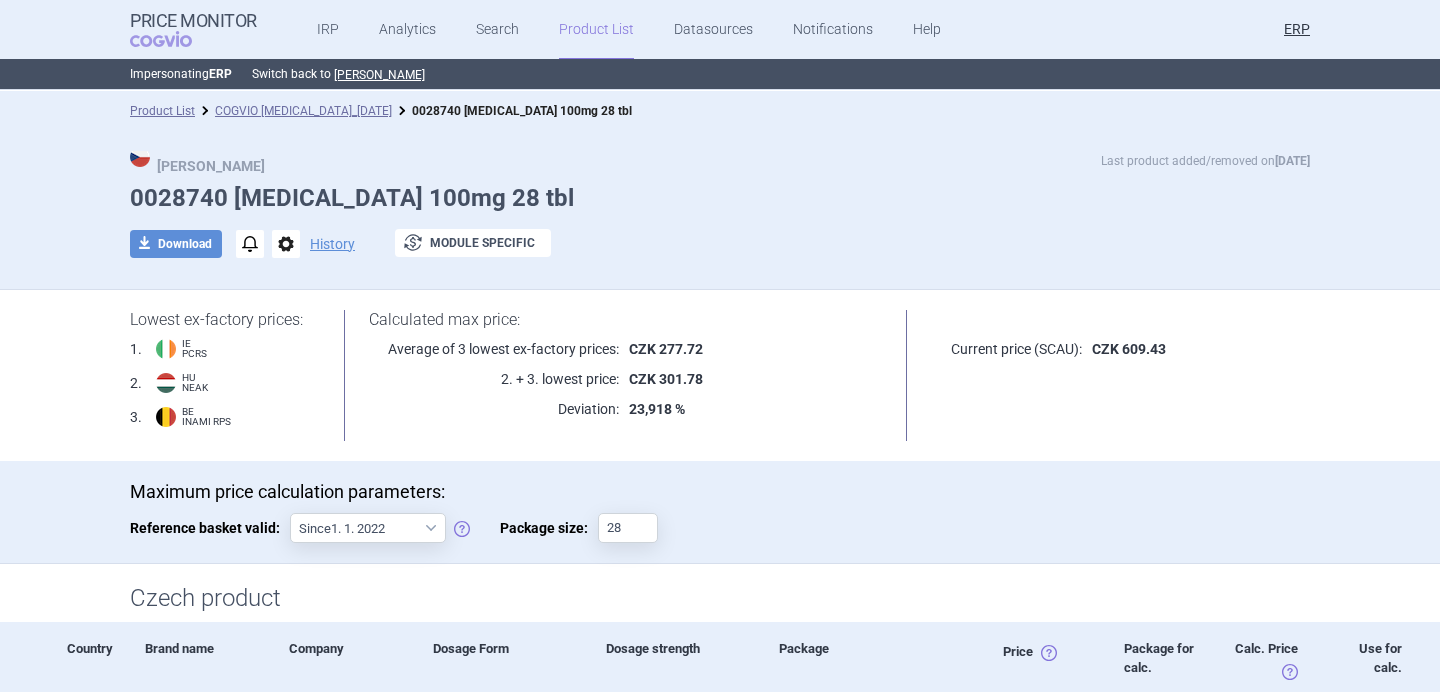 scroll, scrollTop: 0, scrollLeft: 0, axis: both 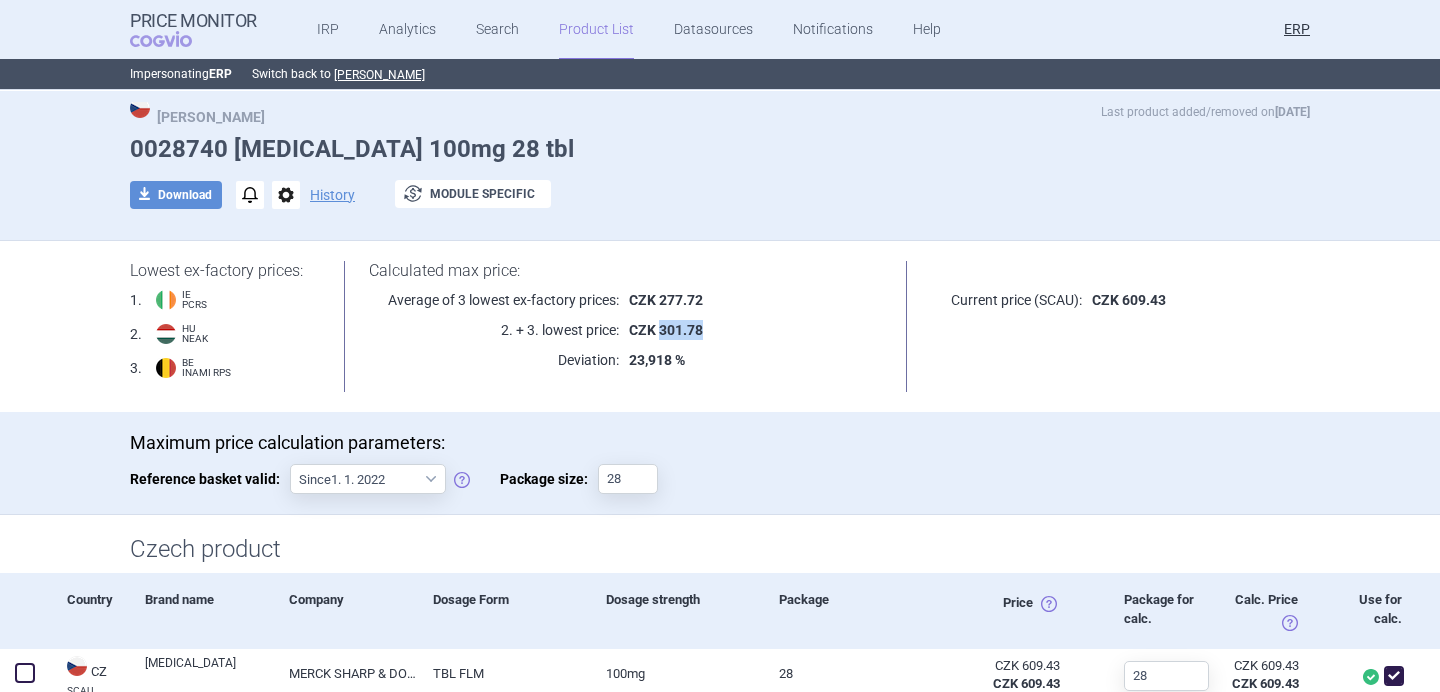 drag, startPoint x: 710, startPoint y: 327, endPoint x: 662, endPoint y: 327, distance: 48 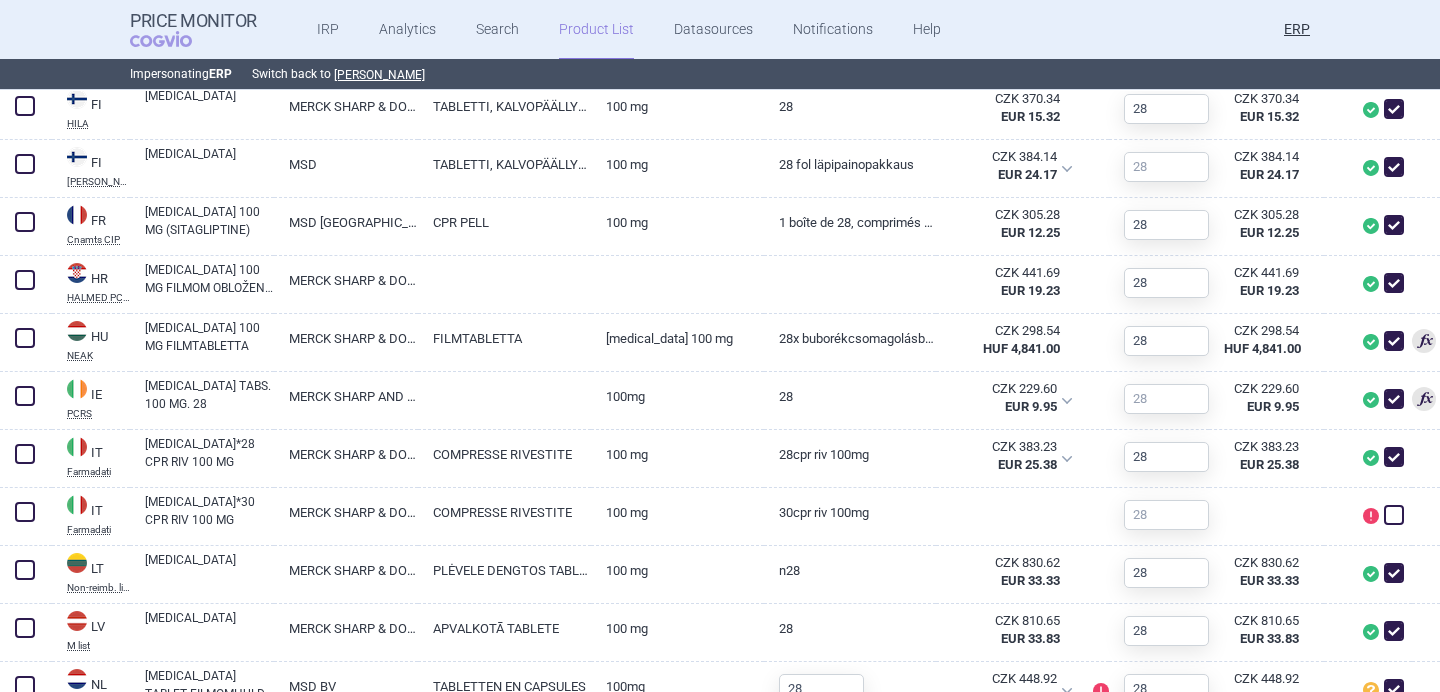 scroll, scrollTop: 1137, scrollLeft: 0, axis: vertical 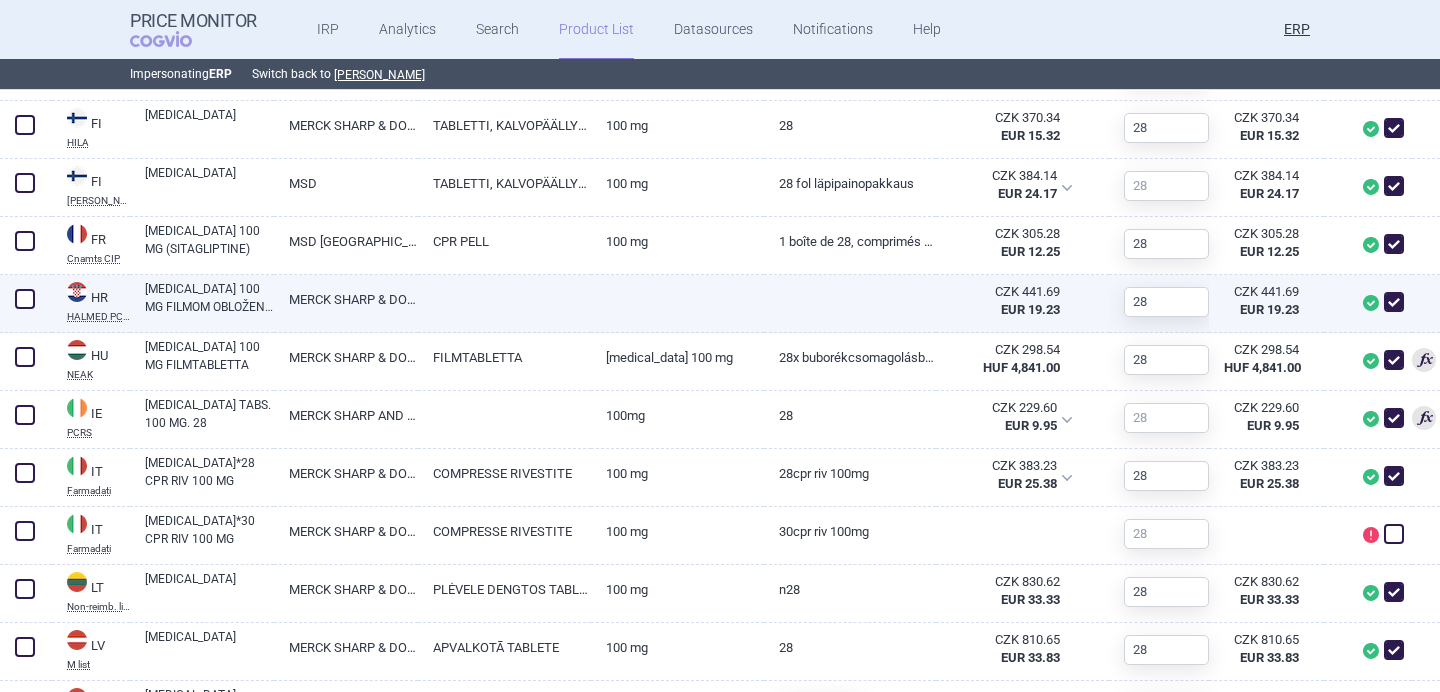 click at bounding box center (504, 304) 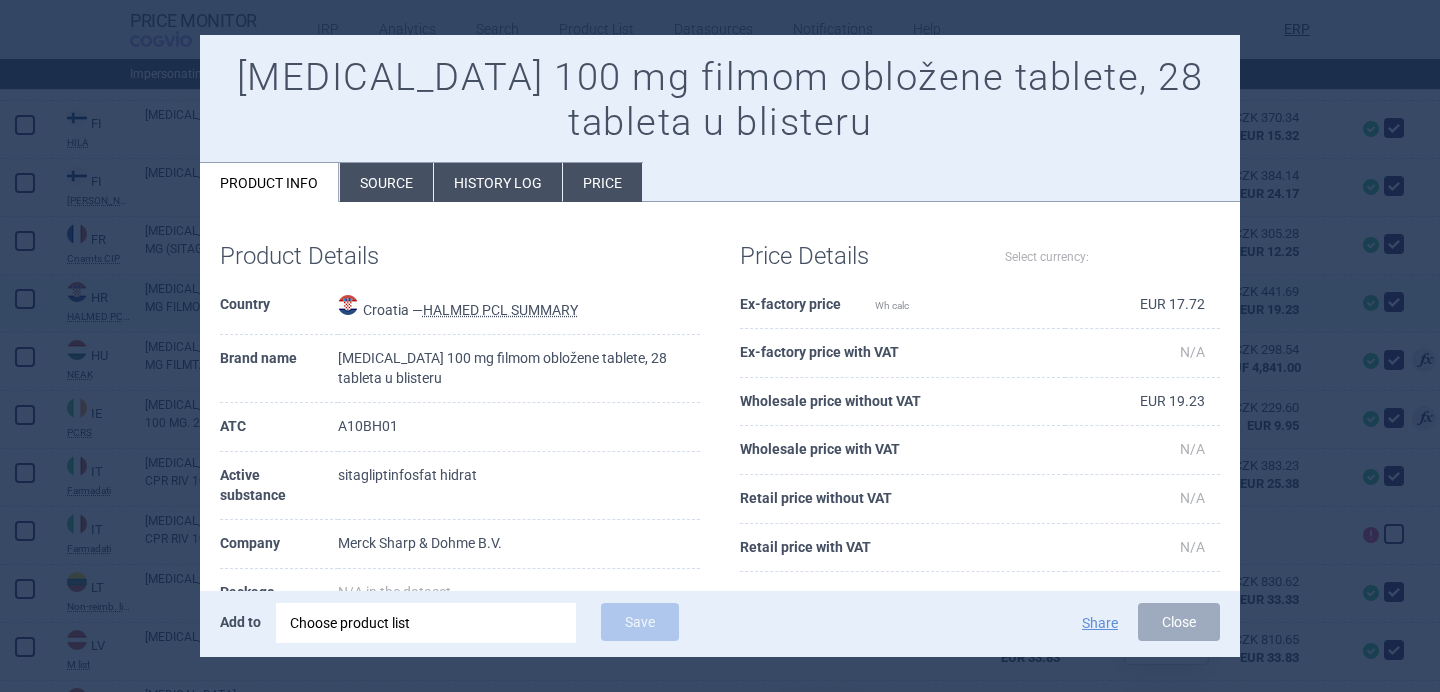 select on "EUR" 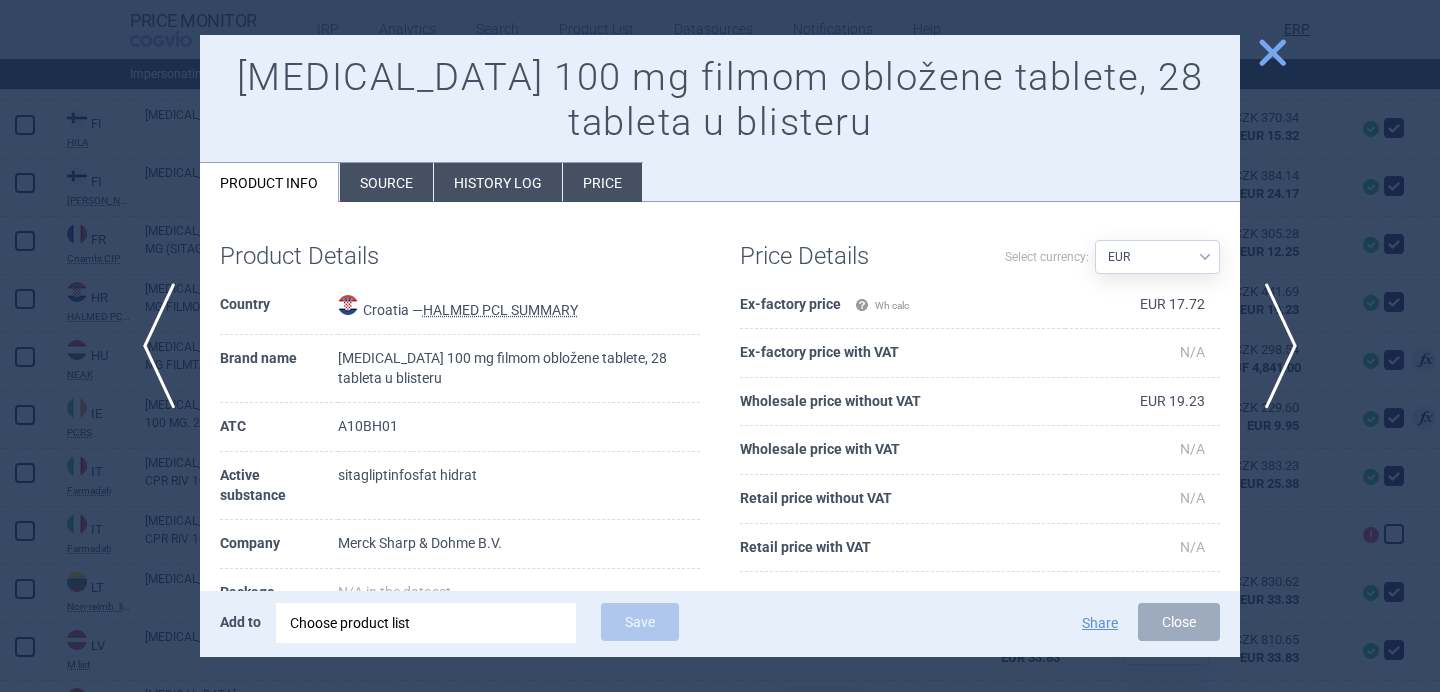 click at bounding box center (720, 346) 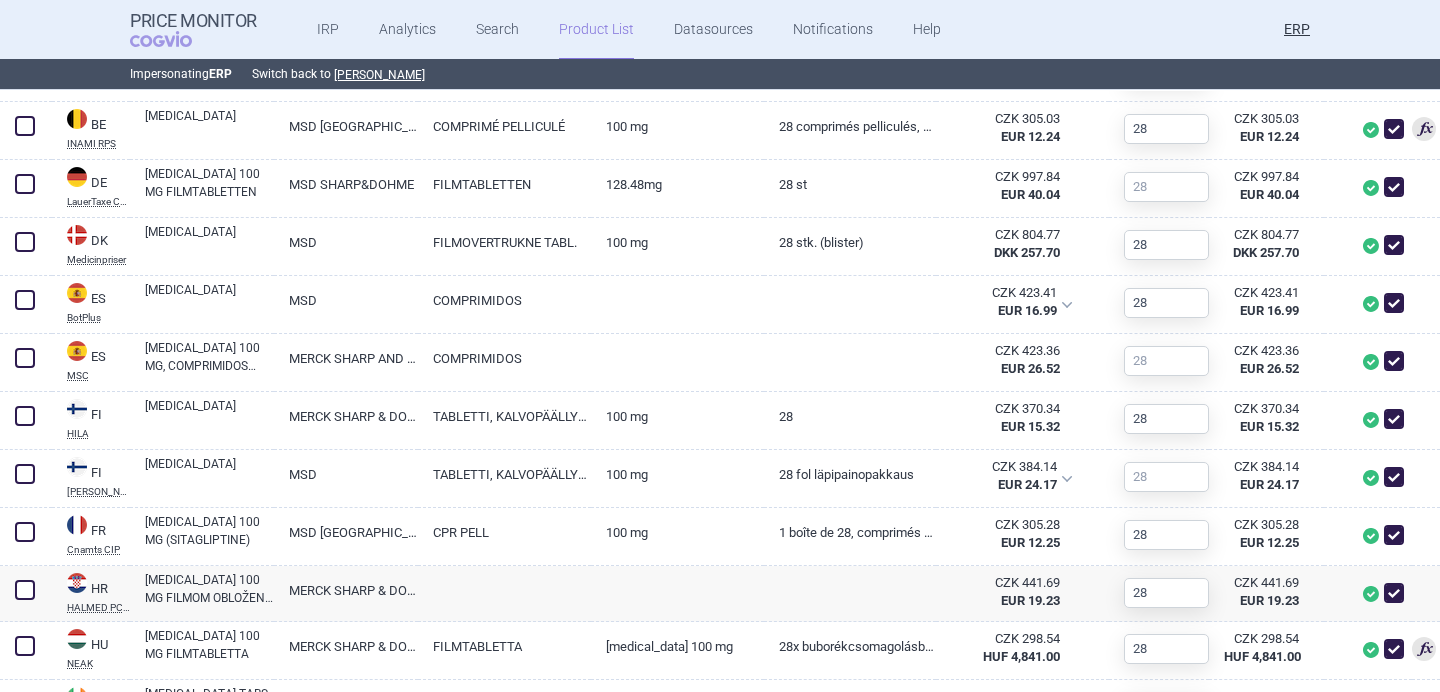 scroll, scrollTop: 821, scrollLeft: 0, axis: vertical 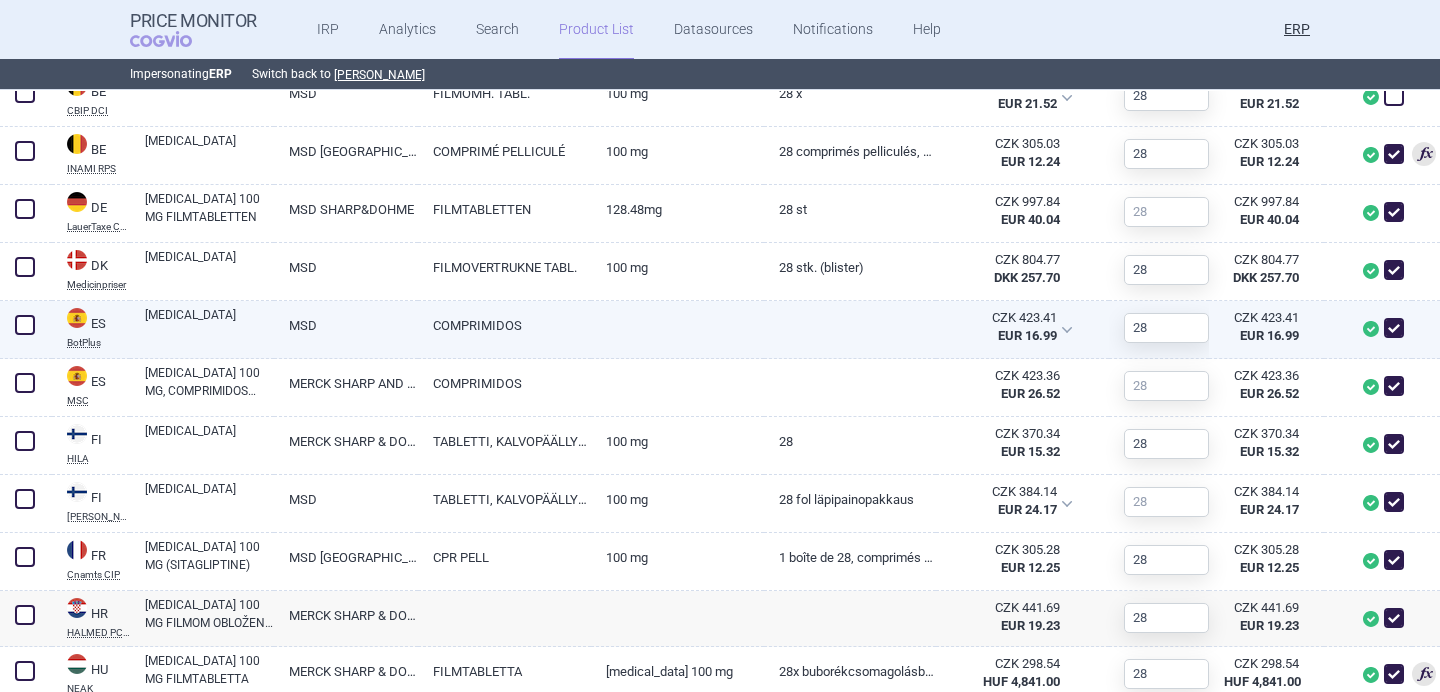 click at bounding box center [677, 319] 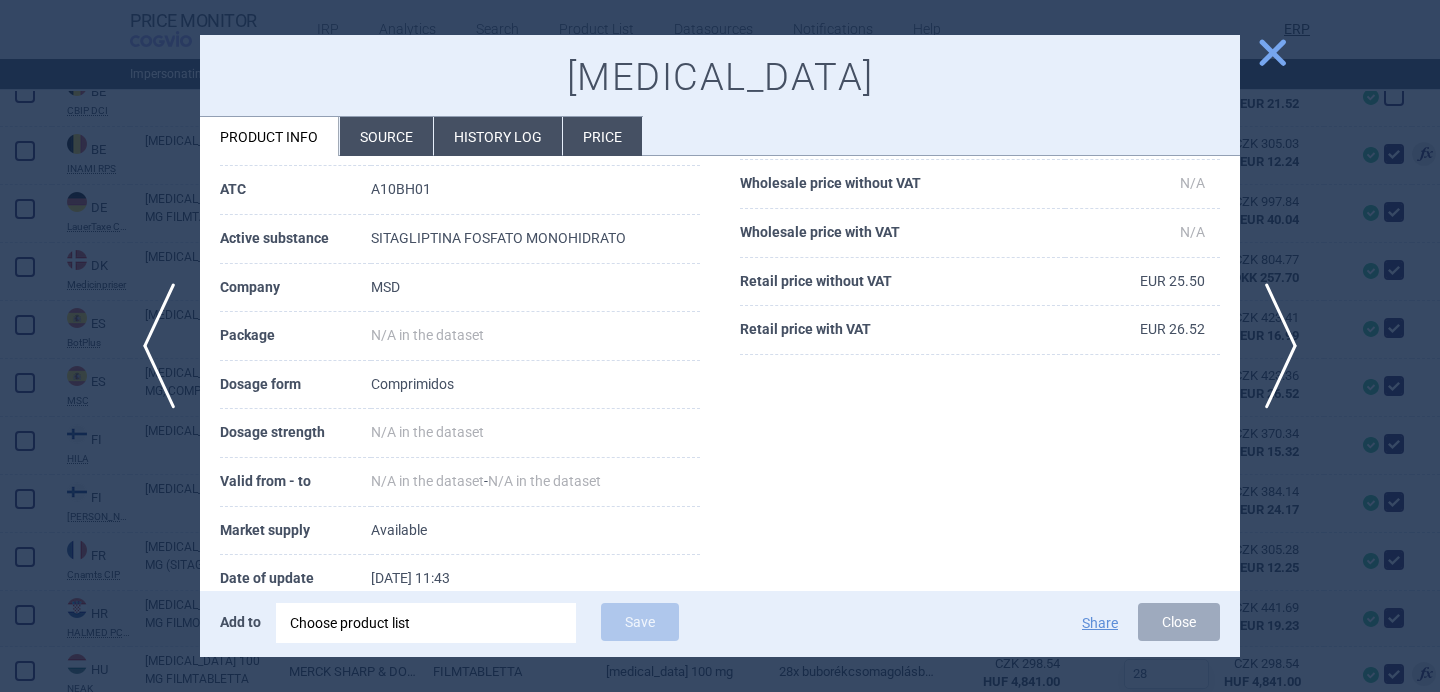 scroll, scrollTop: 378, scrollLeft: 0, axis: vertical 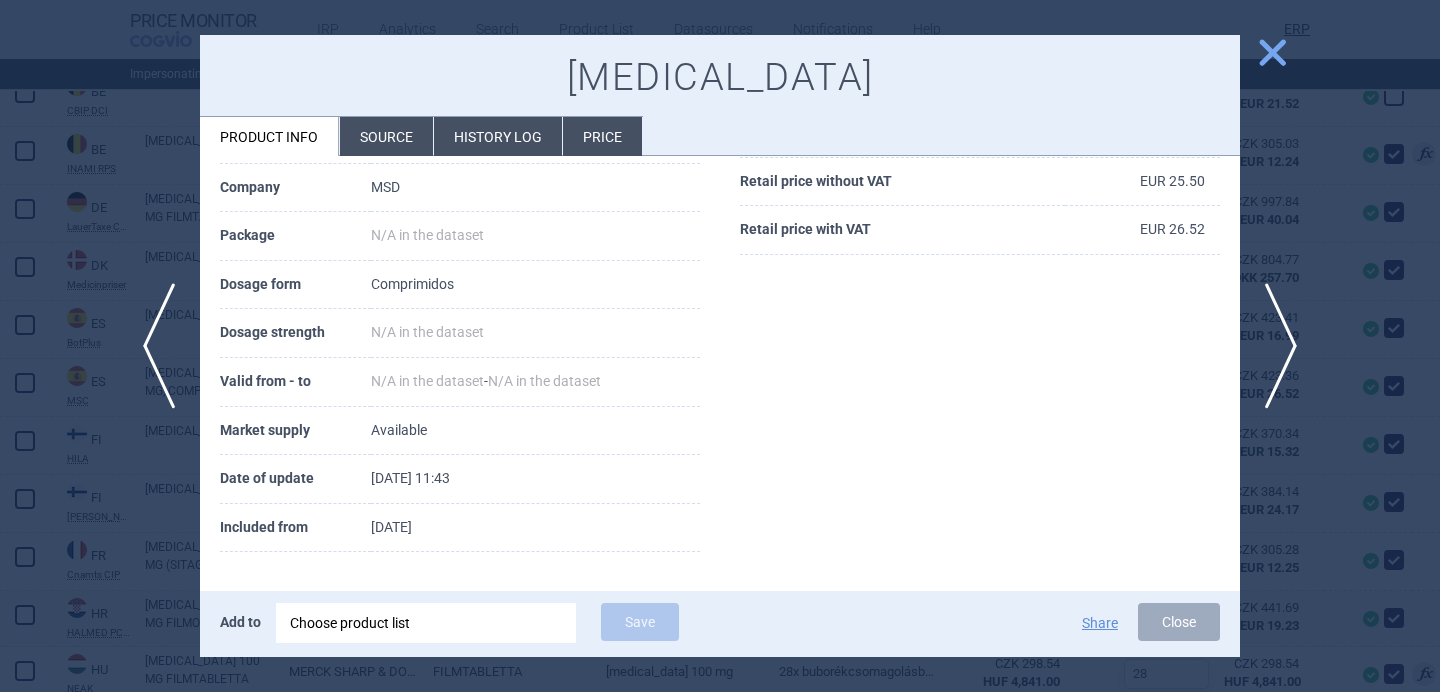 click on "Source" at bounding box center [386, 136] 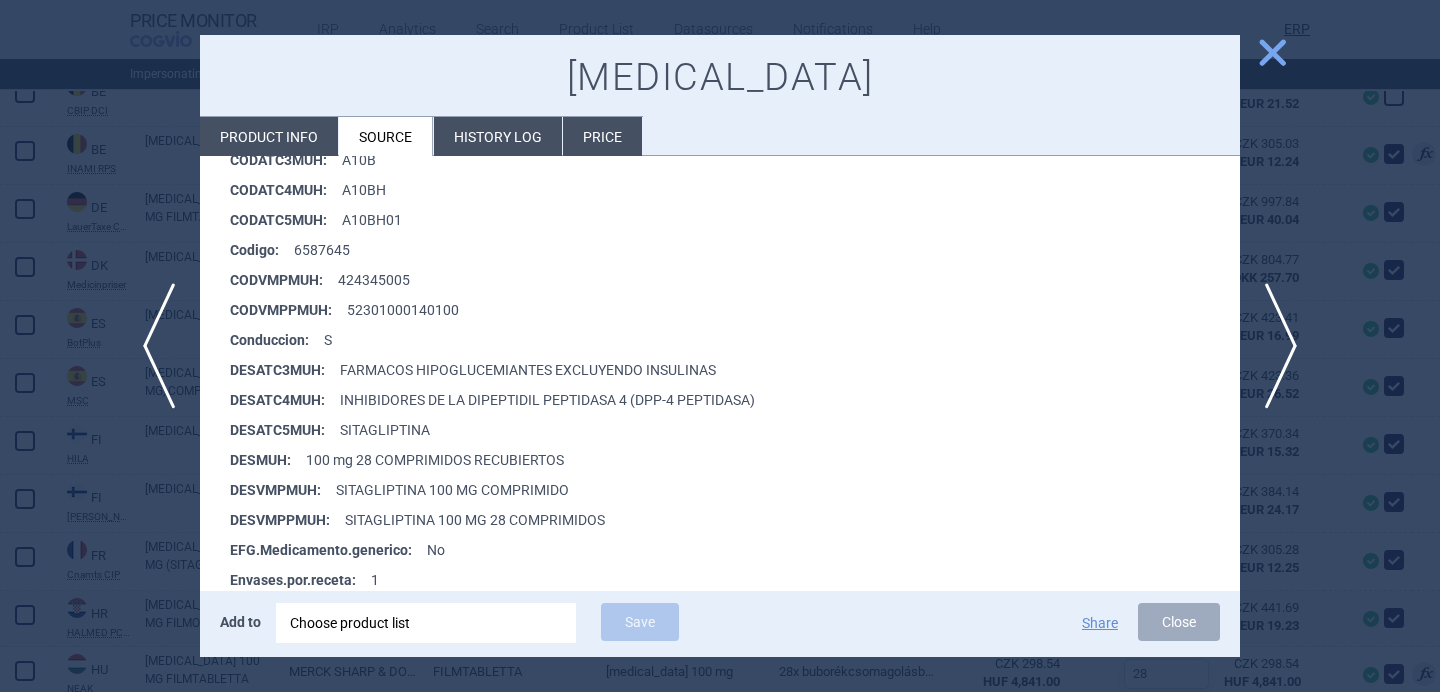 scroll, scrollTop: 380, scrollLeft: 0, axis: vertical 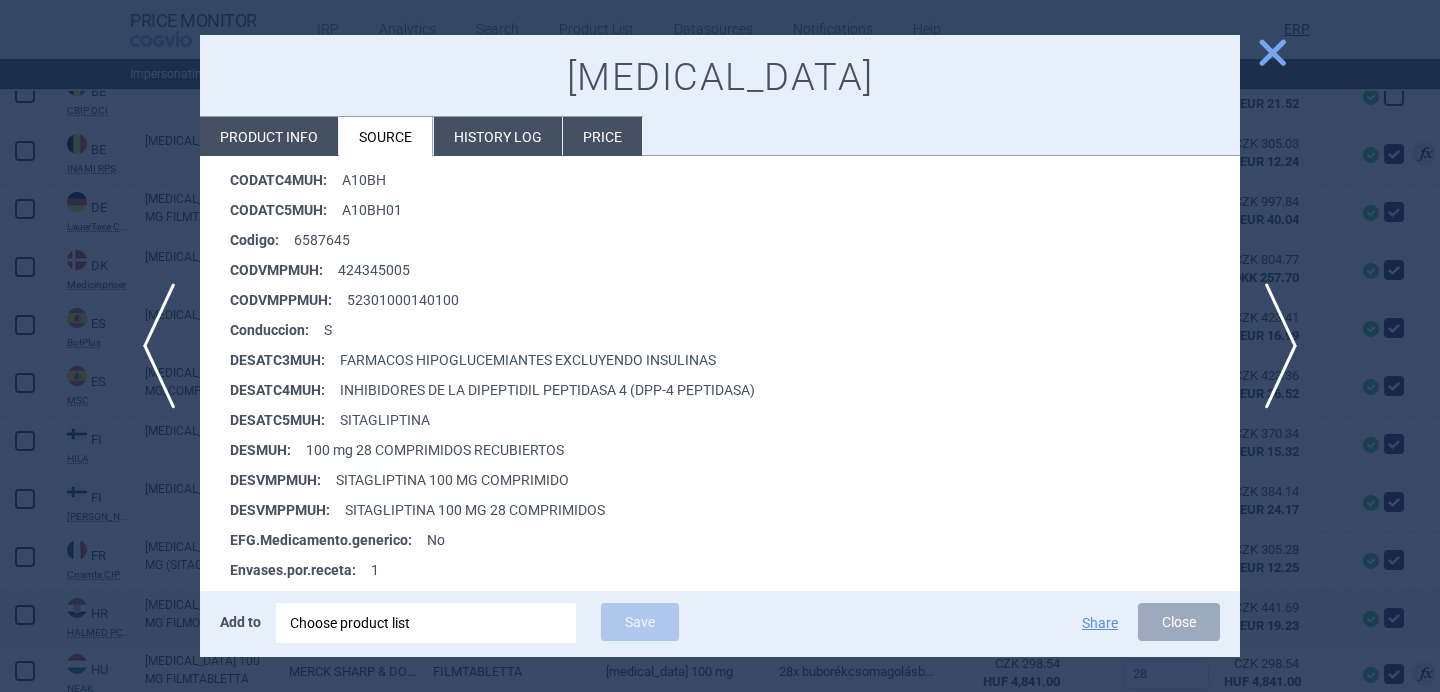 click at bounding box center [720, 346] 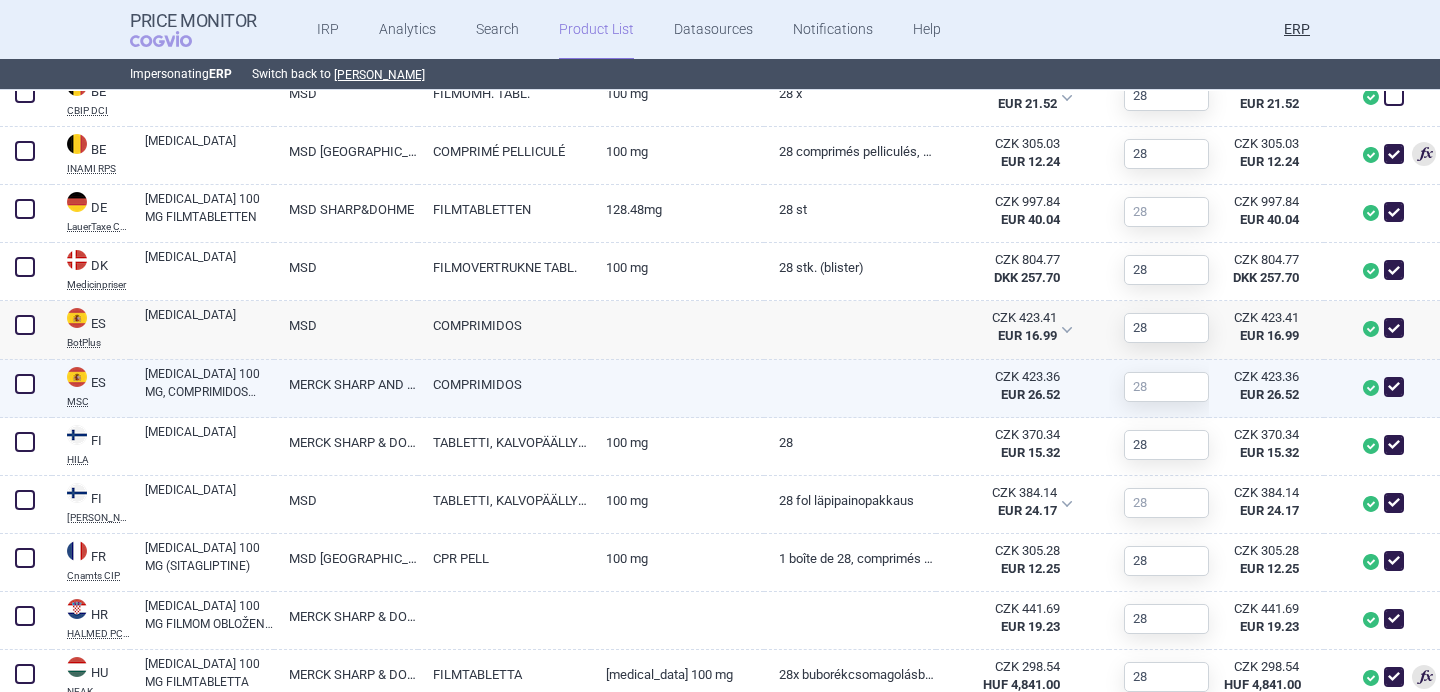 click on "COMPRIMIDOS" at bounding box center (504, 384) 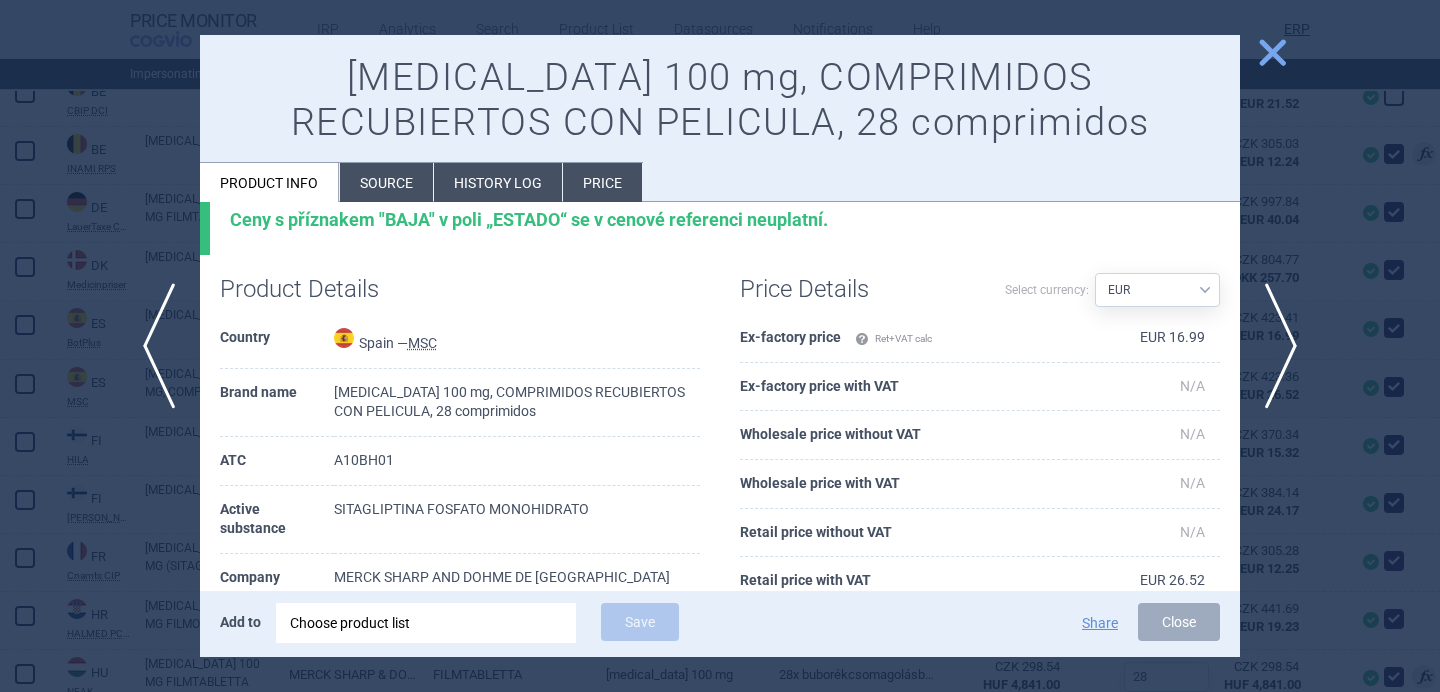 scroll, scrollTop: 26, scrollLeft: 0, axis: vertical 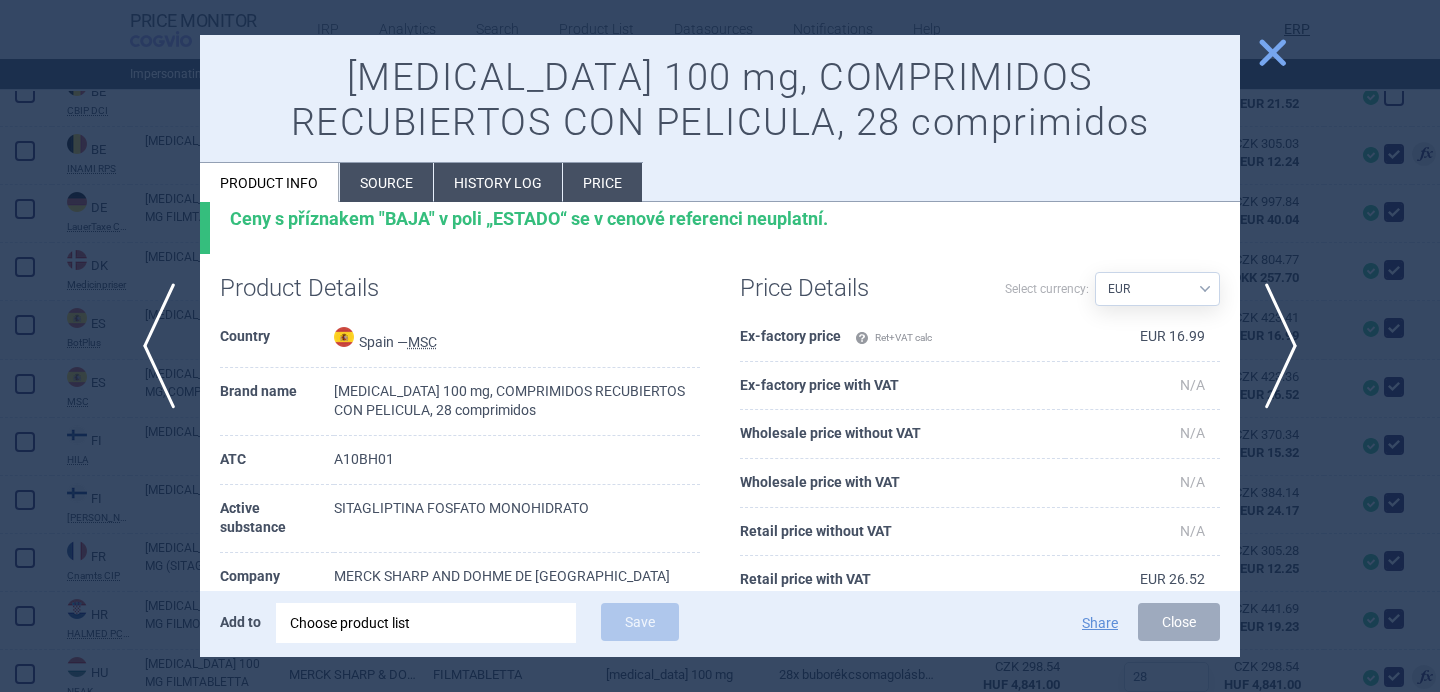 click at bounding box center [720, 346] 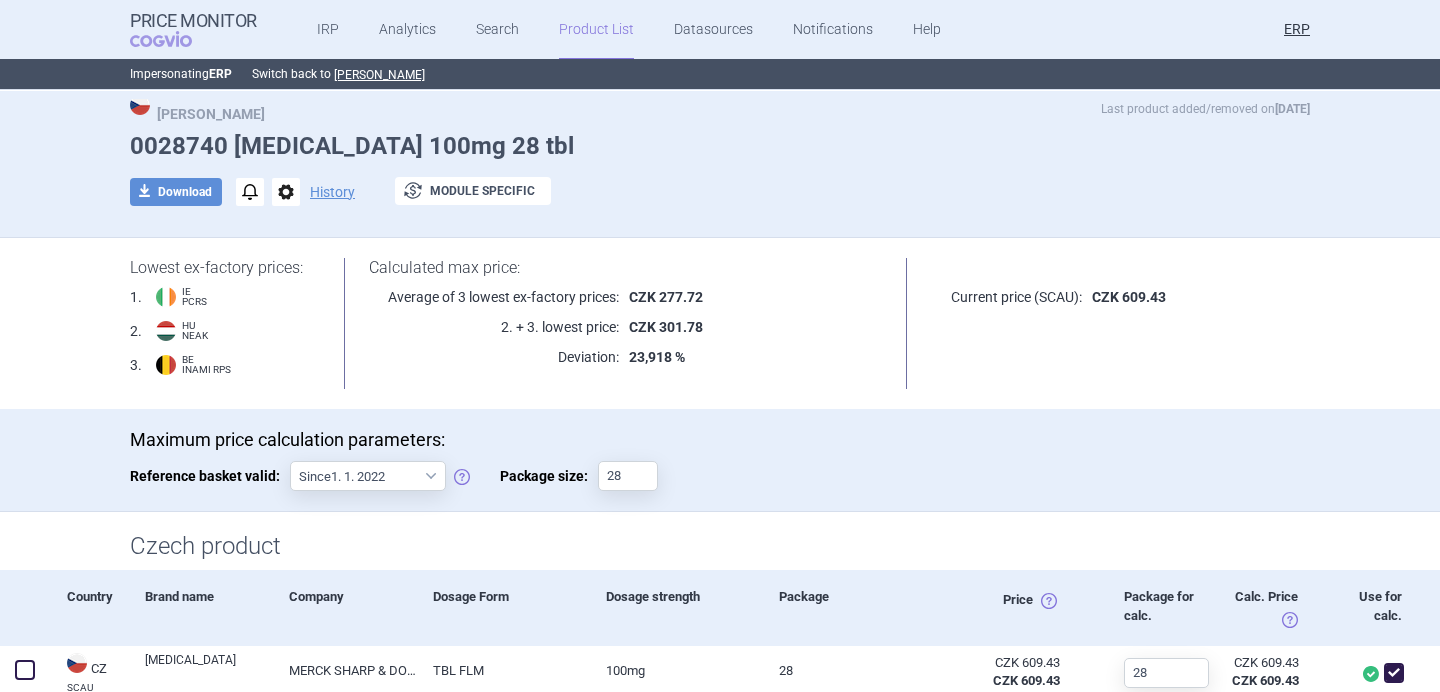 scroll, scrollTop: 36, scrollLeft: 0, axis: vertical 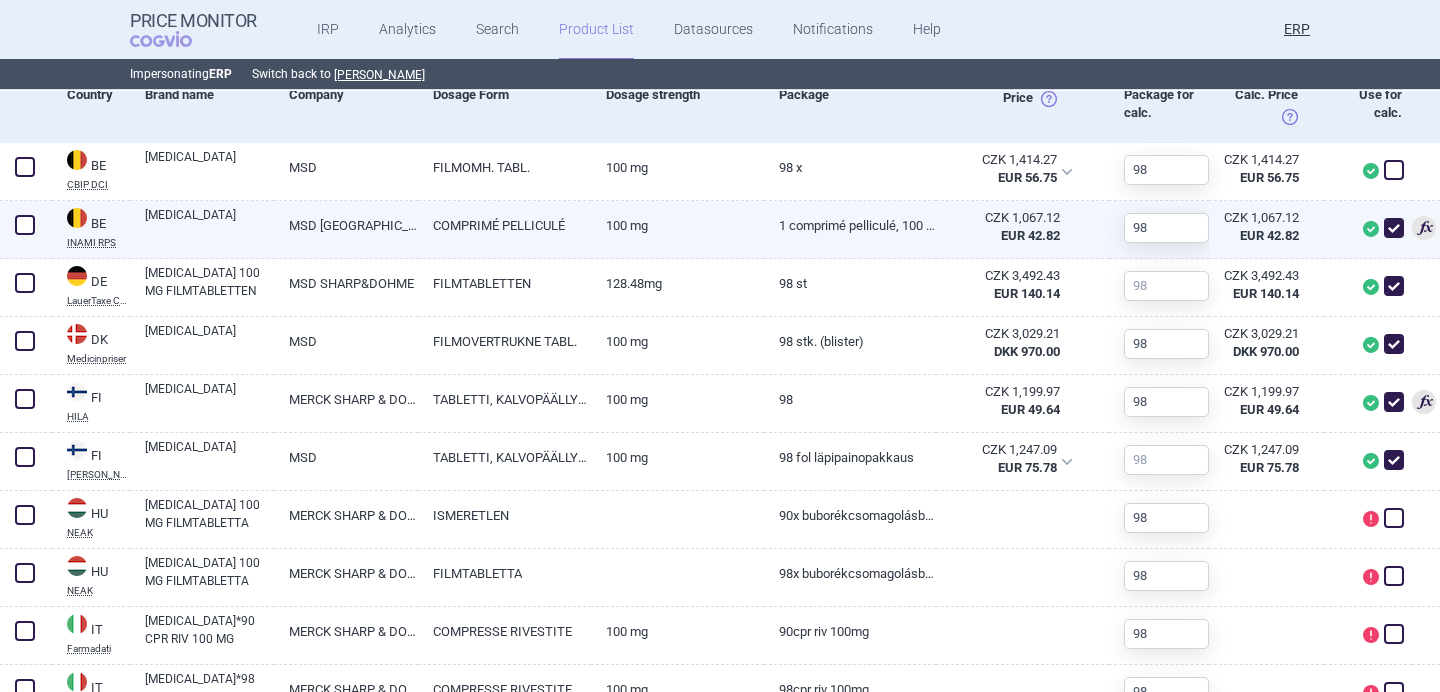 click on "COMPRIMÉ PELLICULÉ" at bounding box center (504, 225) 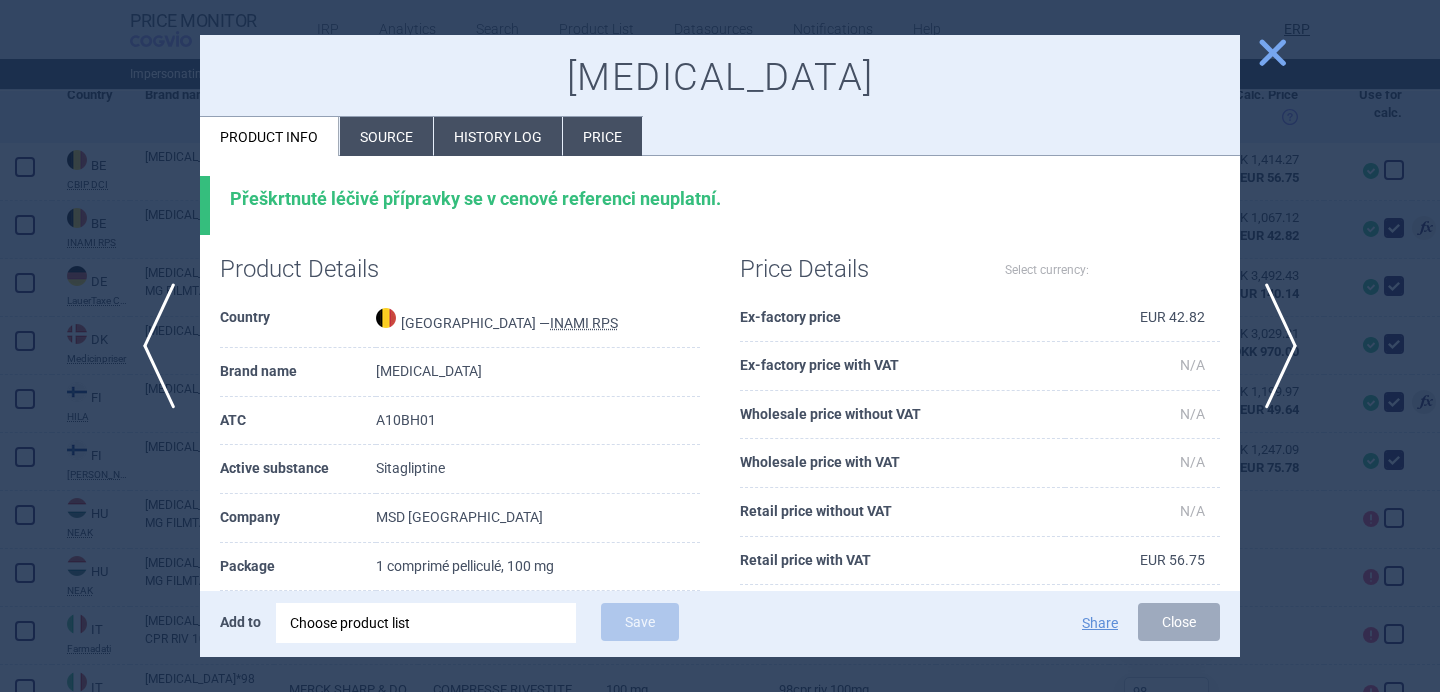 select on "EUR" 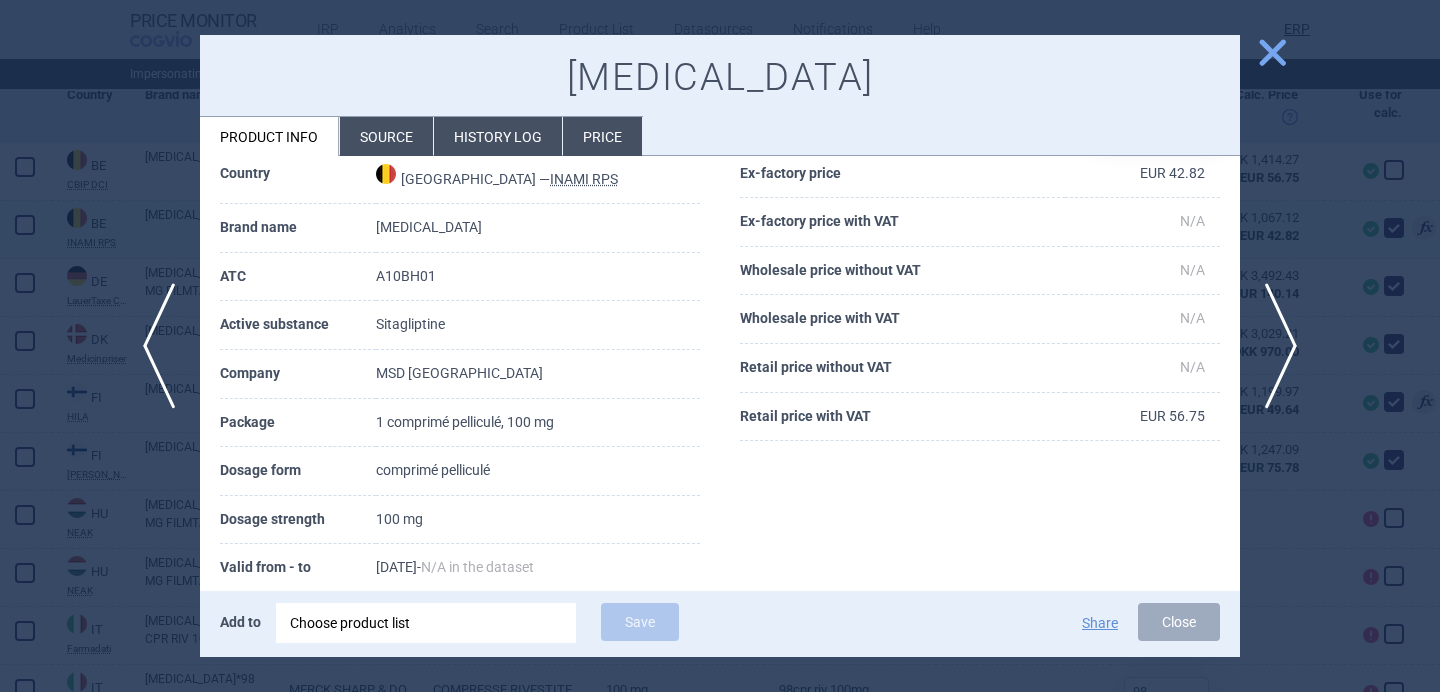 scroll, scrollTop: 216, scrollLeft: 0, axis: vertical 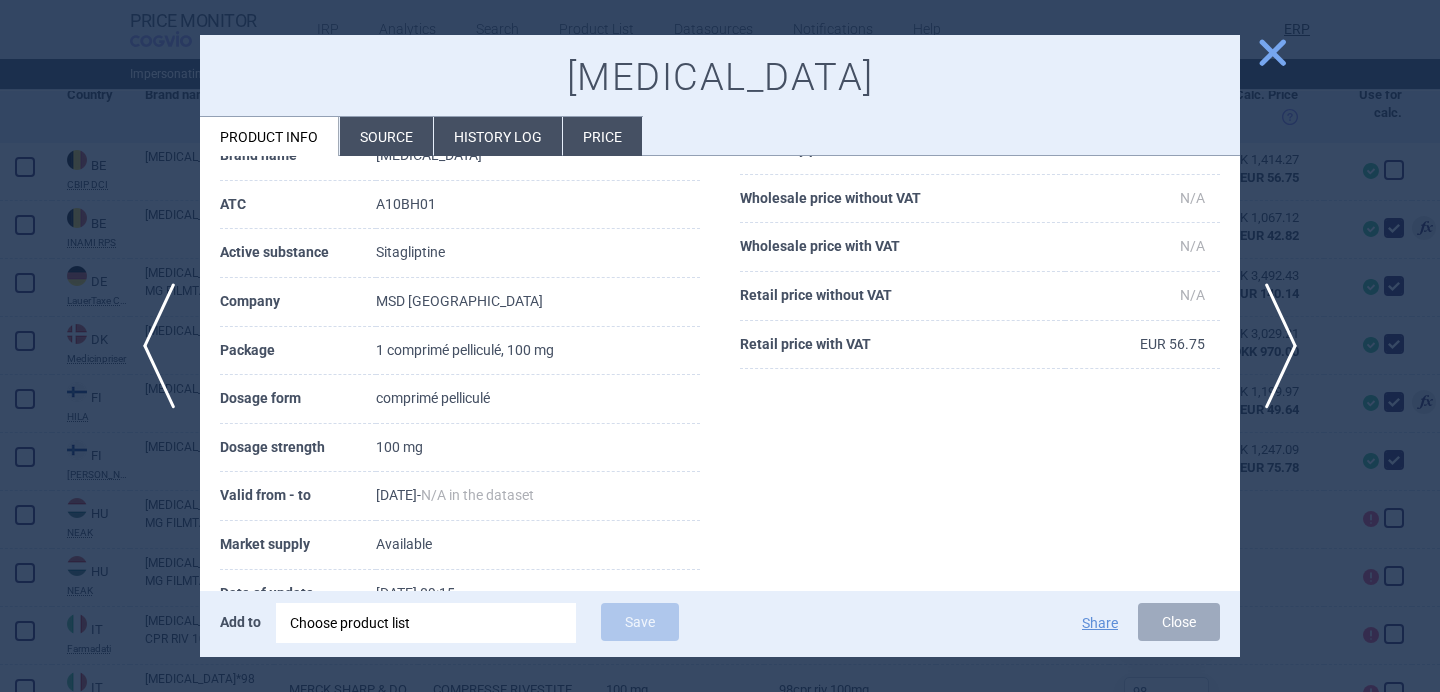 click on "Source" at bounding box center (386, 136) 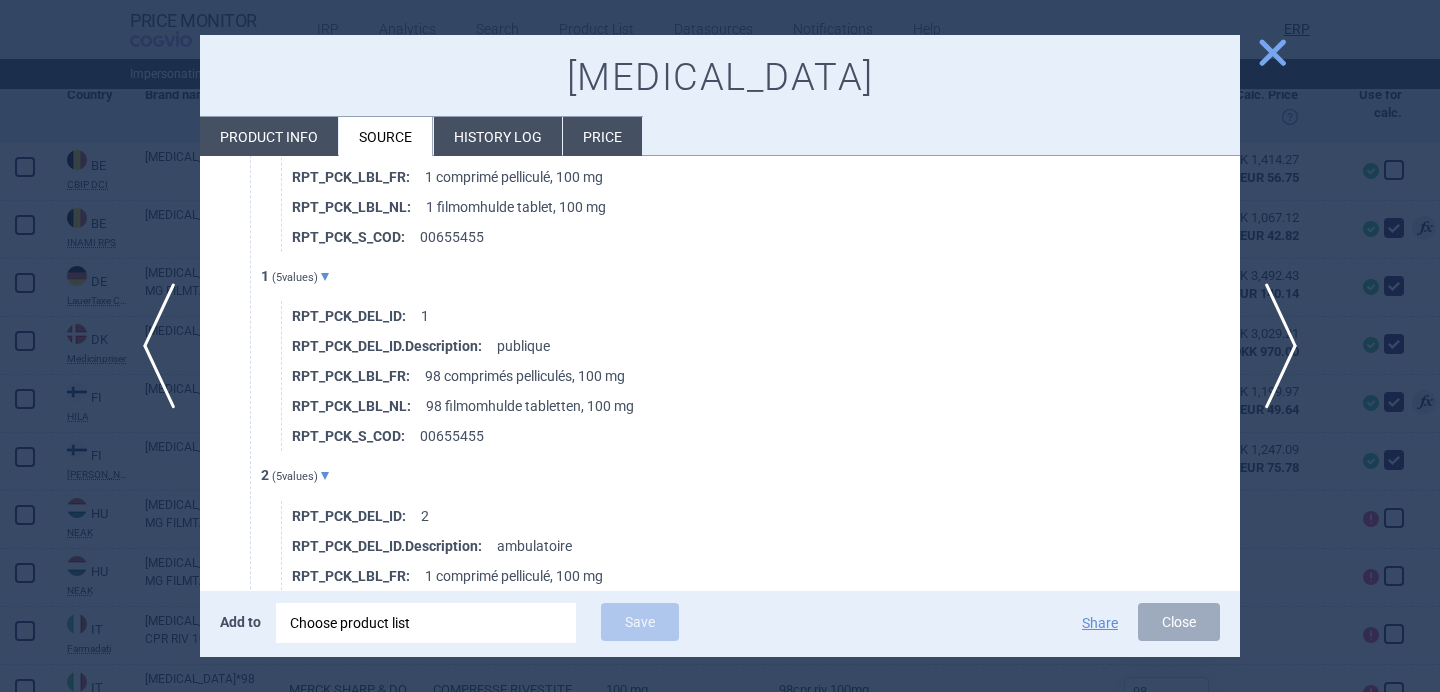 scroll, scrollTop: 1019, scrollLeft: 0, axis: vertical 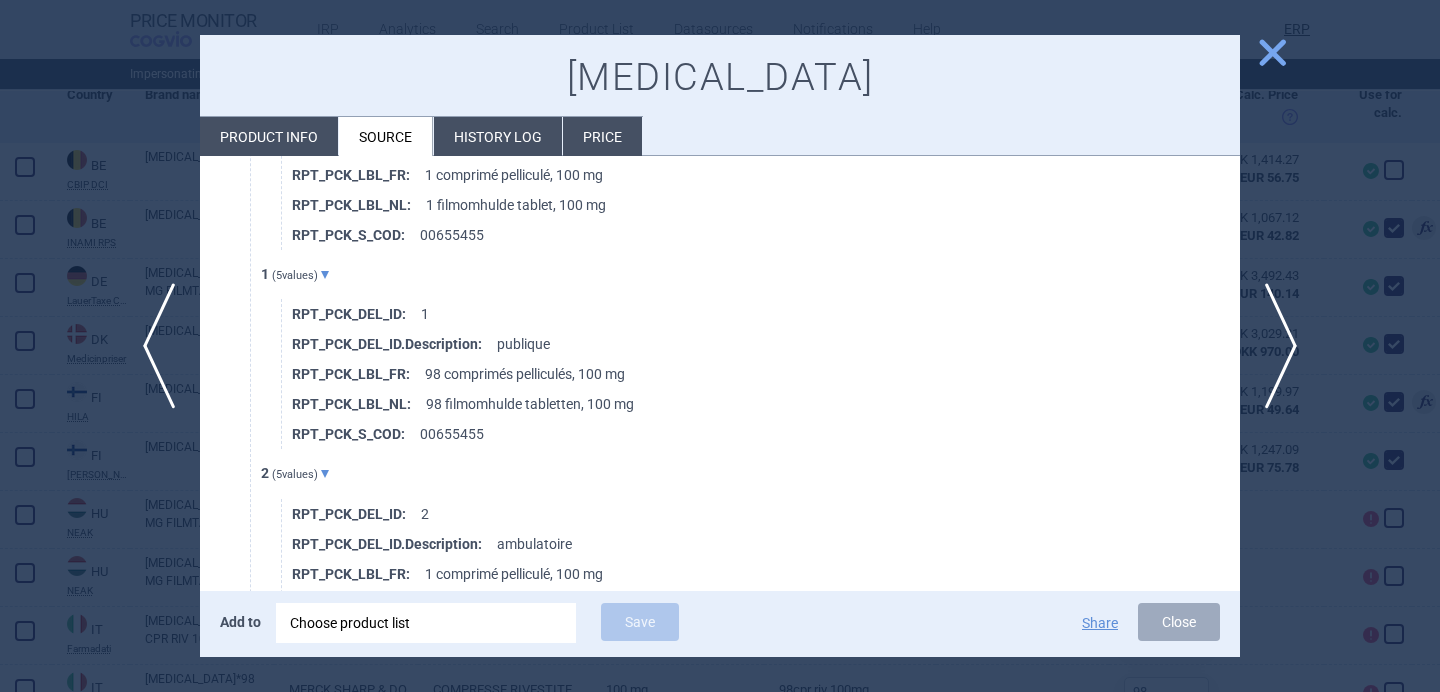 click at bounding box center (720, 346) 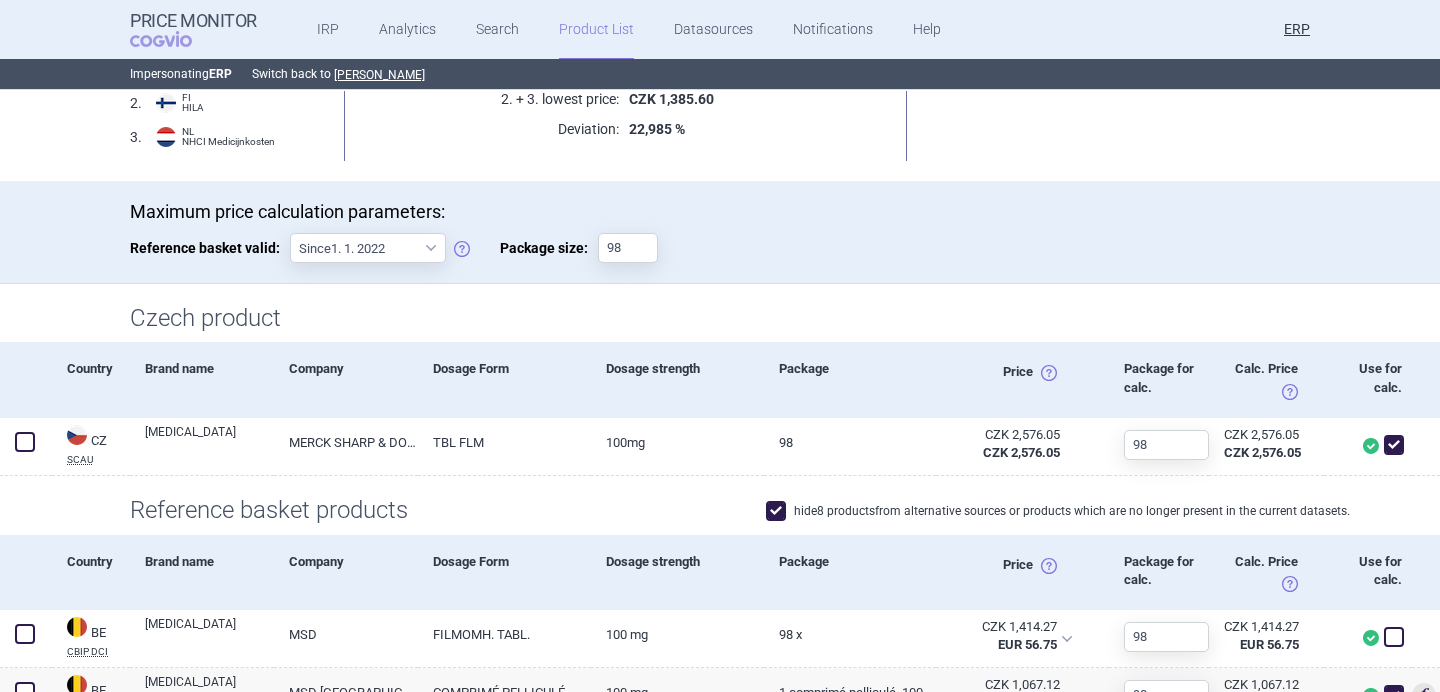 scroll, scrollTop: 113, scrollLeft: 0, axis: vertical 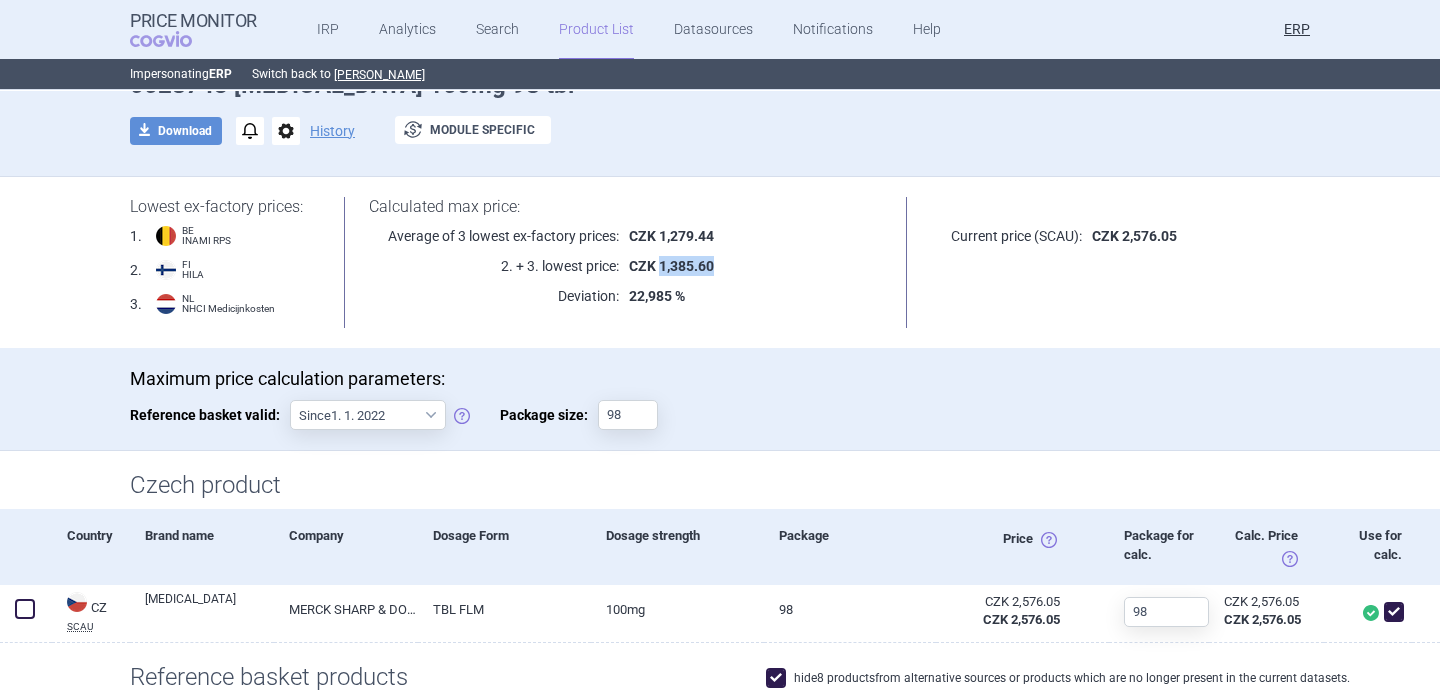 drag, startPoint x: 726, startPoint y: 263, endPoint x: 661, endPoint y: 264, distance: 65.00769 